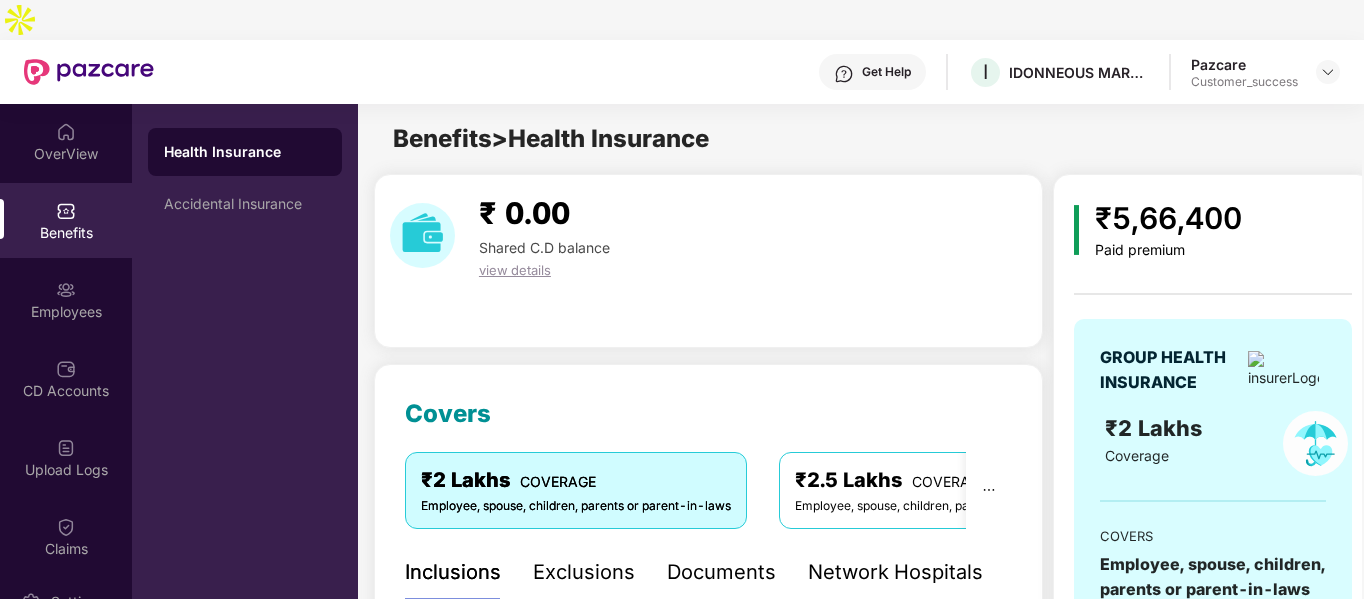 scroll, scrollTop: 0, scrollLeft: 0, axis: both 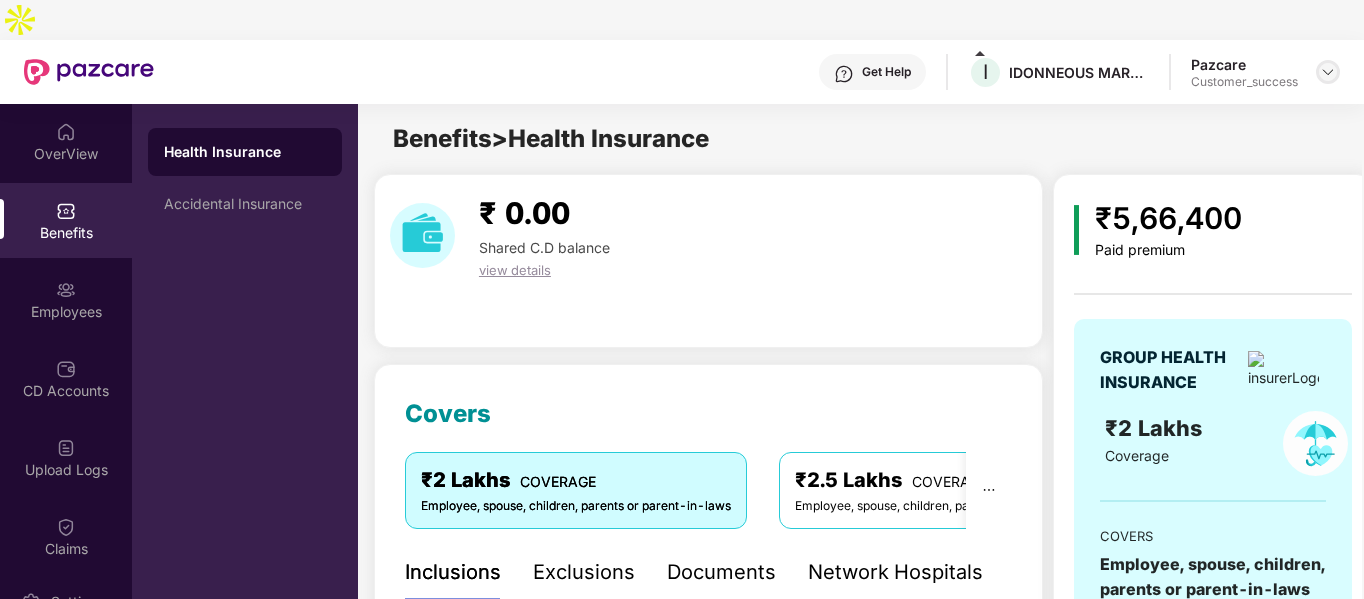 click at bounding box center (1328, 72) 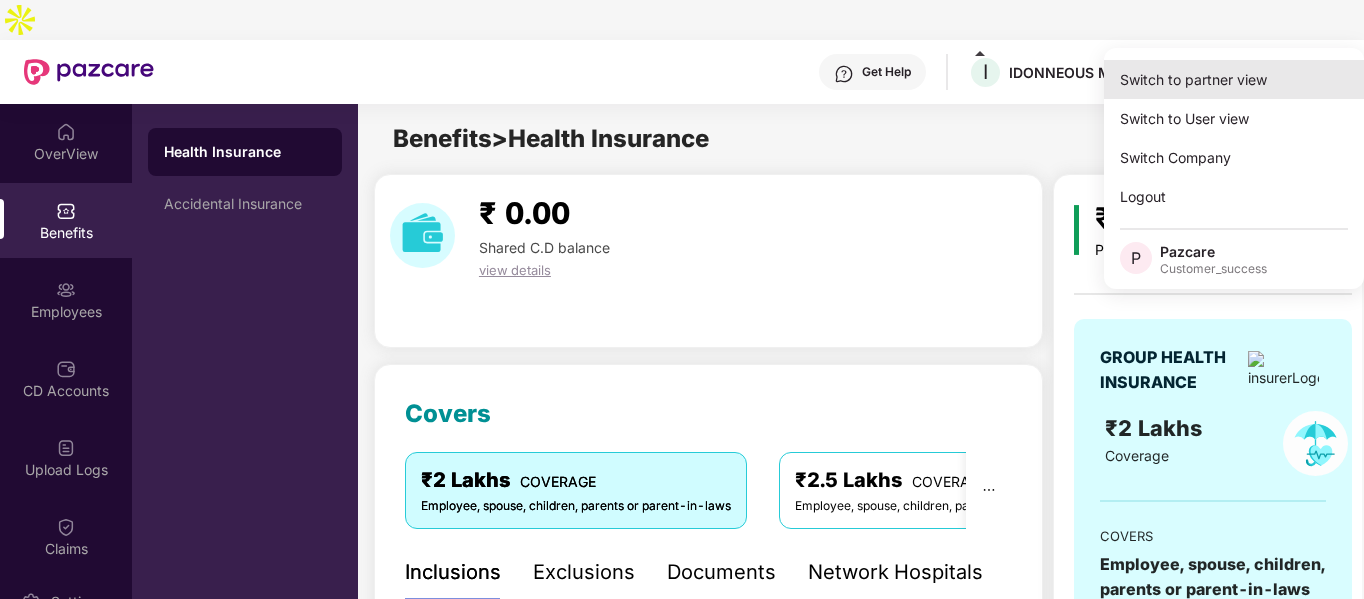 click on "Switch to partner view" at bounding box center [1234, 79] 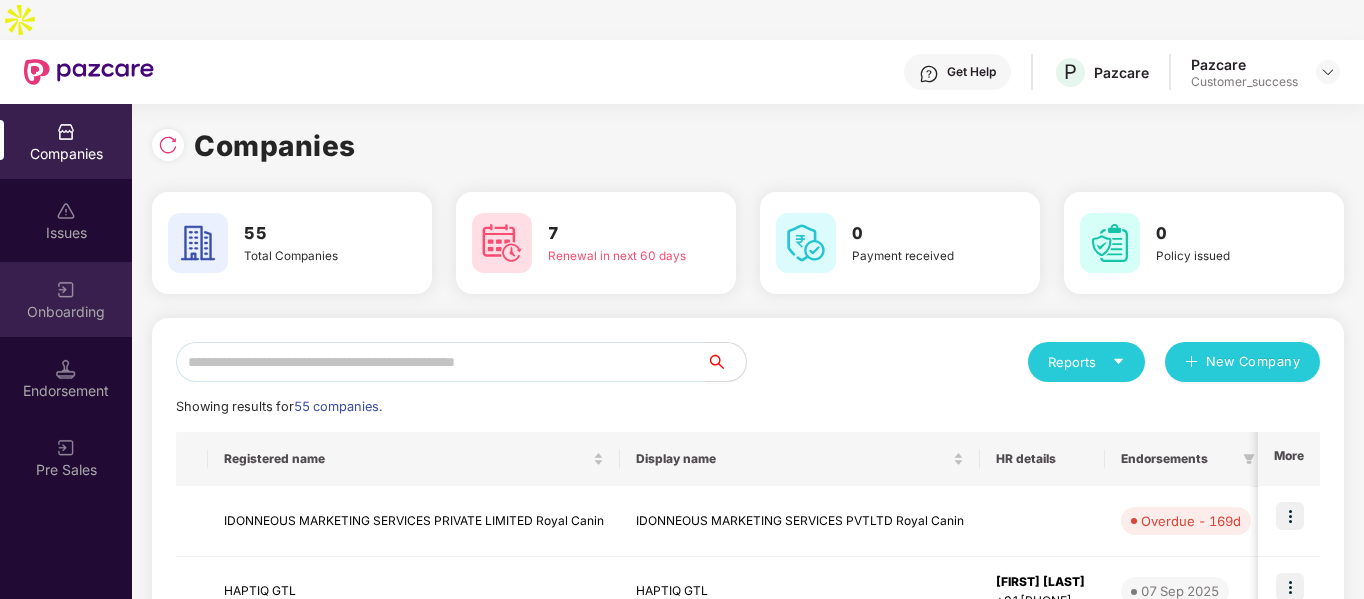 click on "Onboarding" at bounding box center (66, 312) 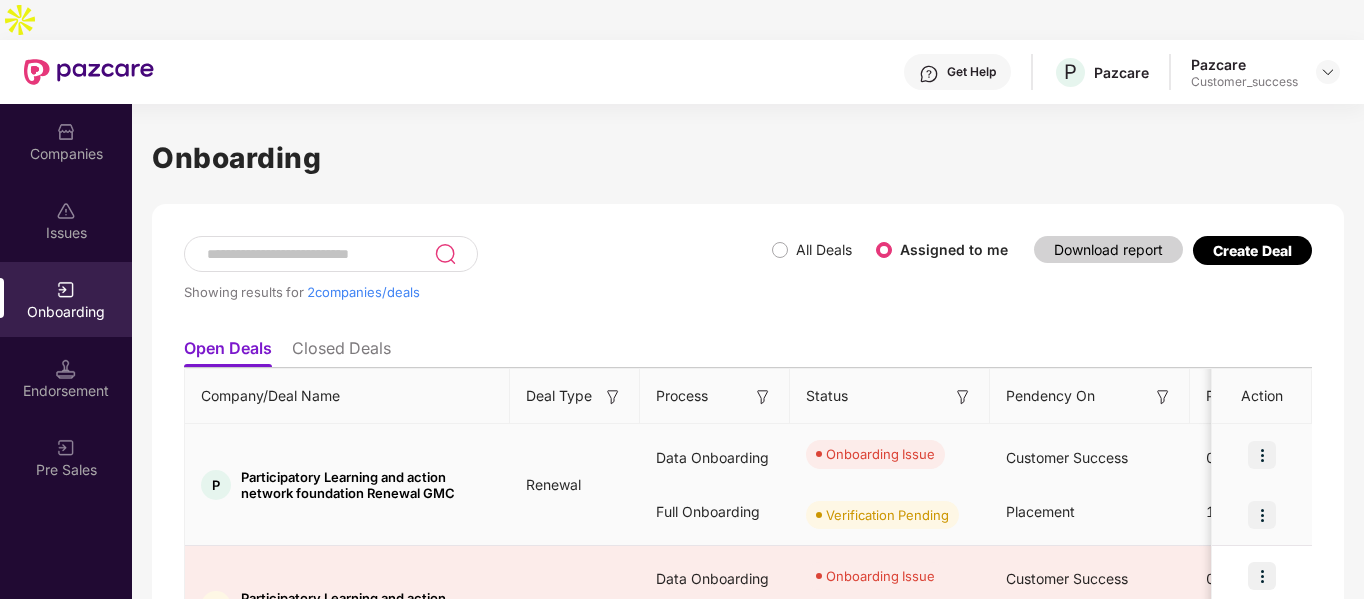 click at bounding box center [1262, 455] 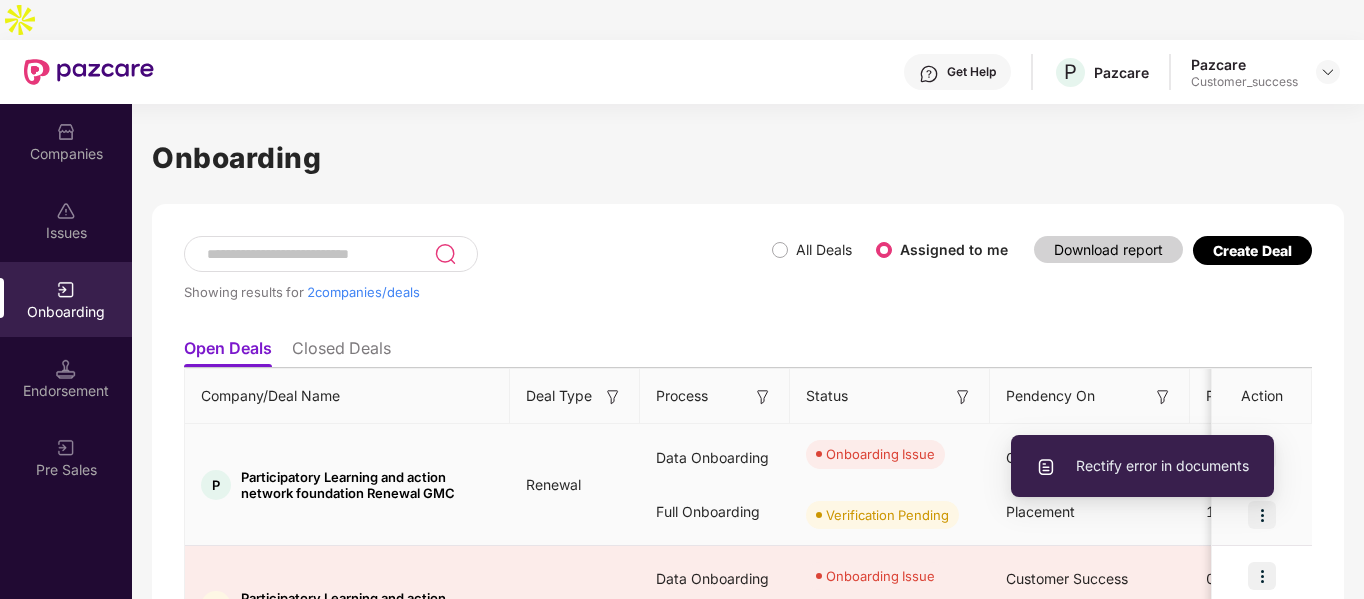 click on "Rectify error in documents" at bounding box center [1142, 466] 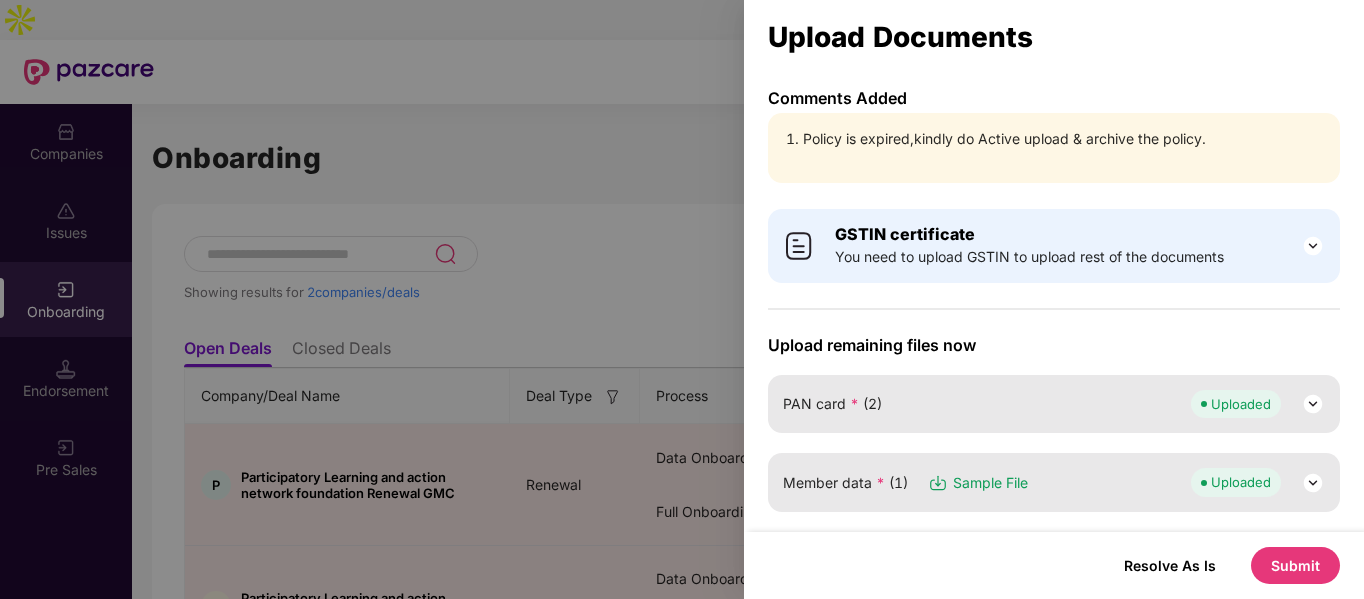 click on "Resolve As Is     Submit" at bounding box center (1054, 565) 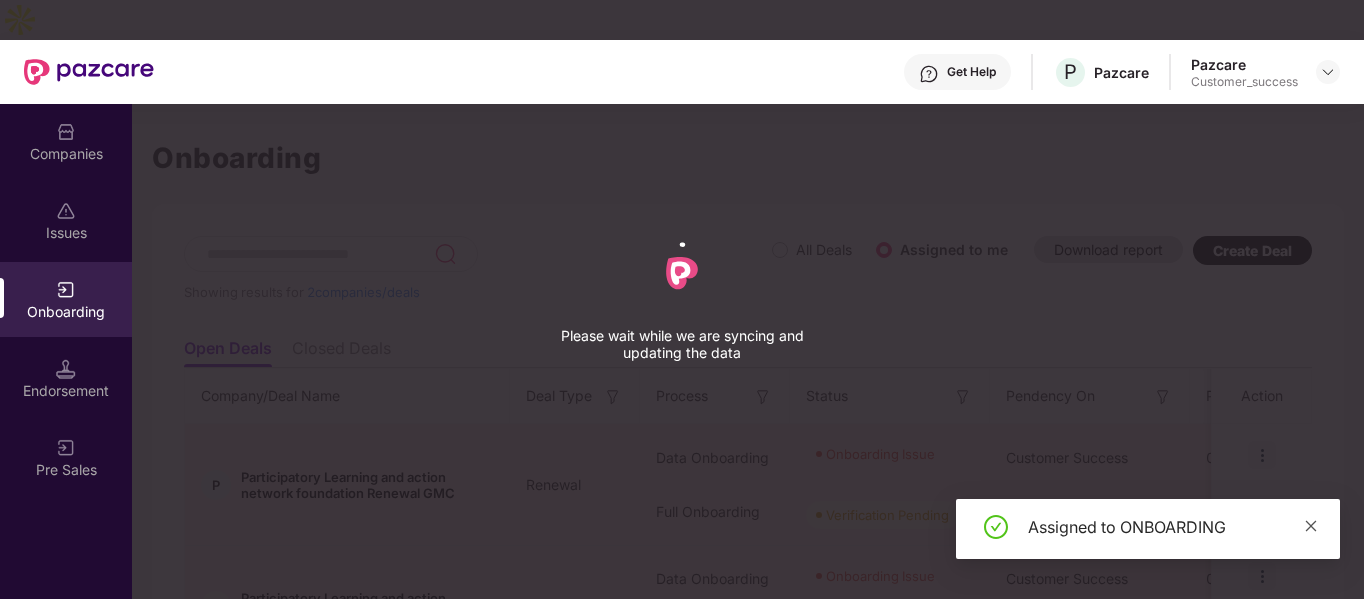 click 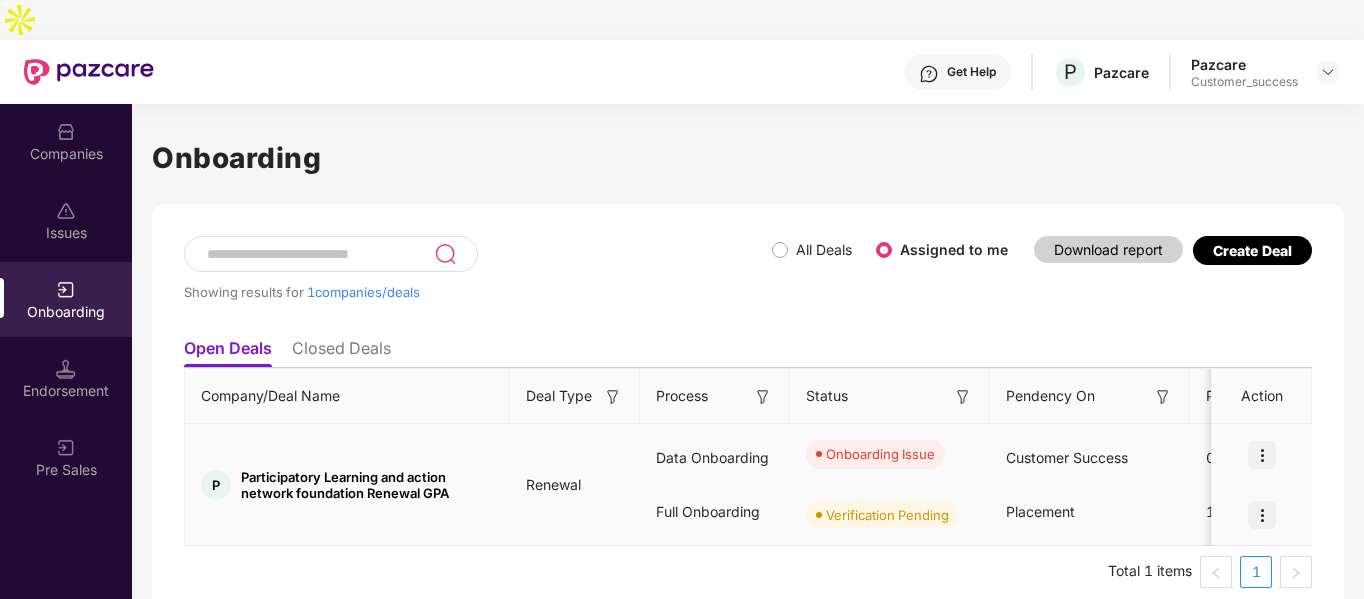click at bounding box center [1262, 455] 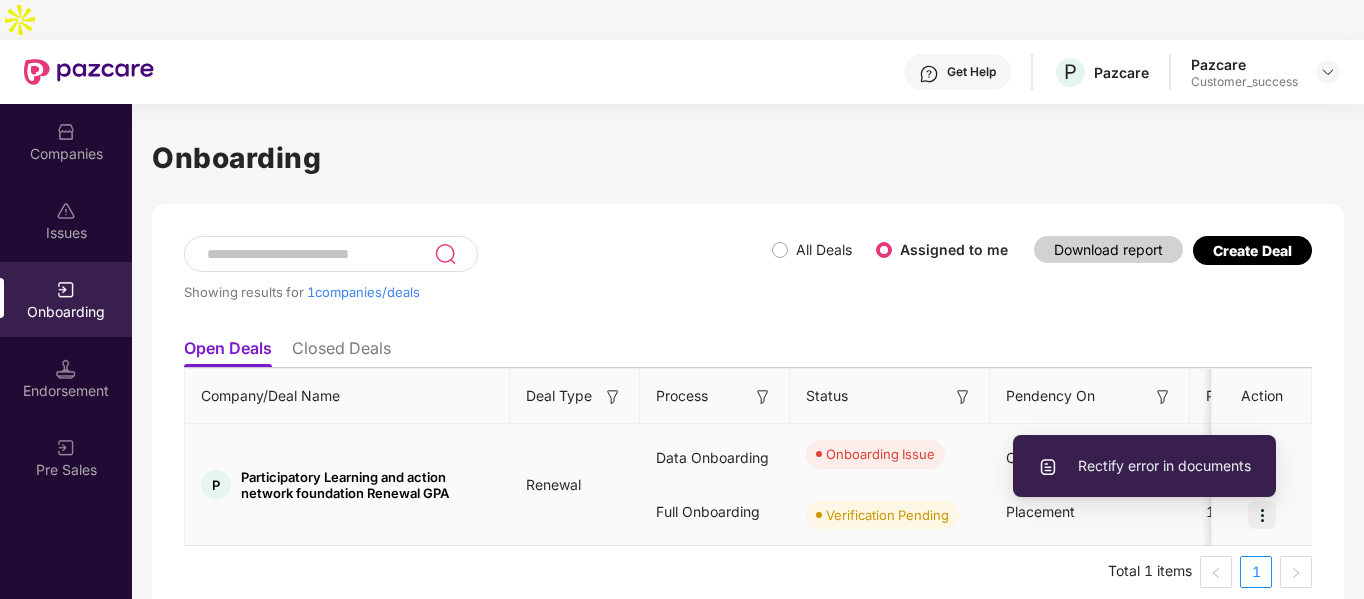 click on "Rectify error in documents" at bounding box center (1144, 466) 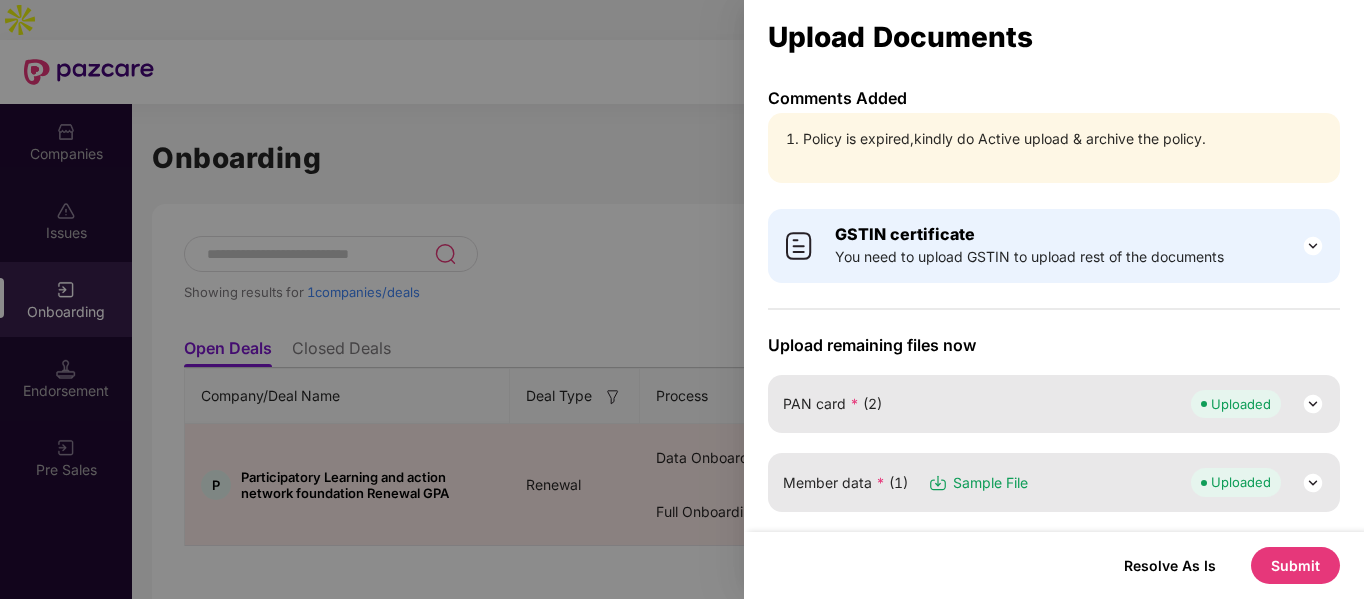 click on "Submit" at bounding box center (1295, 565) 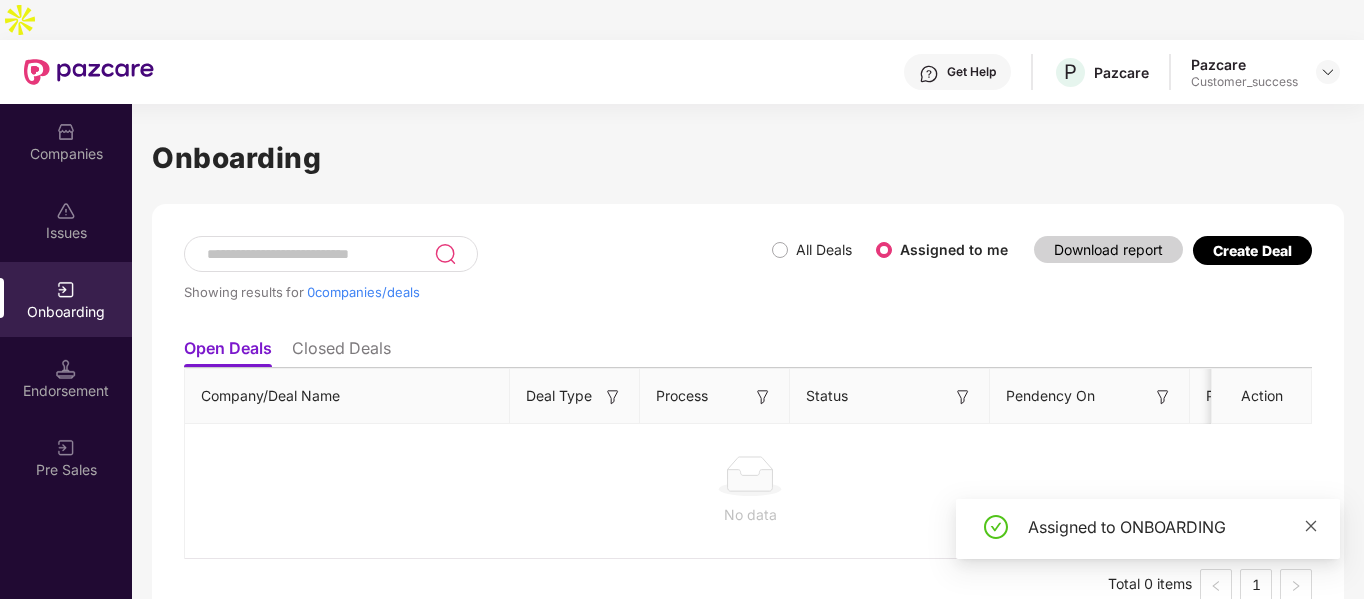 click 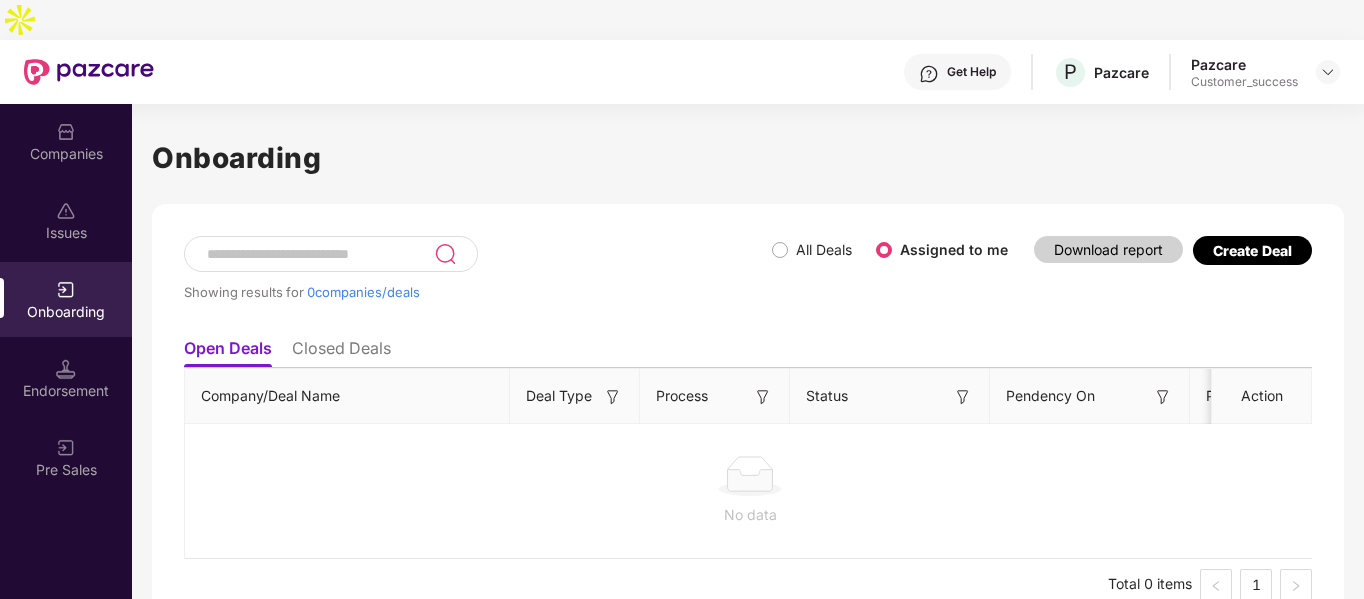 click on "Companies" at bounding box center [66, 141] 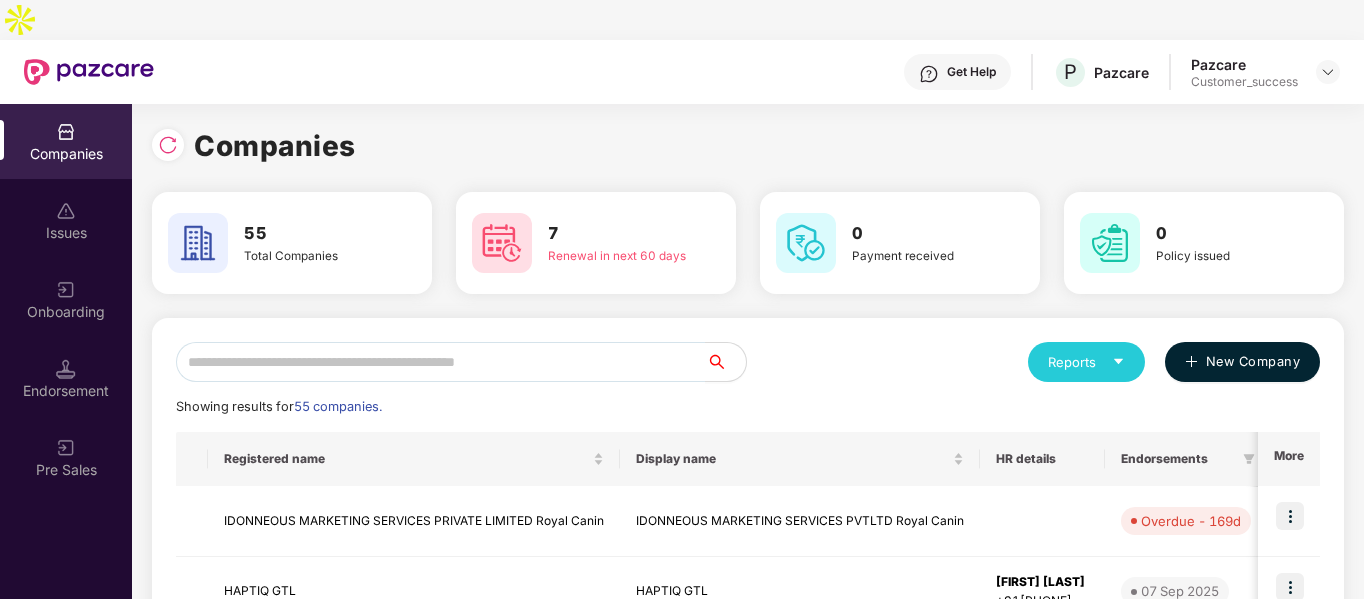 click on "New Company" at bounding box center (1253, 362) 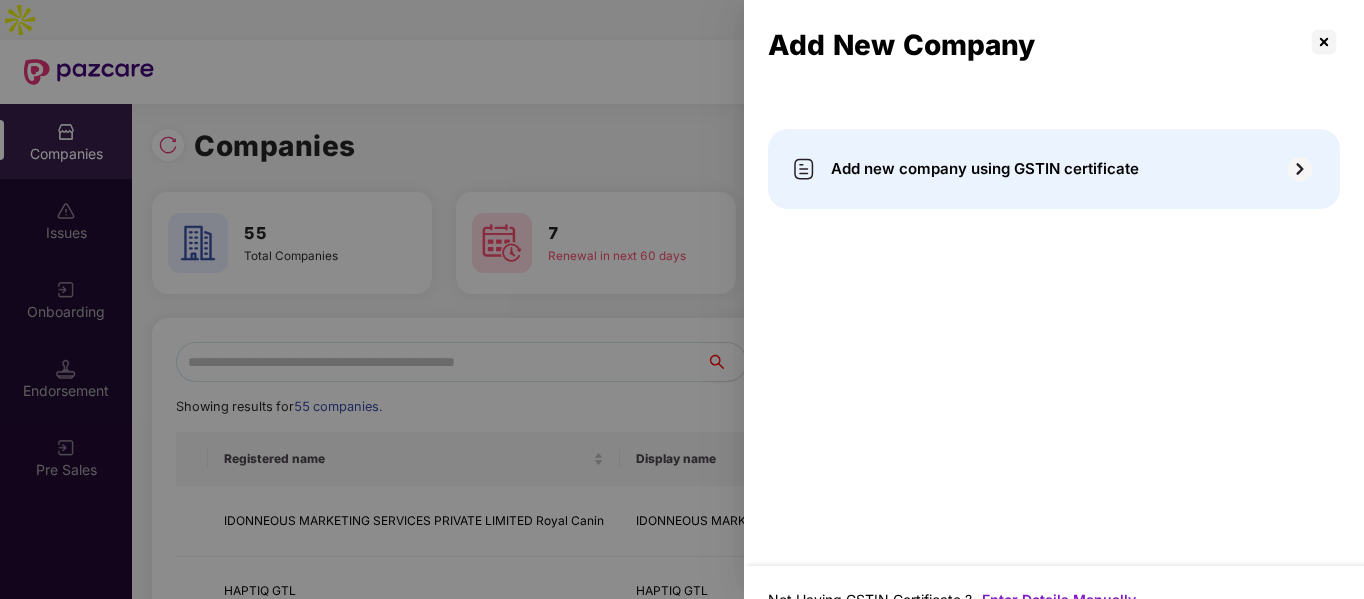 click on "Add new company using GSTIN certificate" at bounding box center (985, 169) 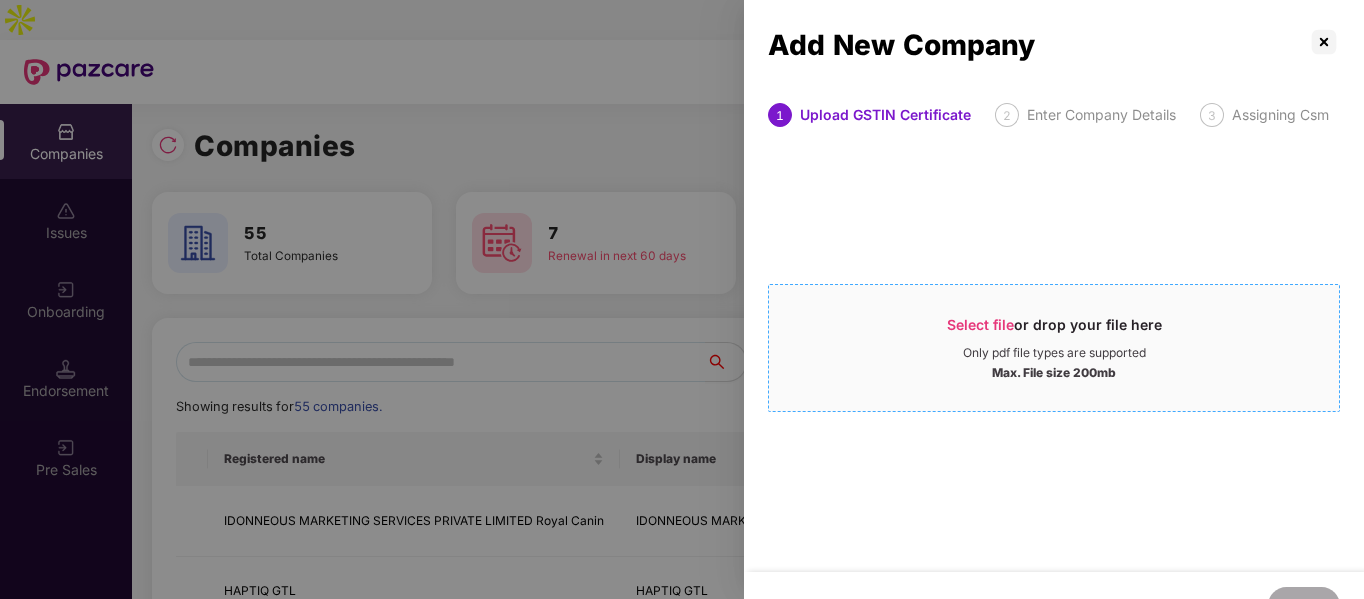 click on "Select file" at bounding box center [980, 324] 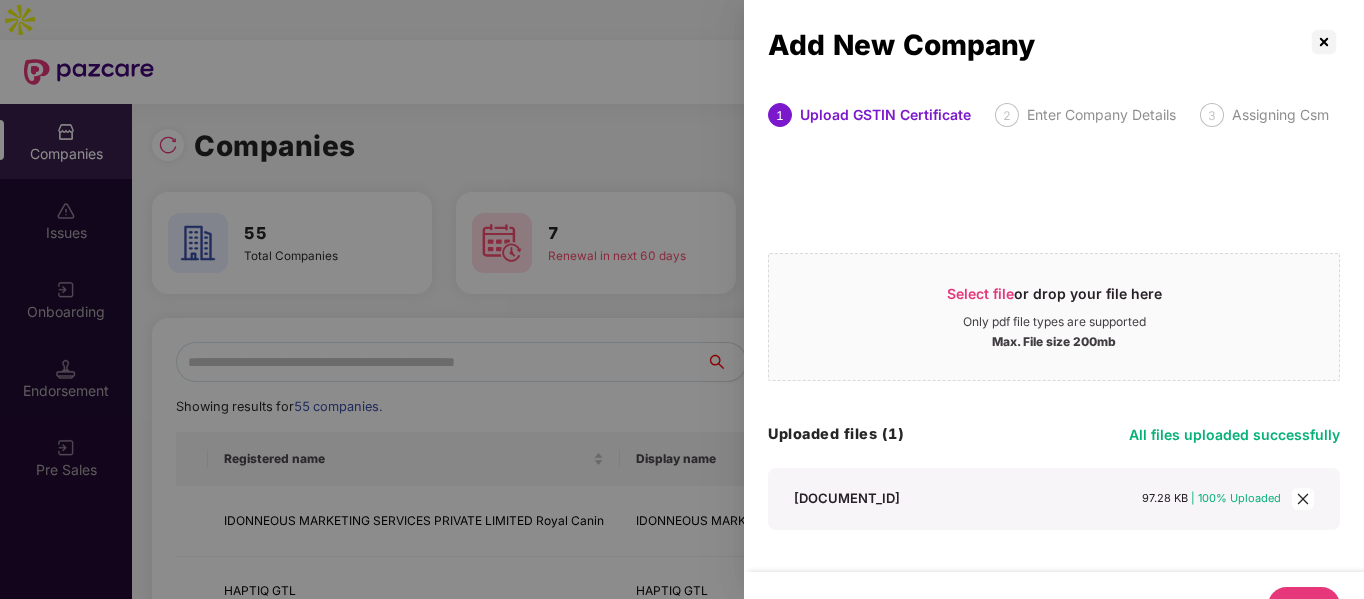scroll, scrollTop: 31, scrollLeft: 0, axis: vertical 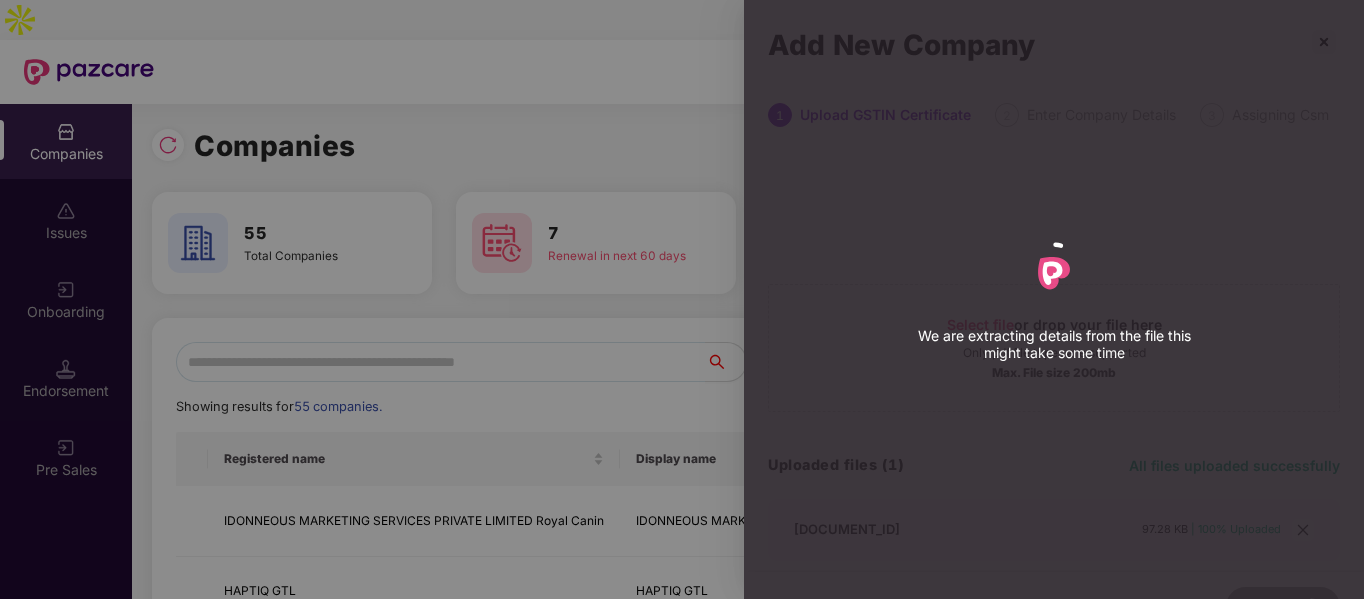 select on "****" 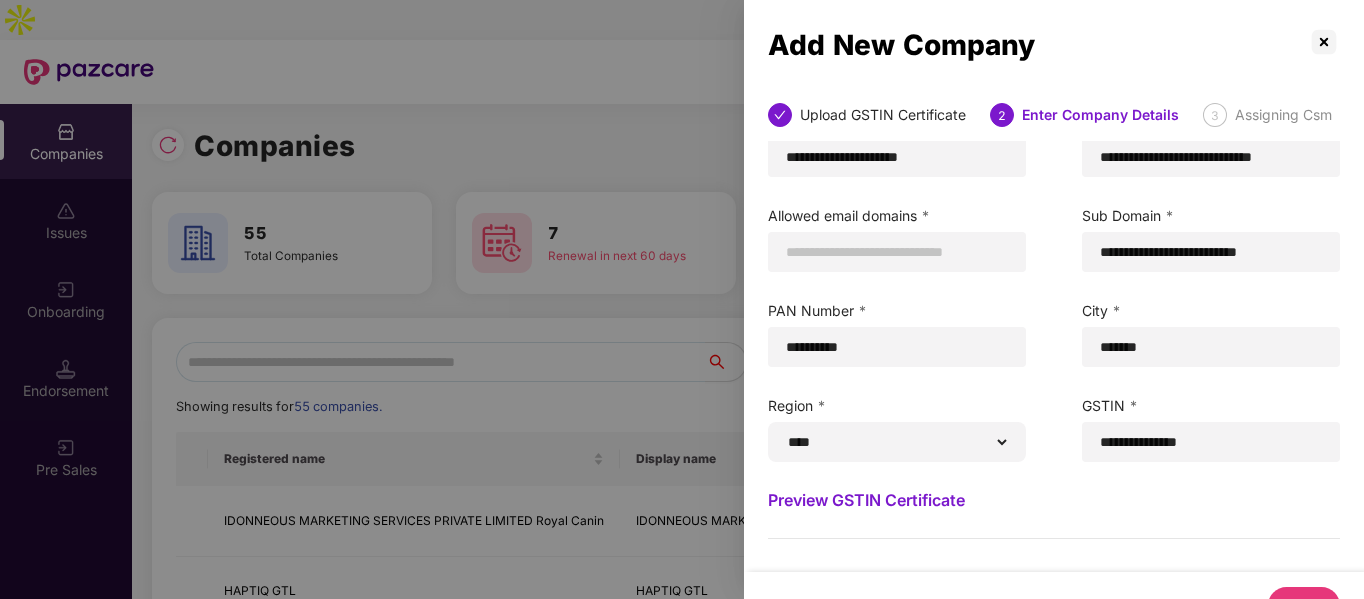 scroll, scrollTop: 64, scrollLeft: 0, axis: vertical 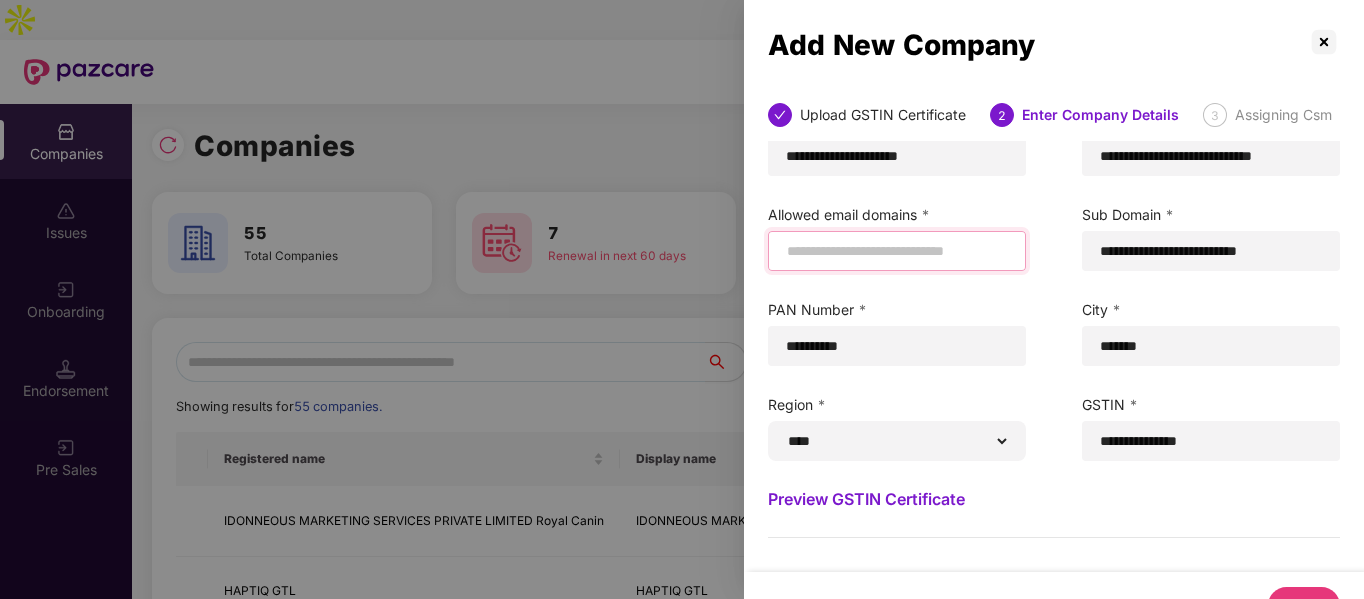 click at bounding box center [897, 251] 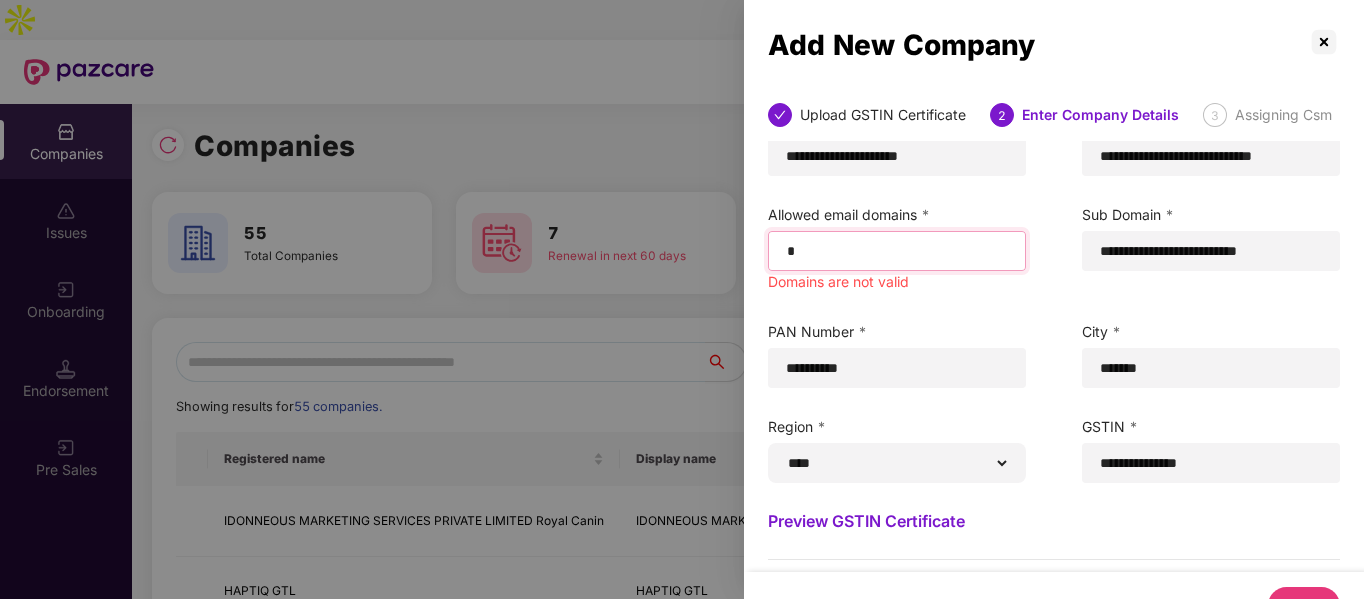 paste on "**********" 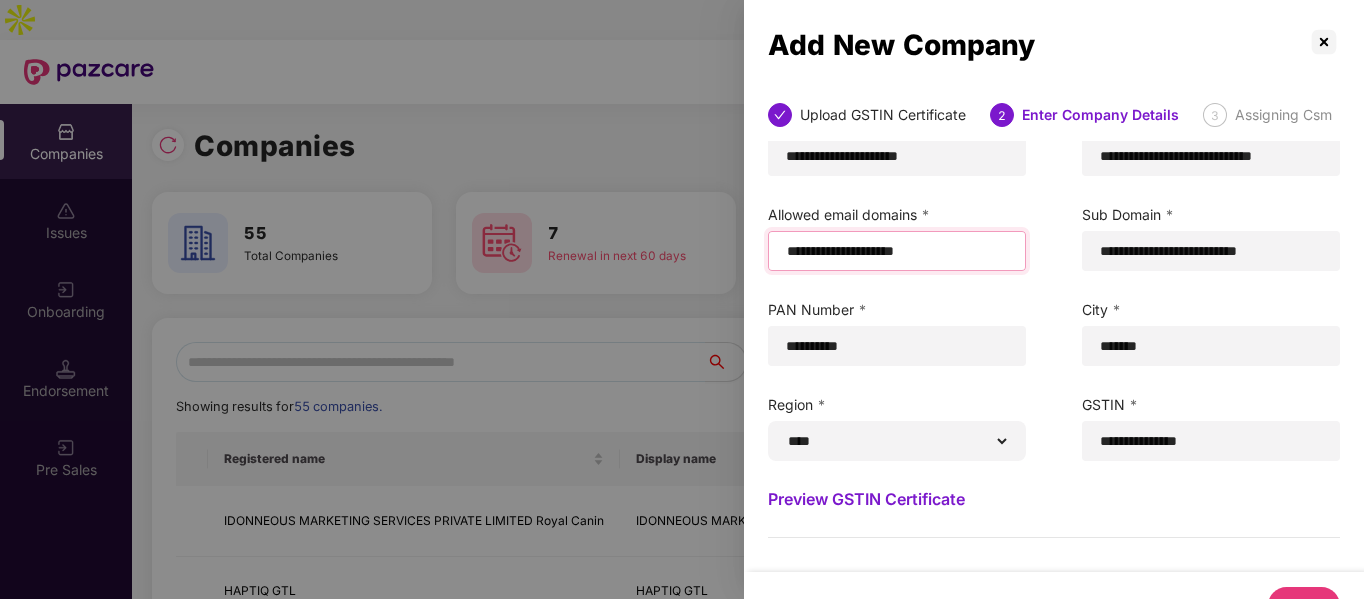 scroll, scrollTop: 244, scrollLeft: 0, axis: vertical 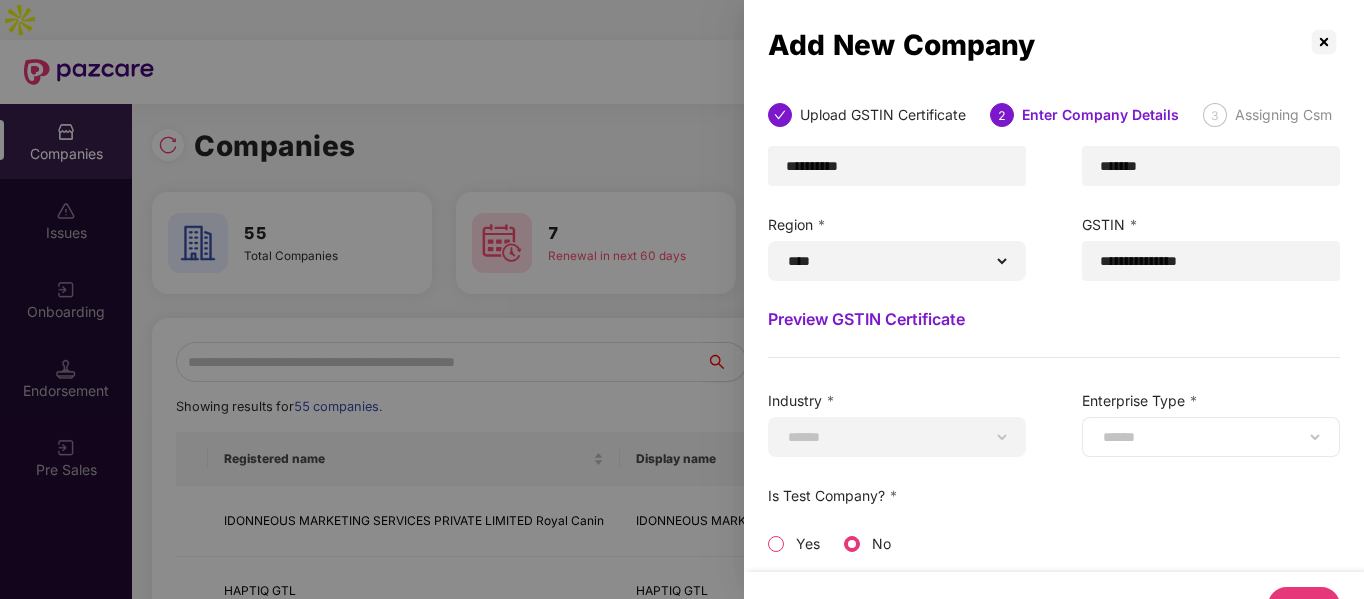 type on "**********" 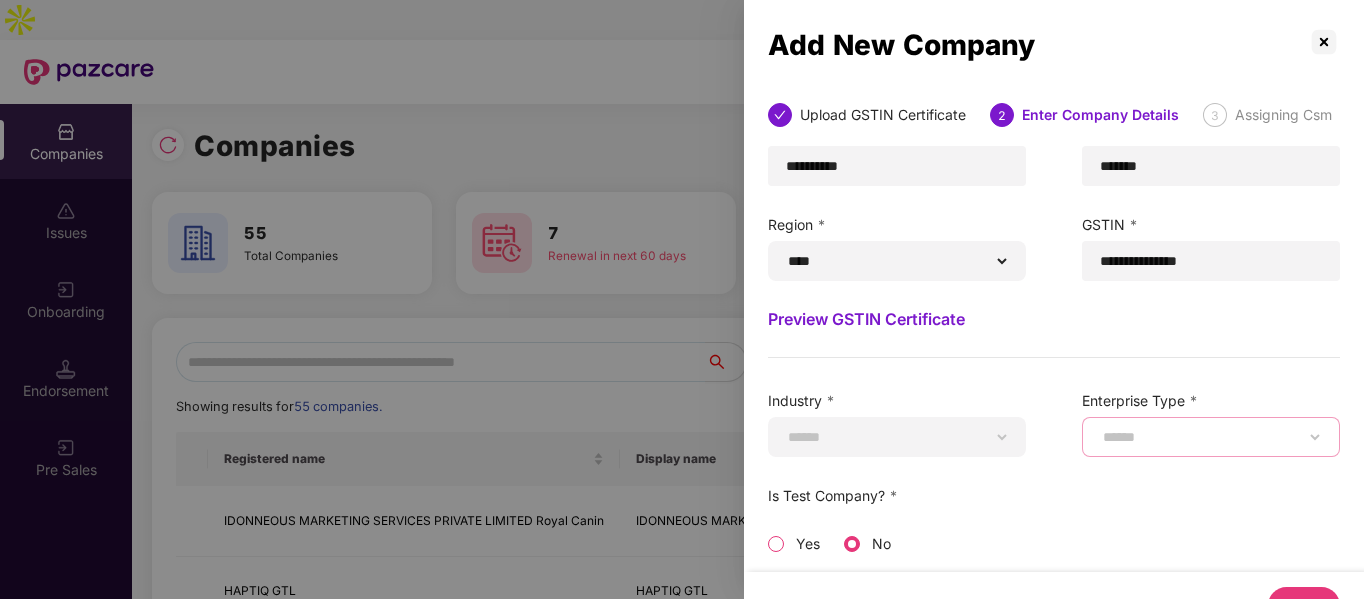 click on "**********" at bounding box center (1211, 437) 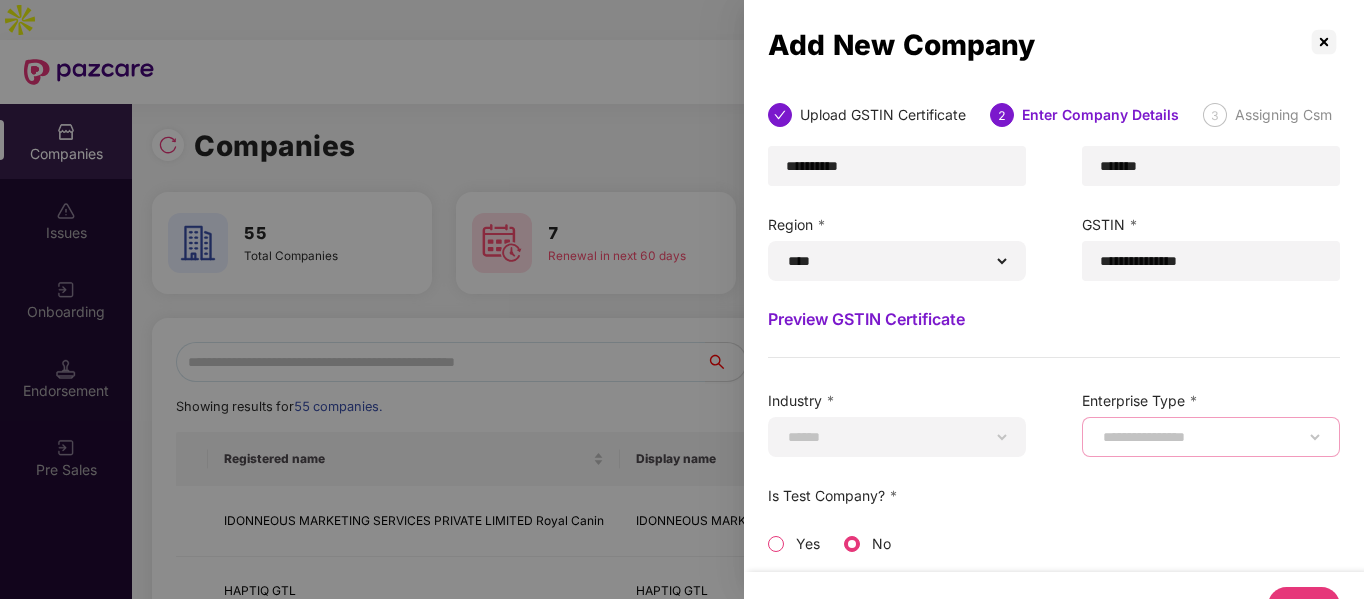 click on "**********" at bounding box center (1211, 437) 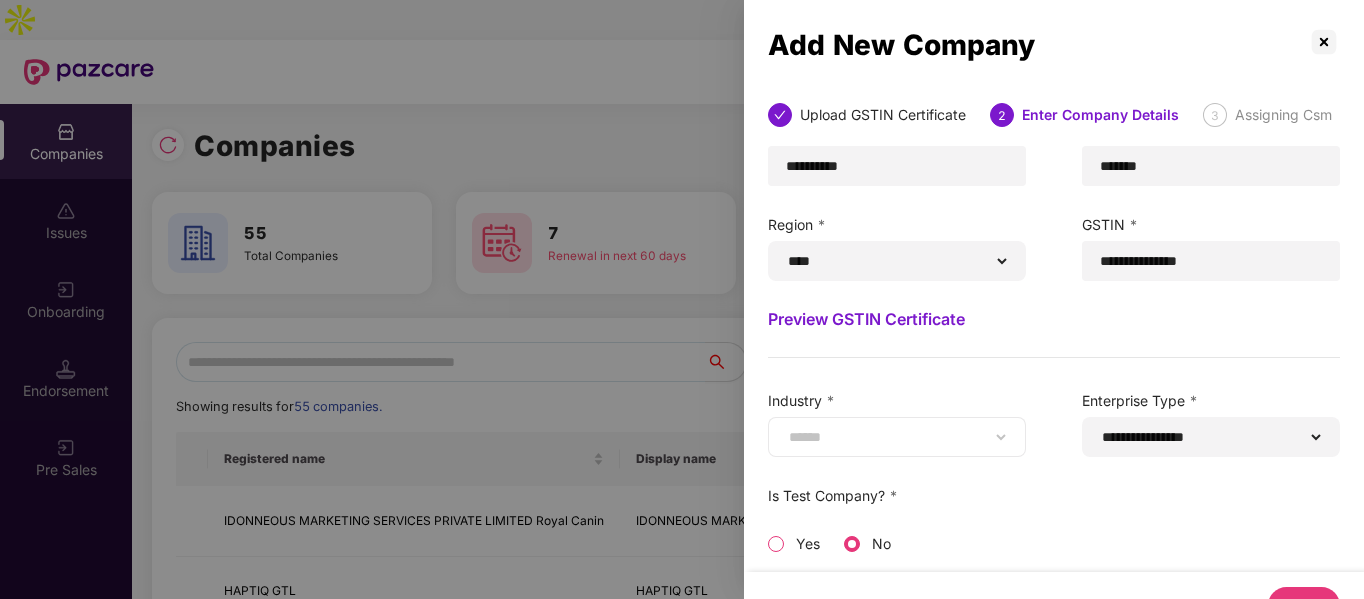click on "**********" at bounding box center [897, 437] 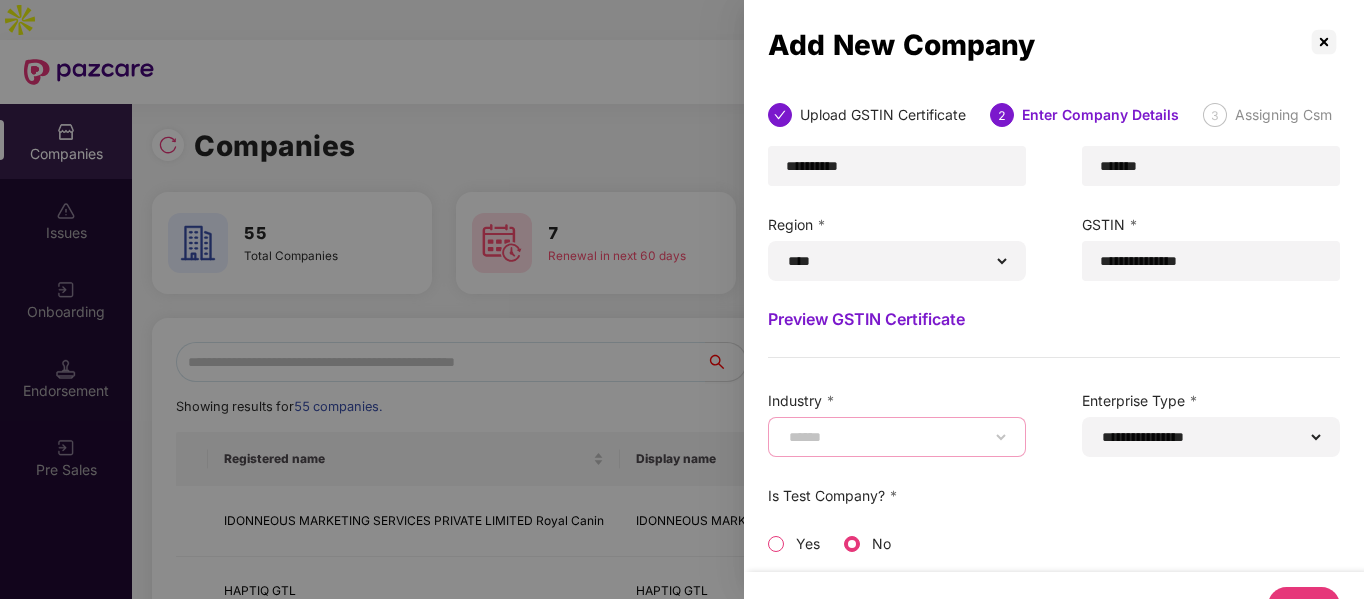 click on "**********" at bounding box center [897, 437] 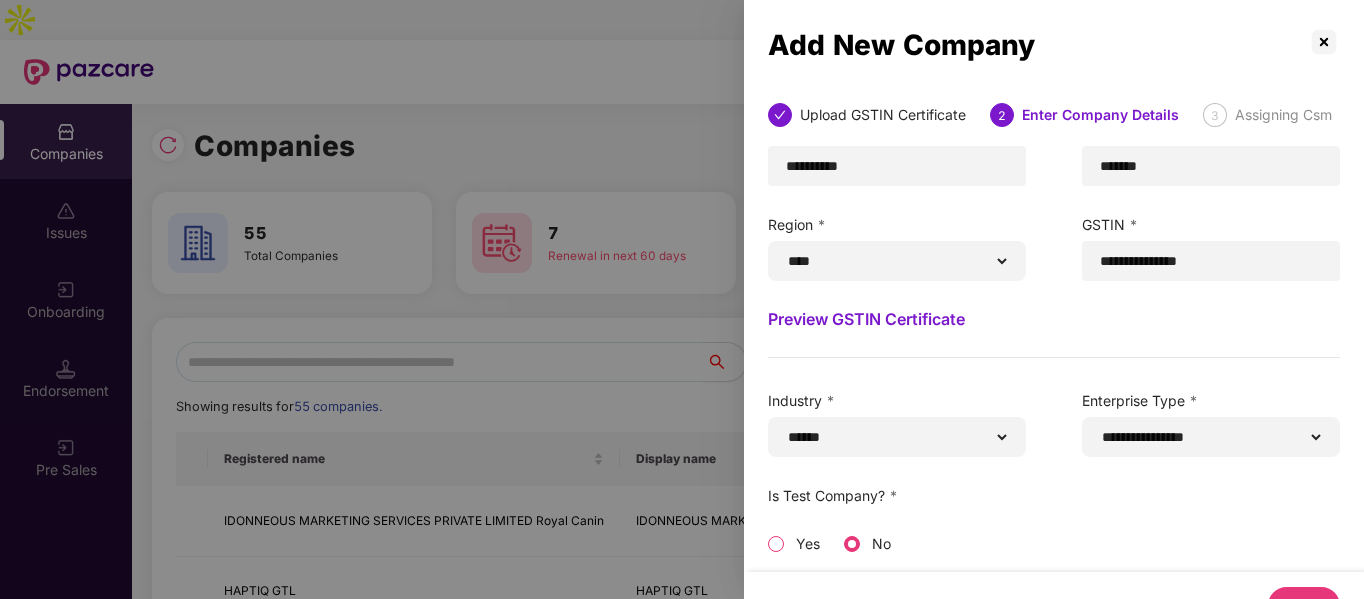 click on "Next" at bounding box center (1304, 605) 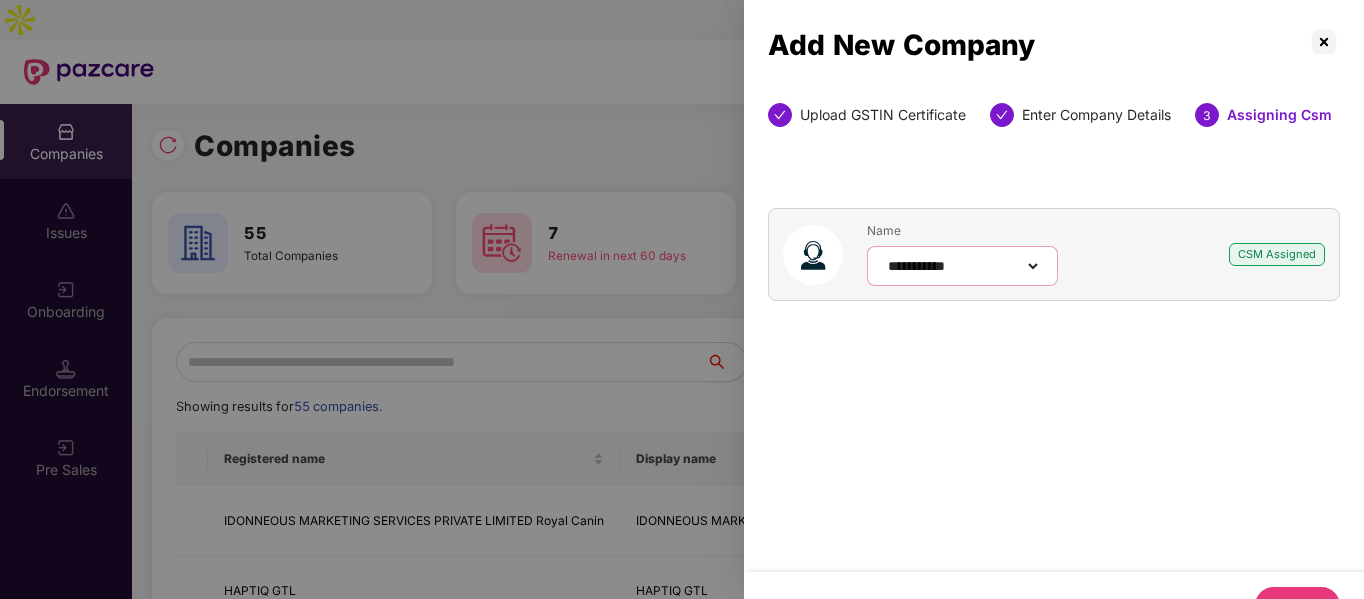click on "**********" at bounding box center [962, 266] 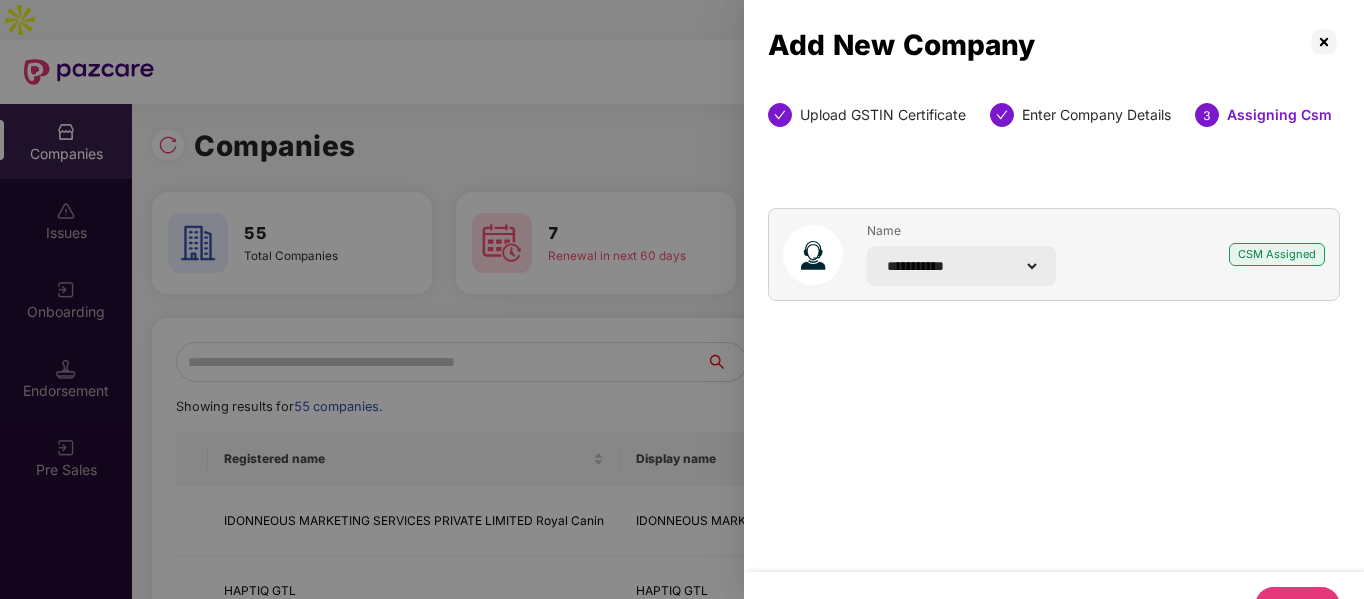 click on "Create" at bounding box center [1297, 605] 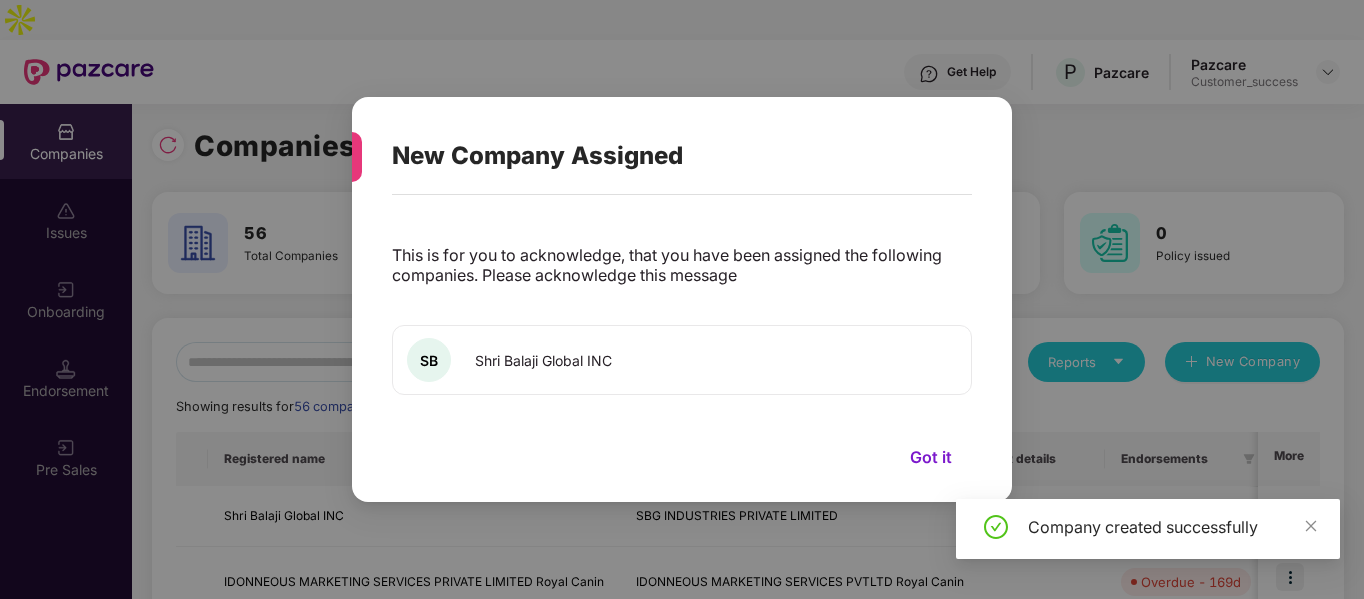 click on "Got it" at bounding box center (931, 457) 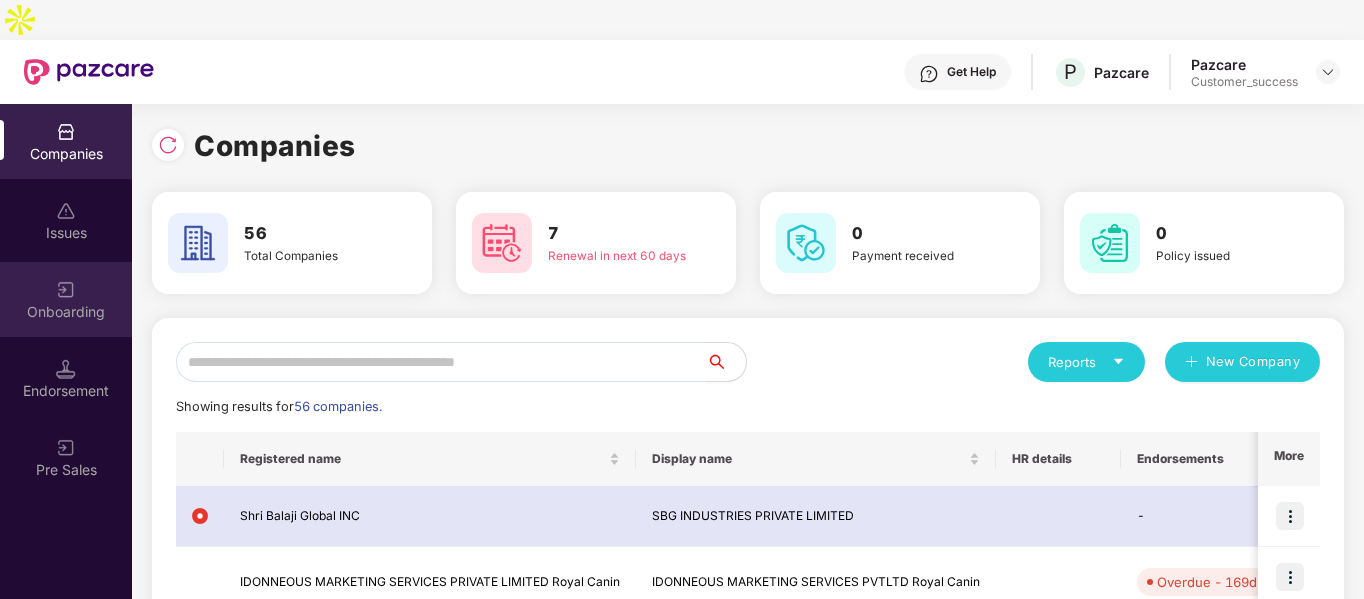 click on "Onboarding" at bounding box center (66, 312) 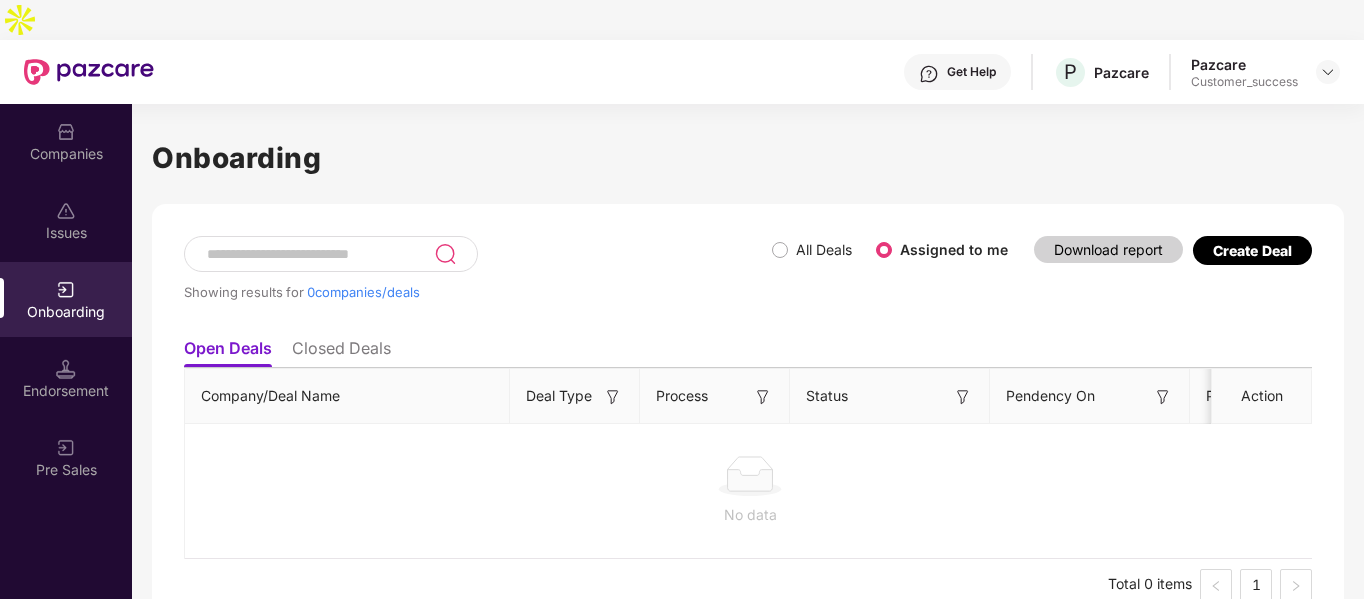 click on "Create Deal" at bounding box center (1252, 250) 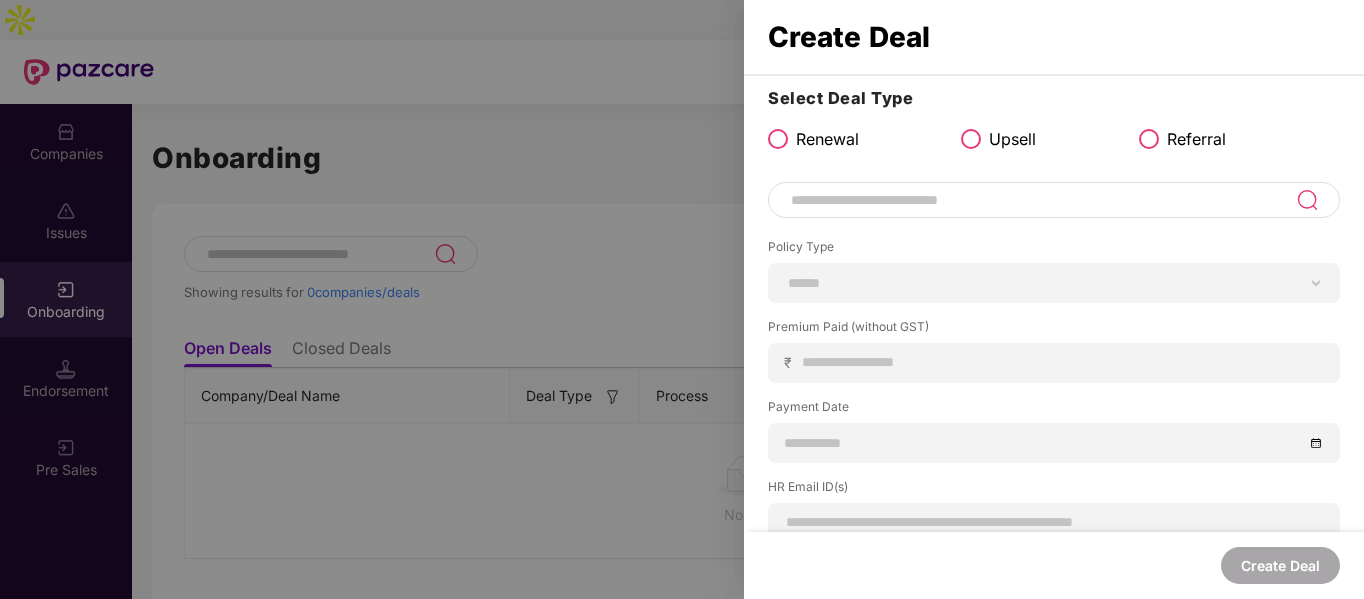 click at bounding box center (971, 139) 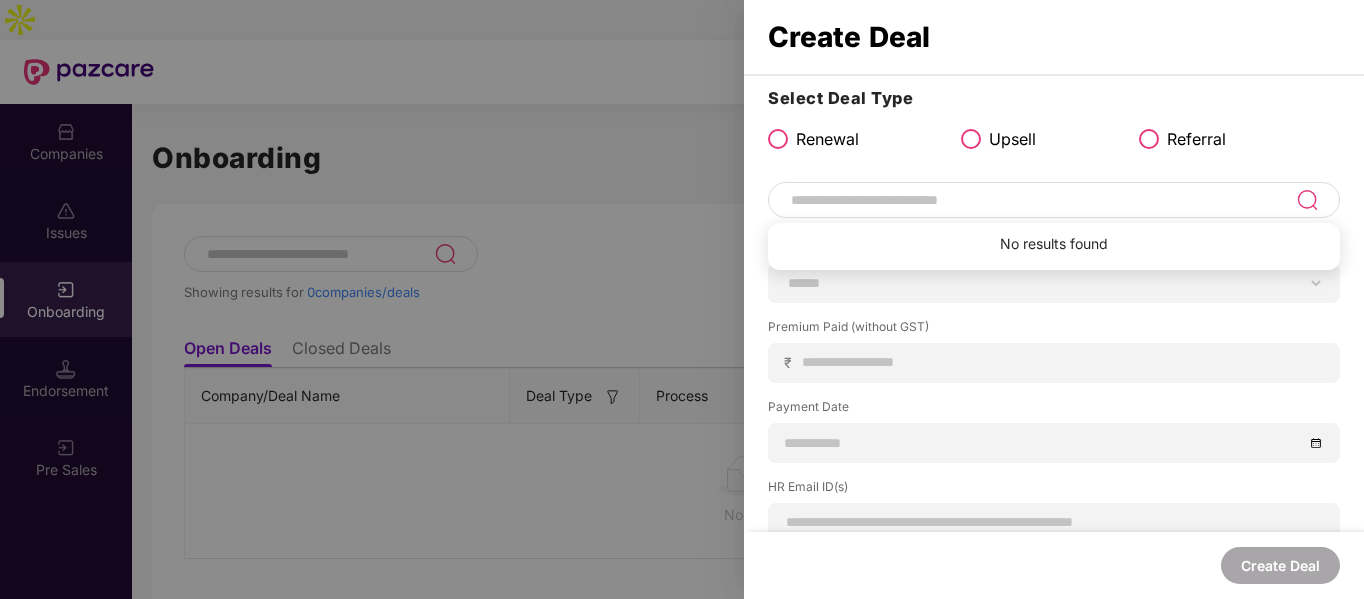 click at bounding box center (1042, 200) 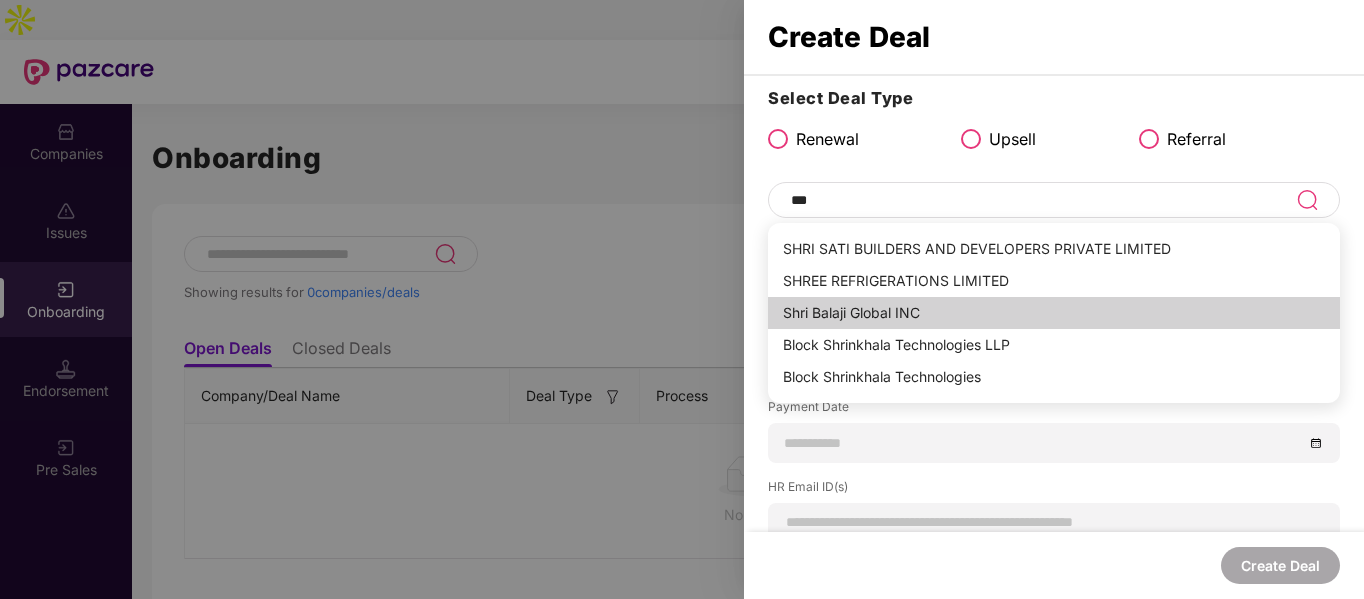 type on "**********" 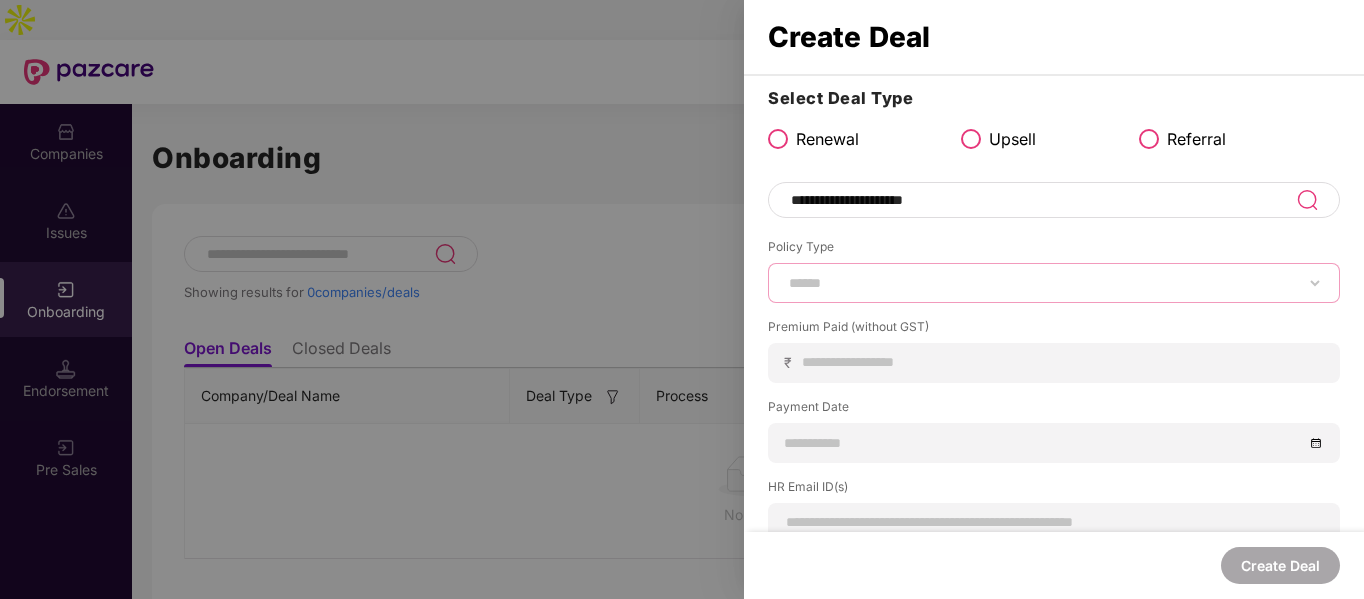 click on "****** *** ********* *** *** *** **** ***" at bounding box center [1054, 283] 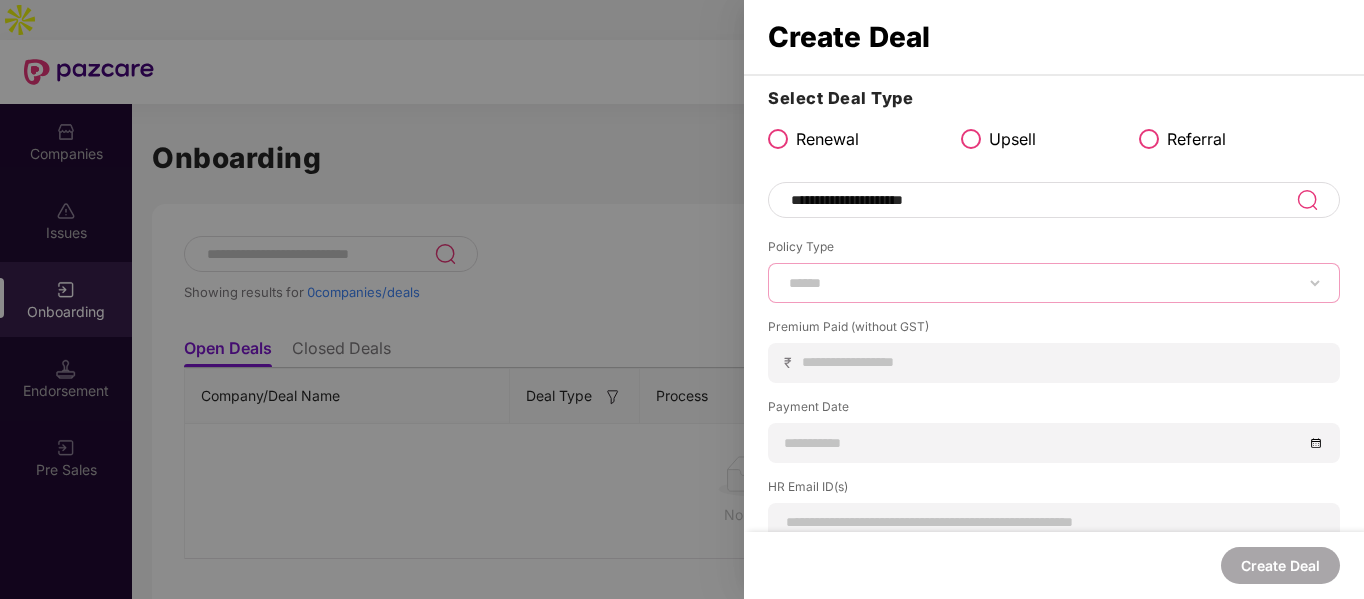 select on "***" 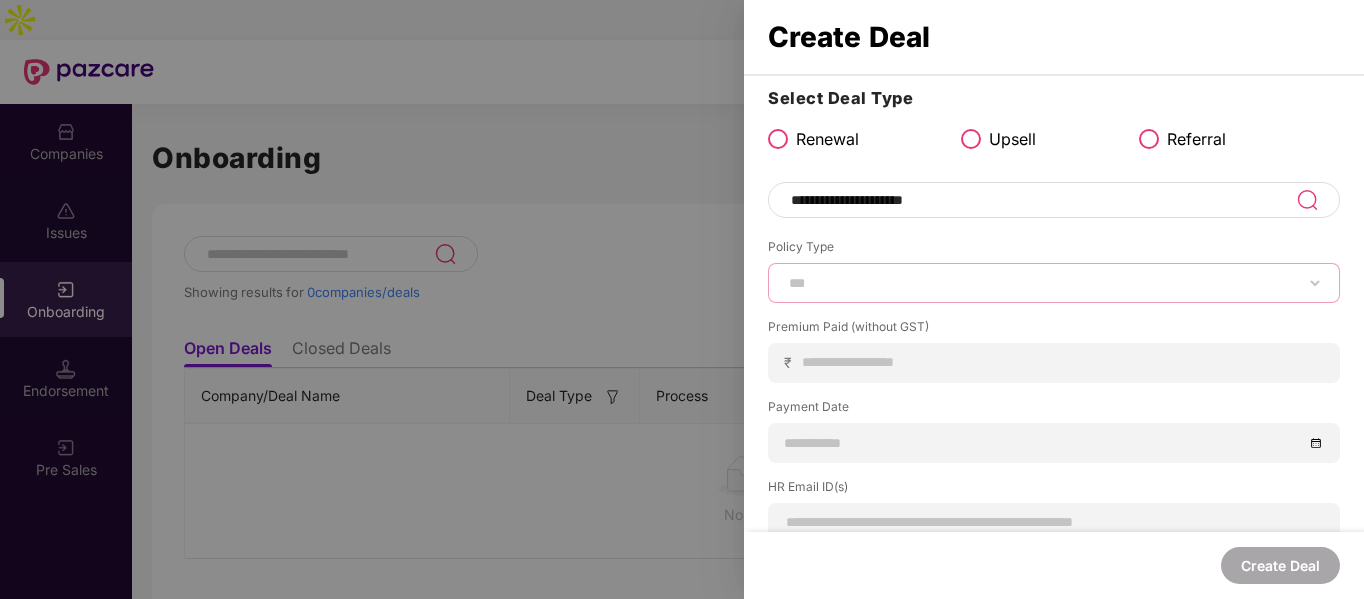 click on "****** *** ********* *** *** *** **** ***" at bounding box center (1054, 283) 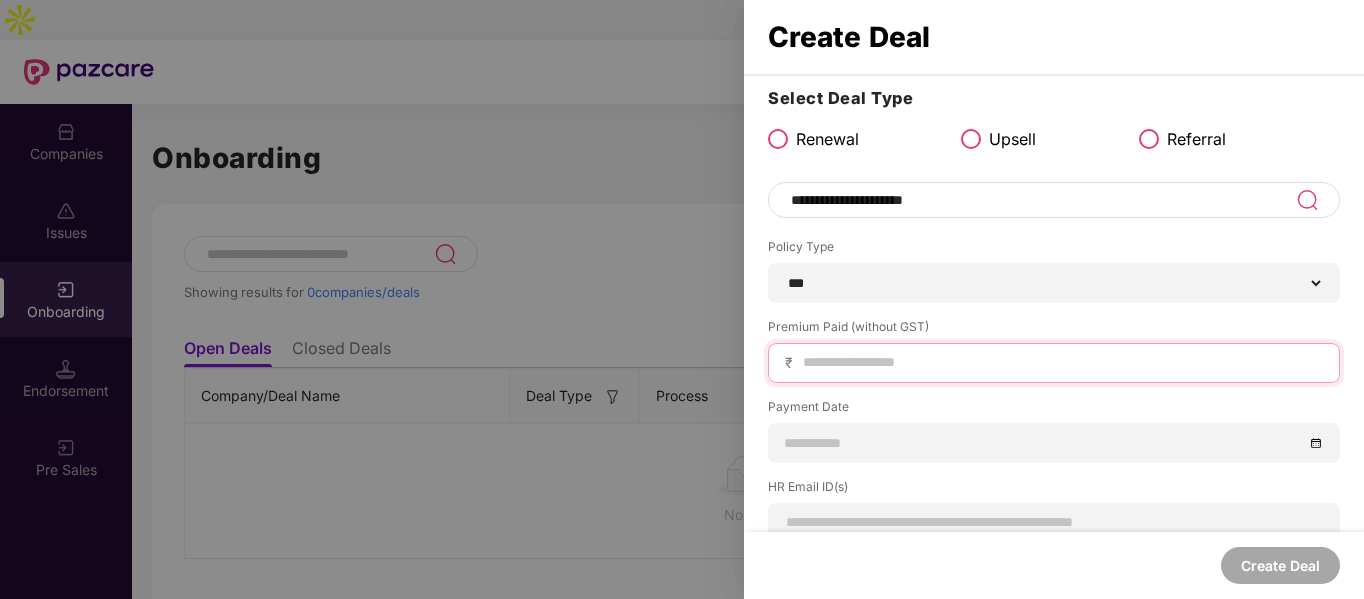 click at bounding box center [1062, 362] 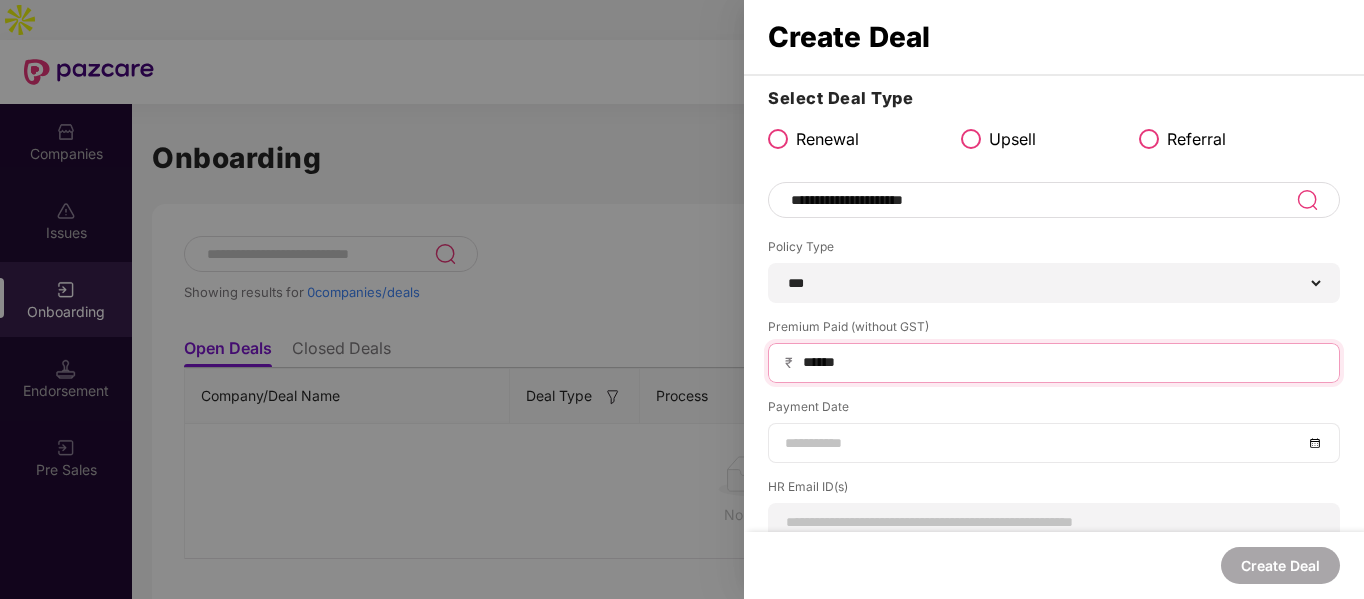type on "******" 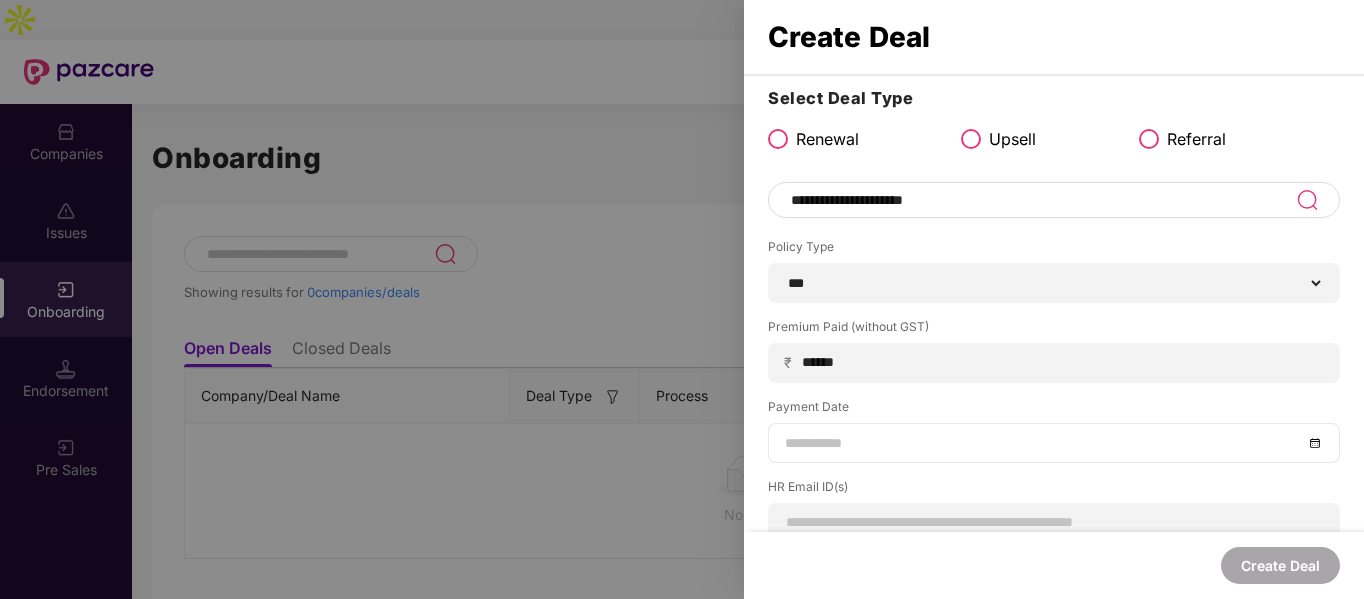 click at bounding box center (1054, 443) 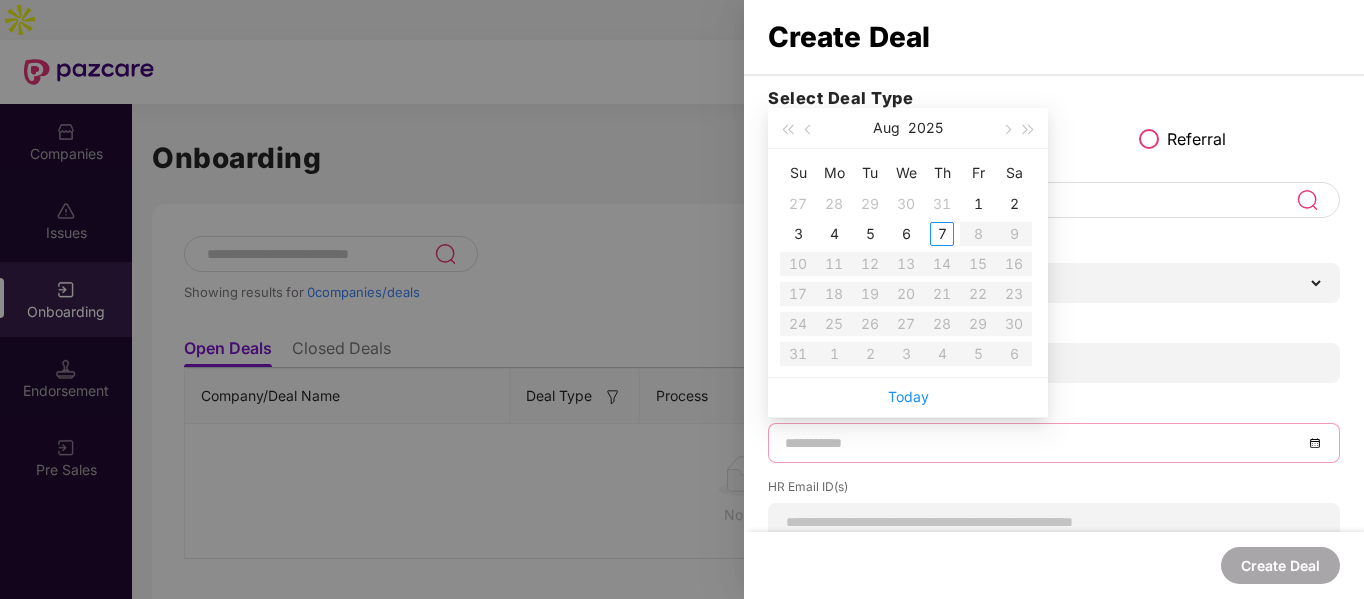 type on "**********" 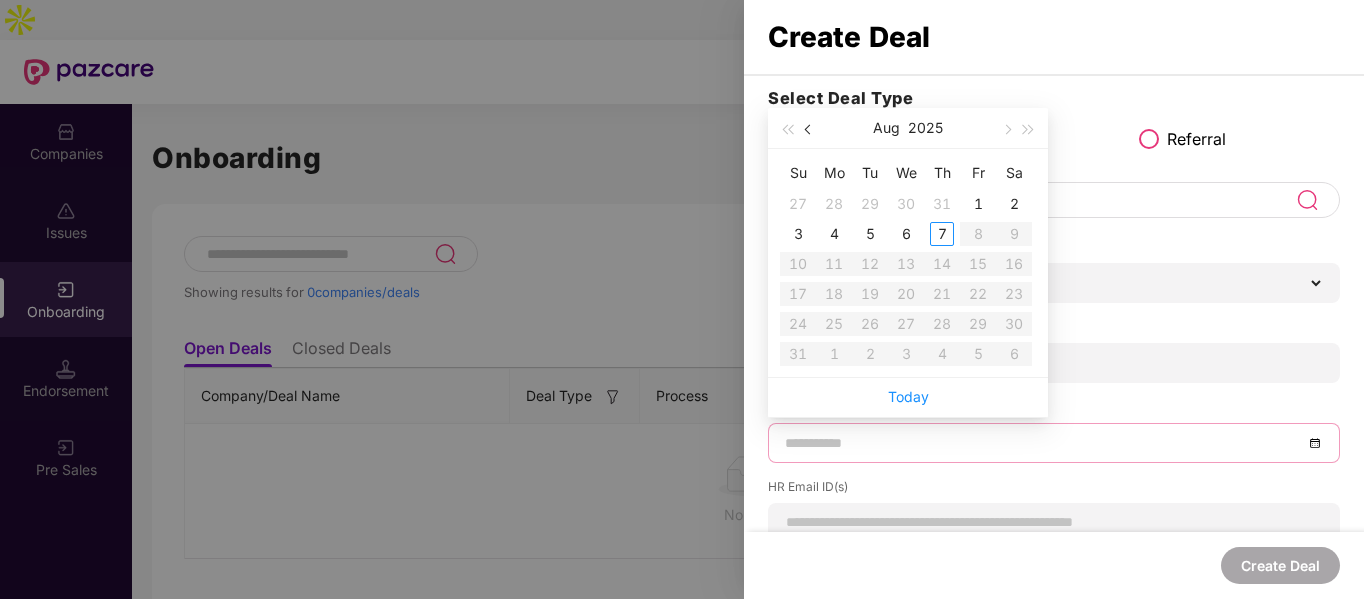 click at bounding box center (809, 128) 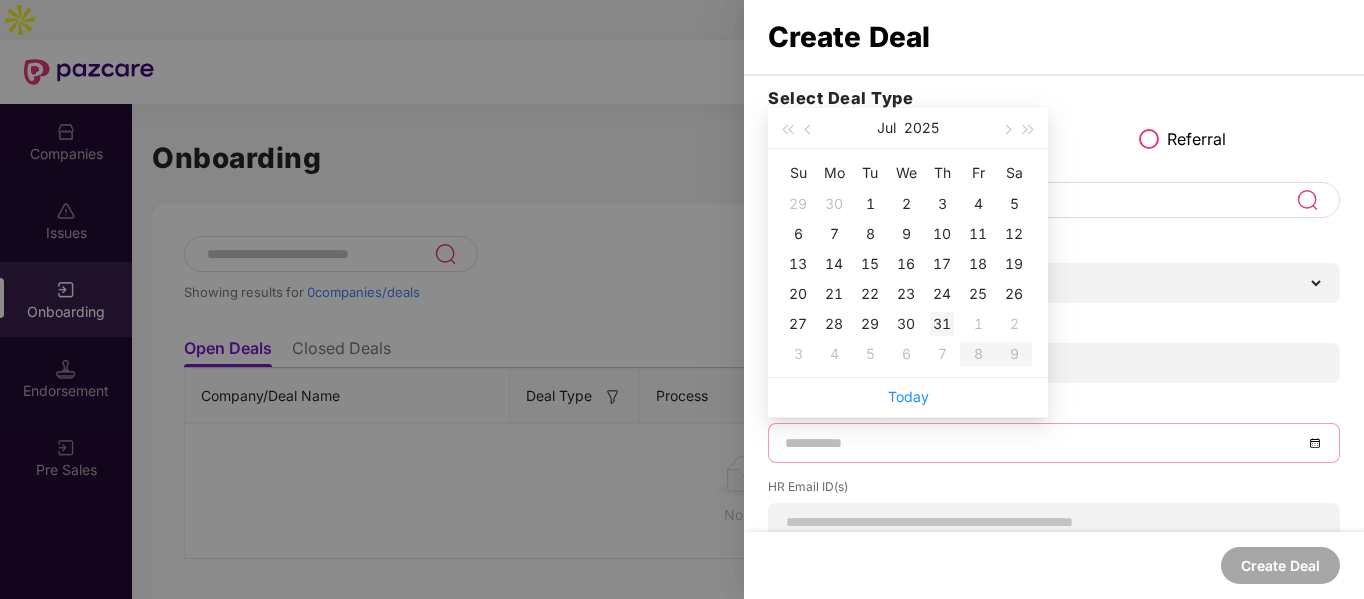 type on "**********" 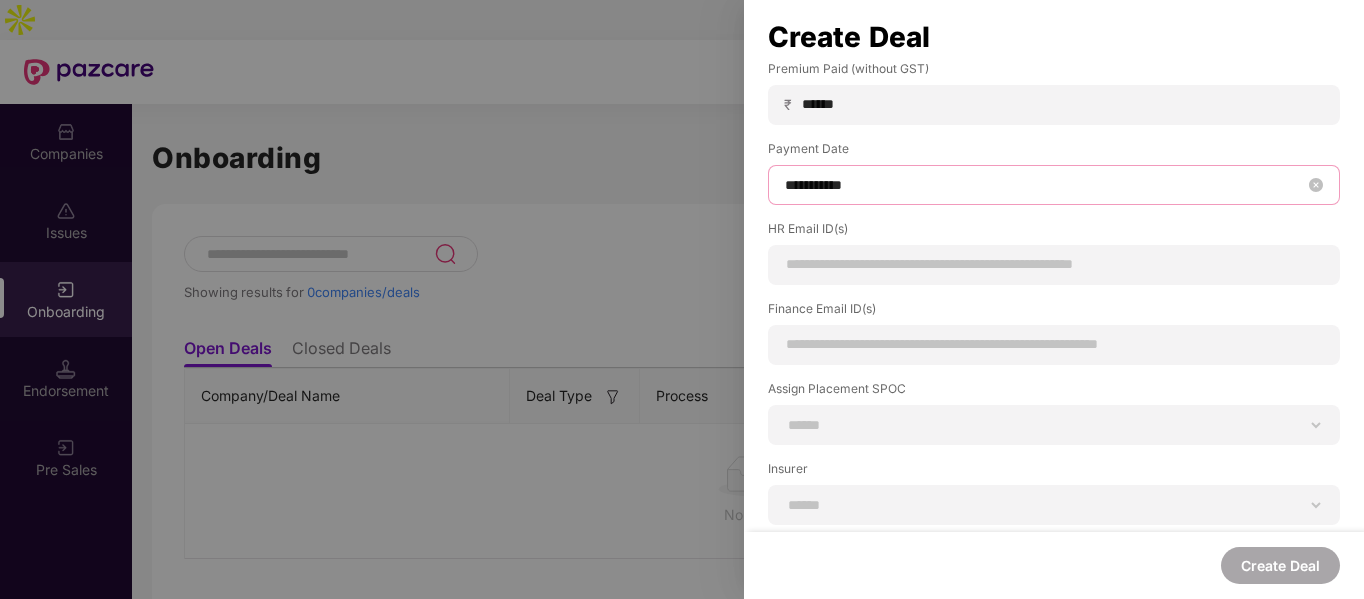 scroll, scrollTop: 259, scrollLeft: 0, axis: vertical 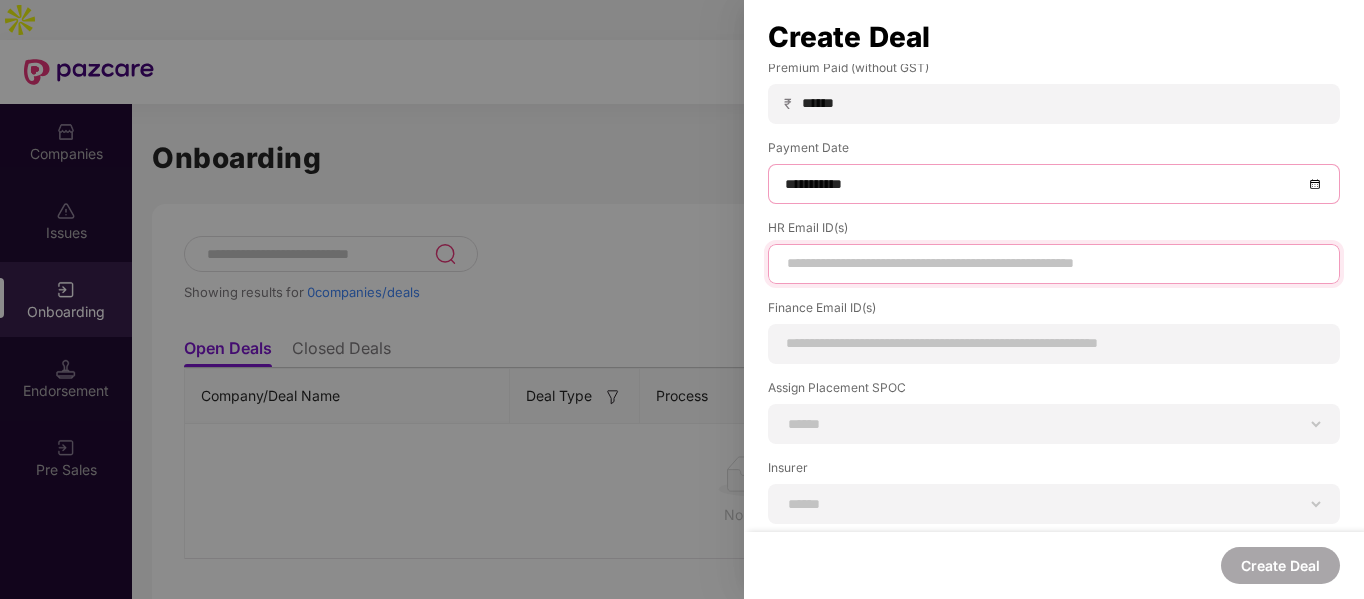 click at bounding box center [1054, 263] 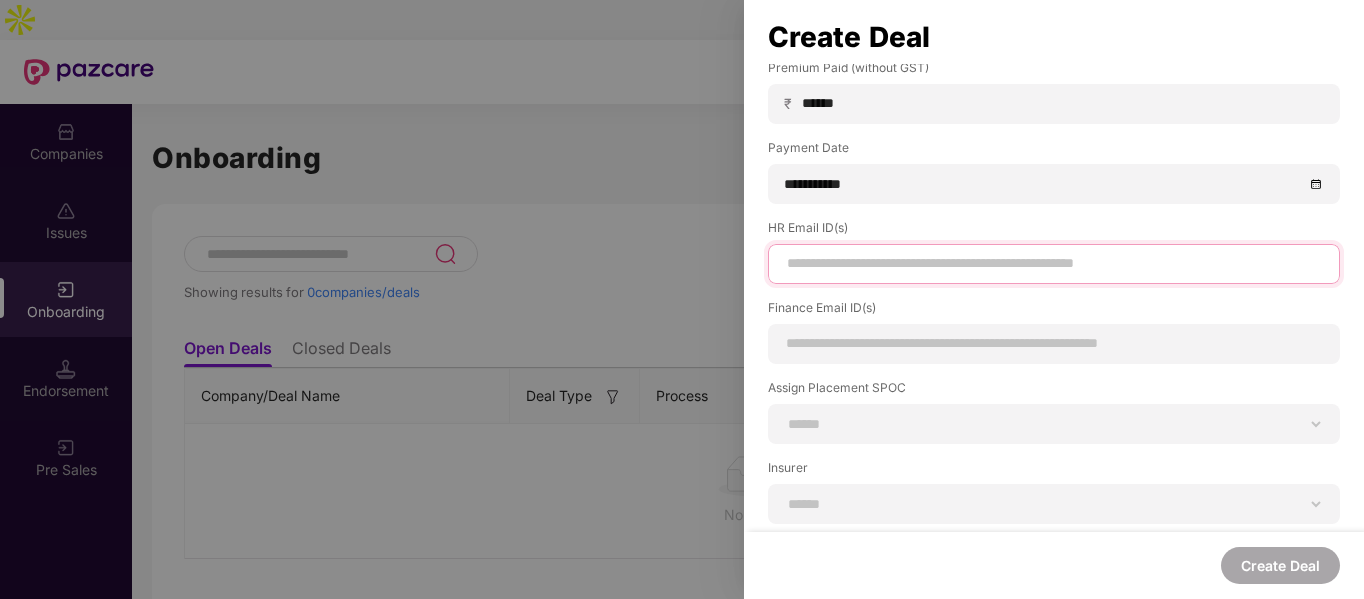 paste on "**********" 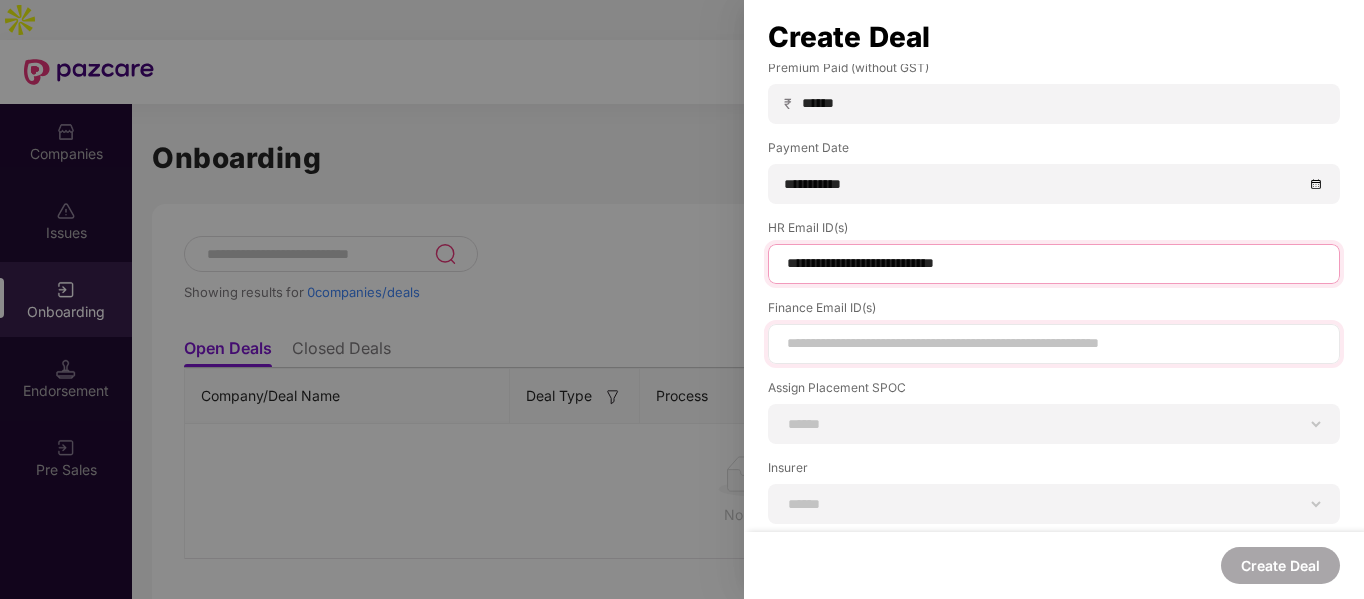 type on "**********" 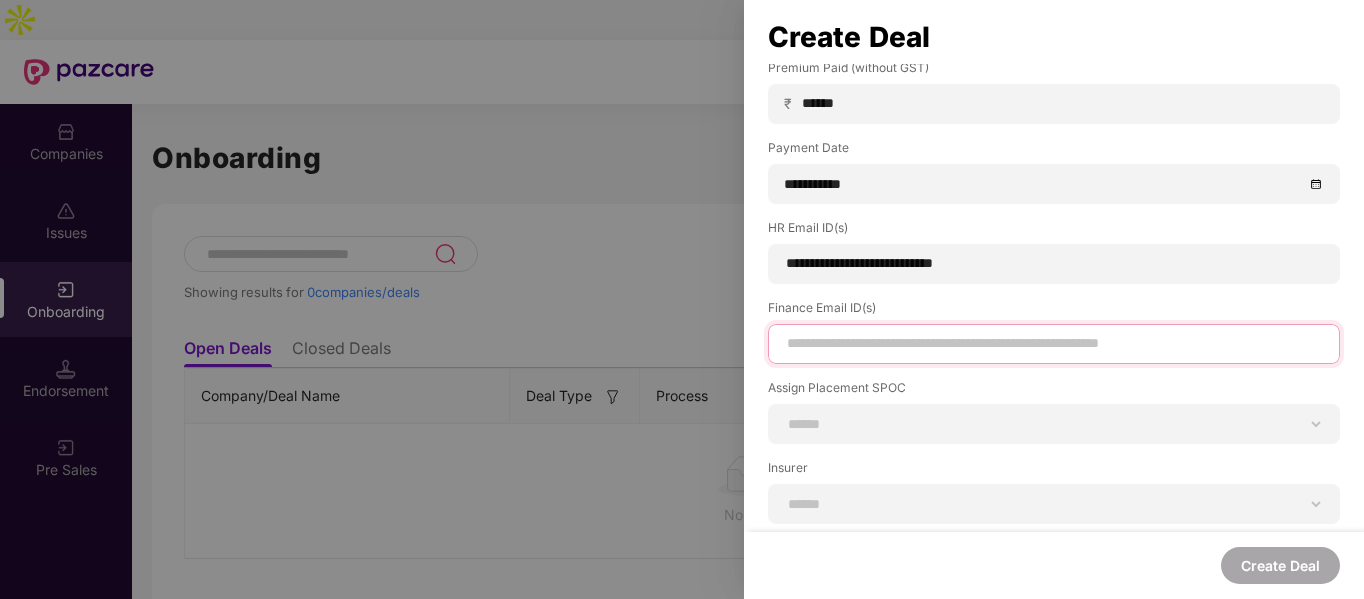 paste on "**********" 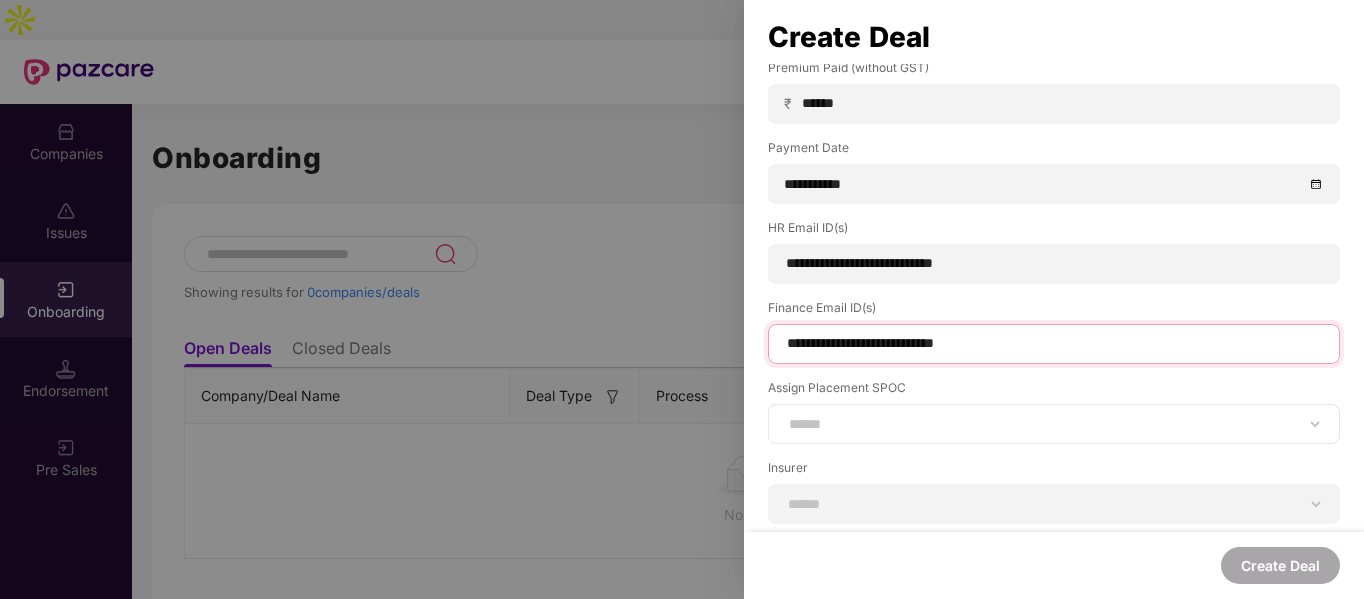 type on "**********" 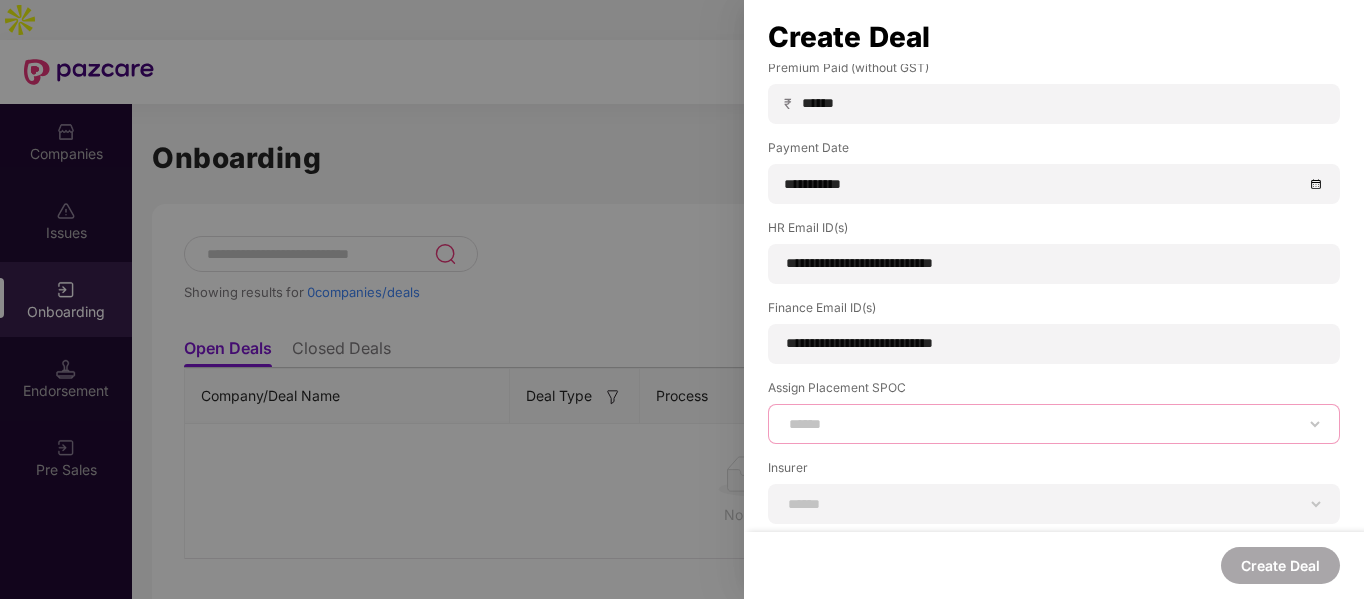click on "**********" at bounding box center [1054, 424] 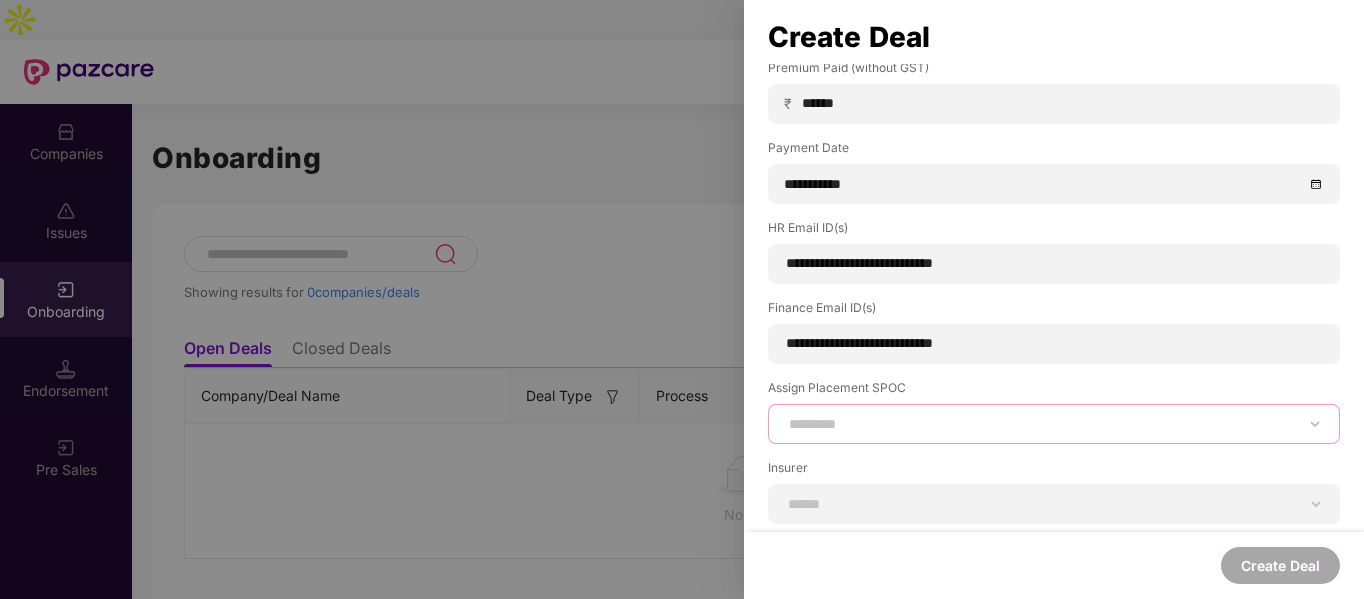 click on "**********" at bounding box center [1054, 424] 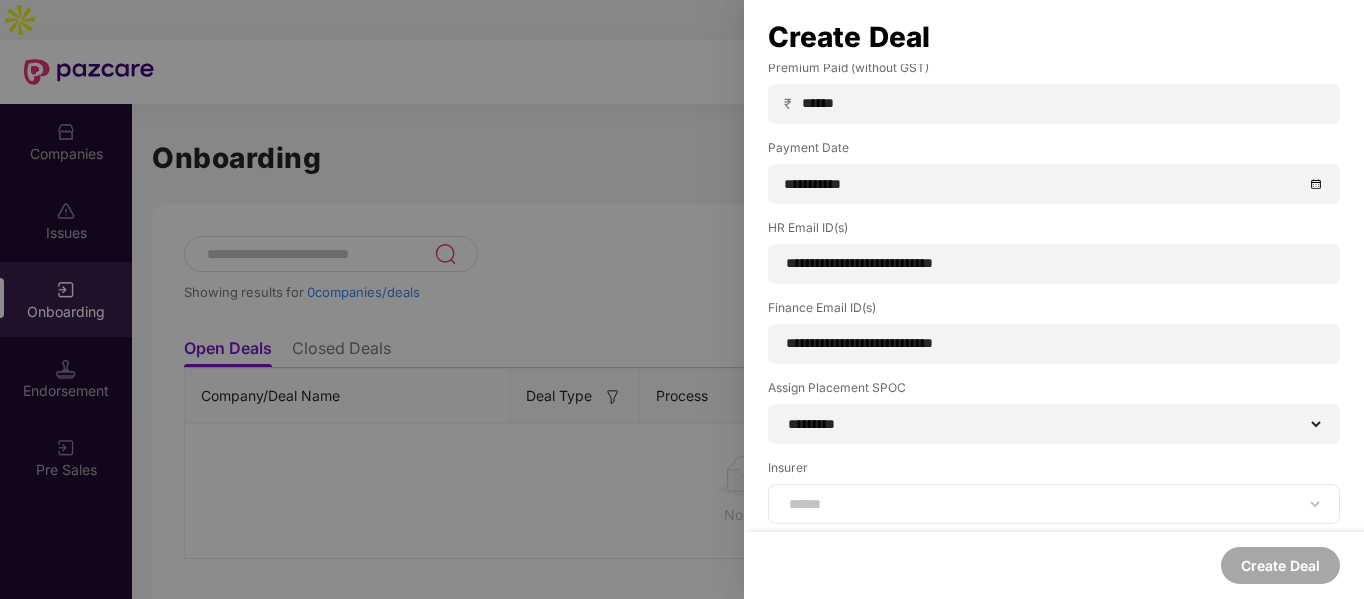 click on "**********" at bounding box center [1054, 504] 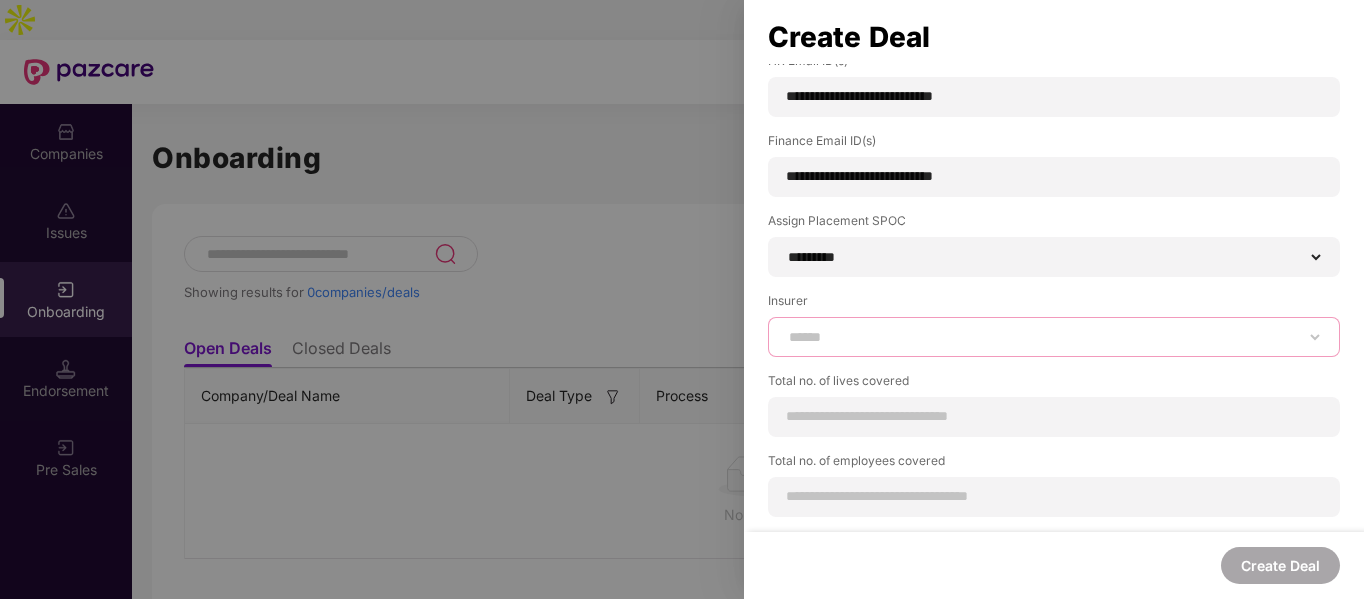 click on "**********" at bounding box center (1054, 337) 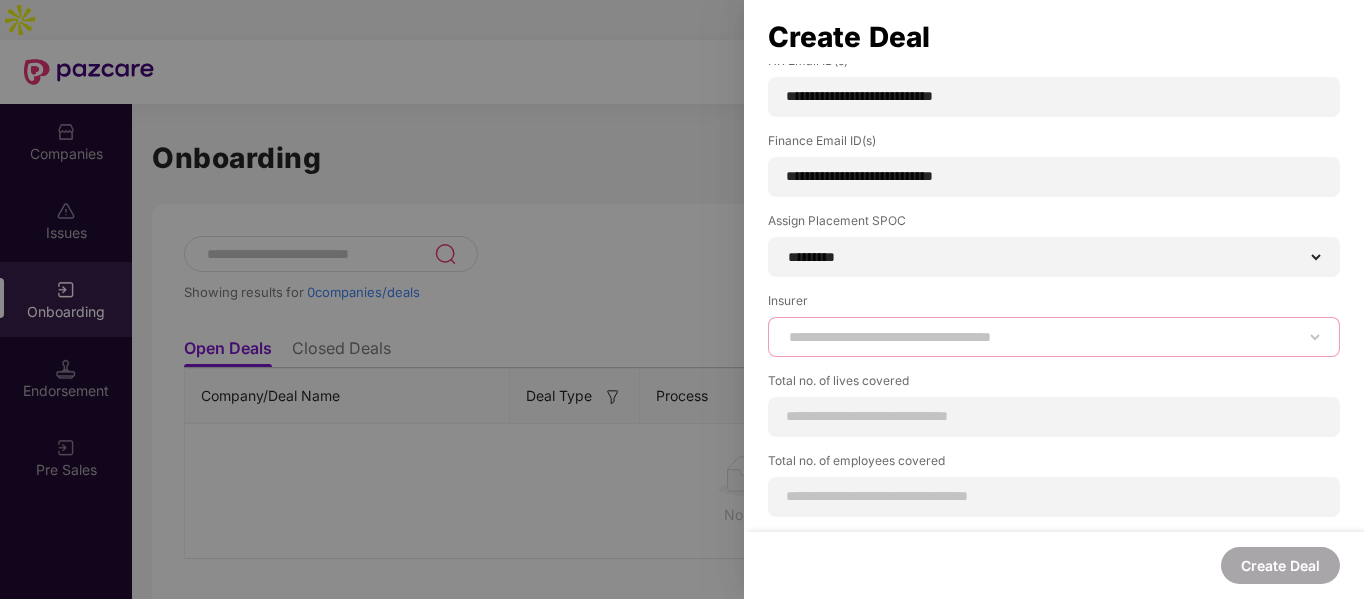 click on "**********" at bounding box center [1054, 337] 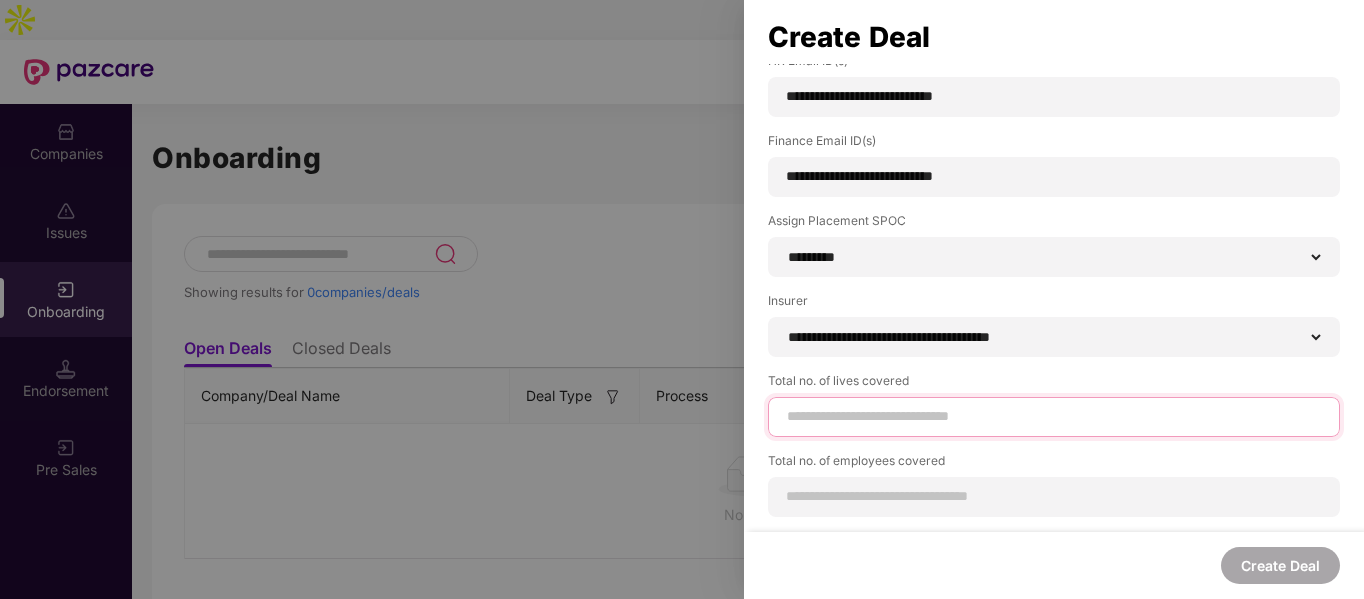 click at bounding box center (1054, 416) 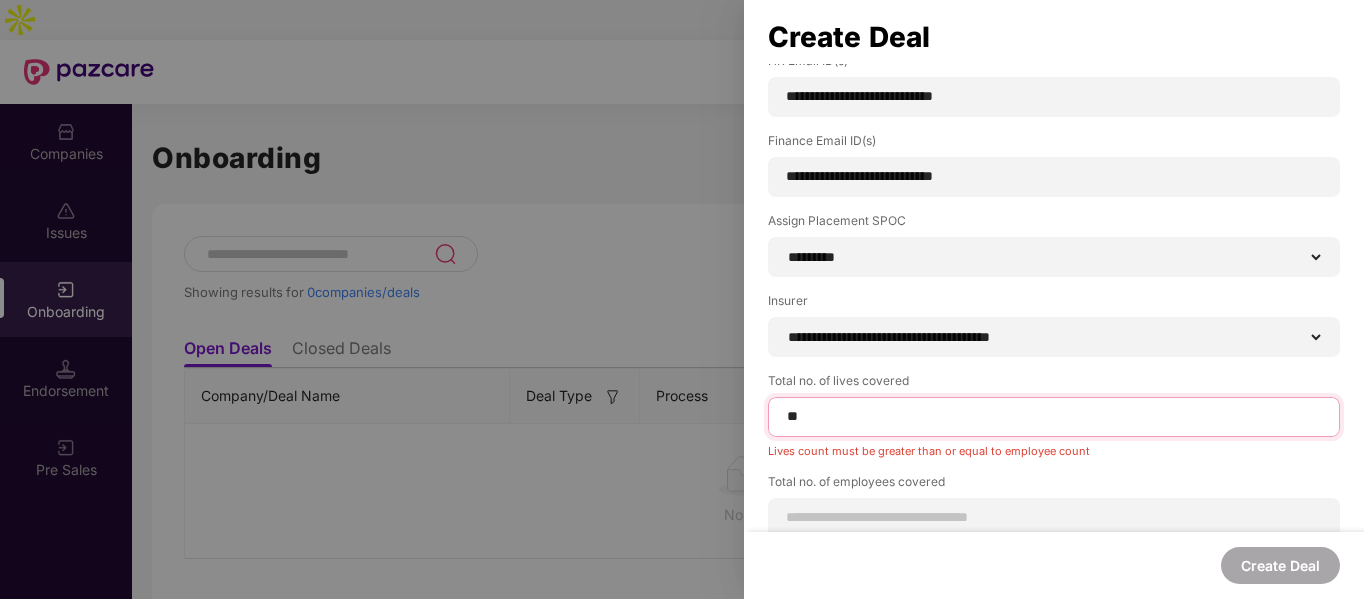 type on "**" 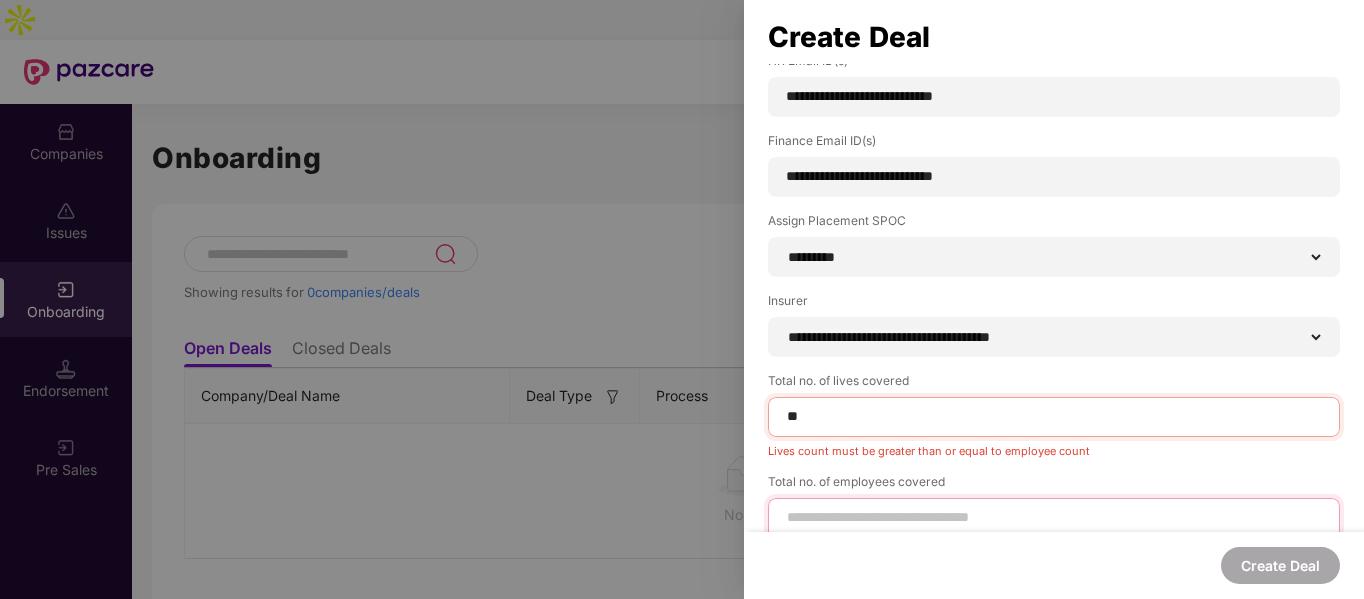 click at bounding box center (1054, 517) 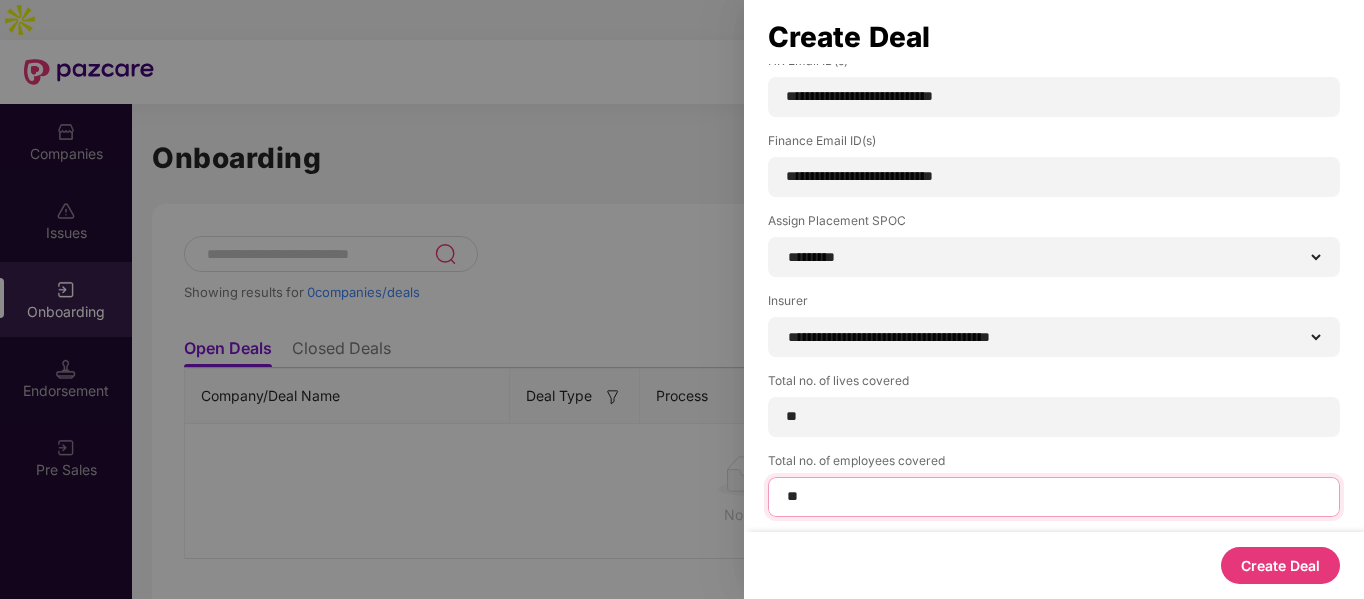 type on "**" 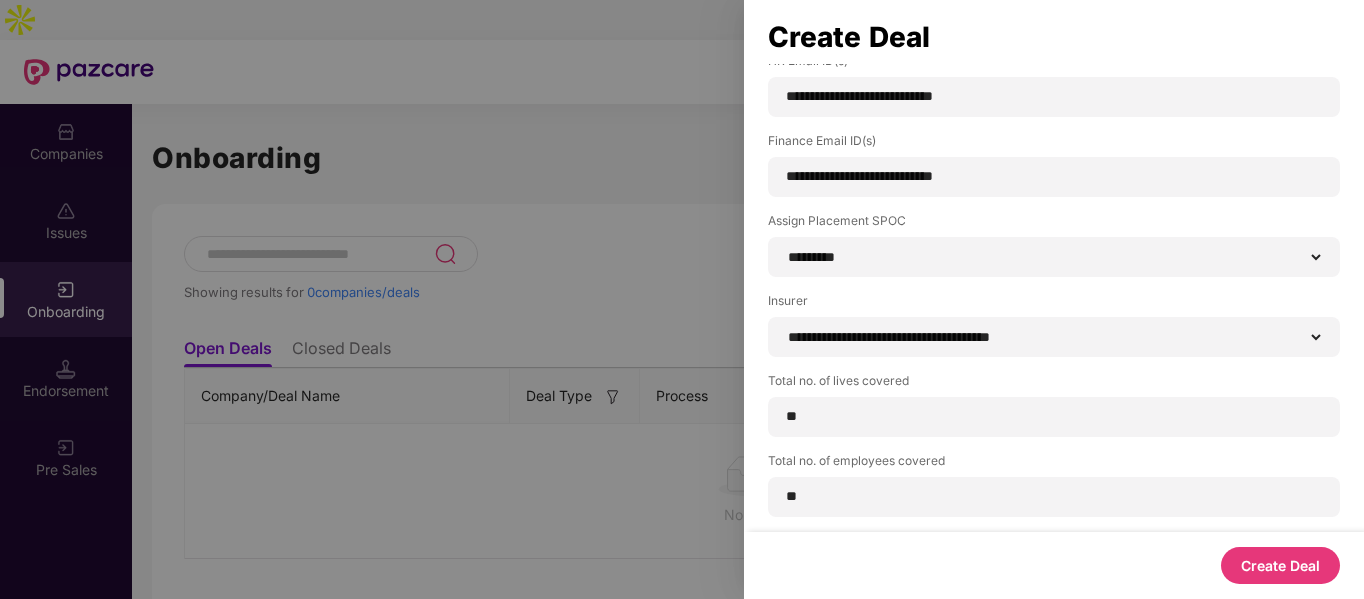click on "Create Deal" at bounding box center [1280, 565] 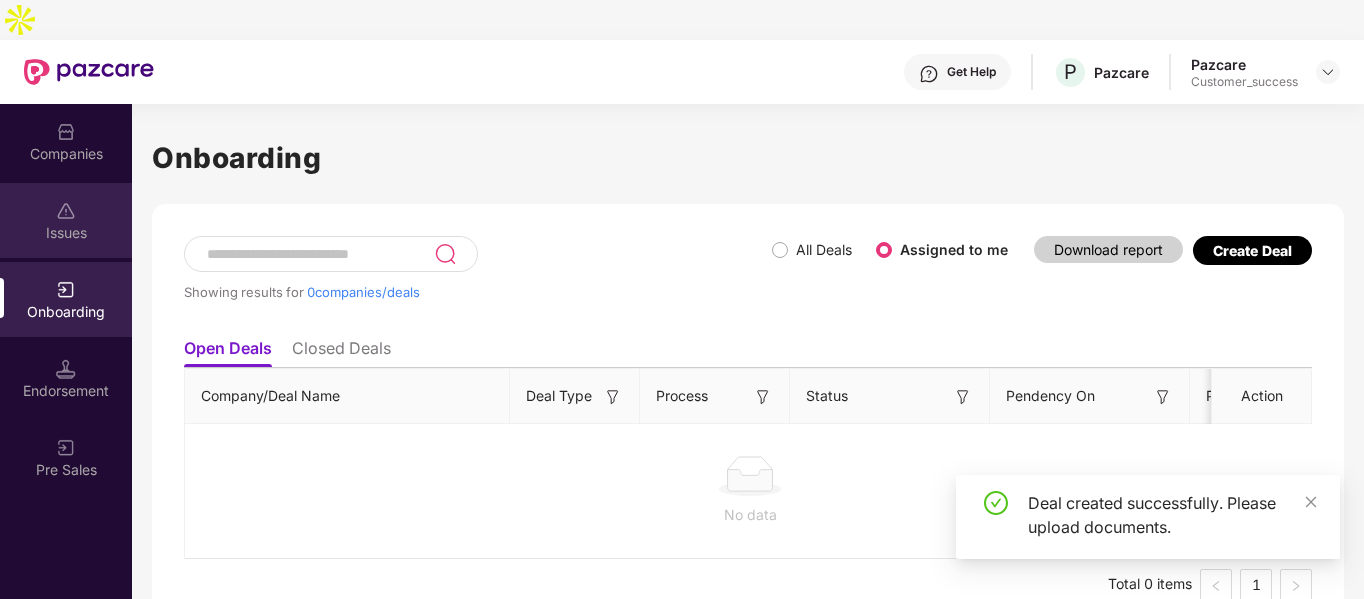 click on "Issues" at bounding box center [66, 233] 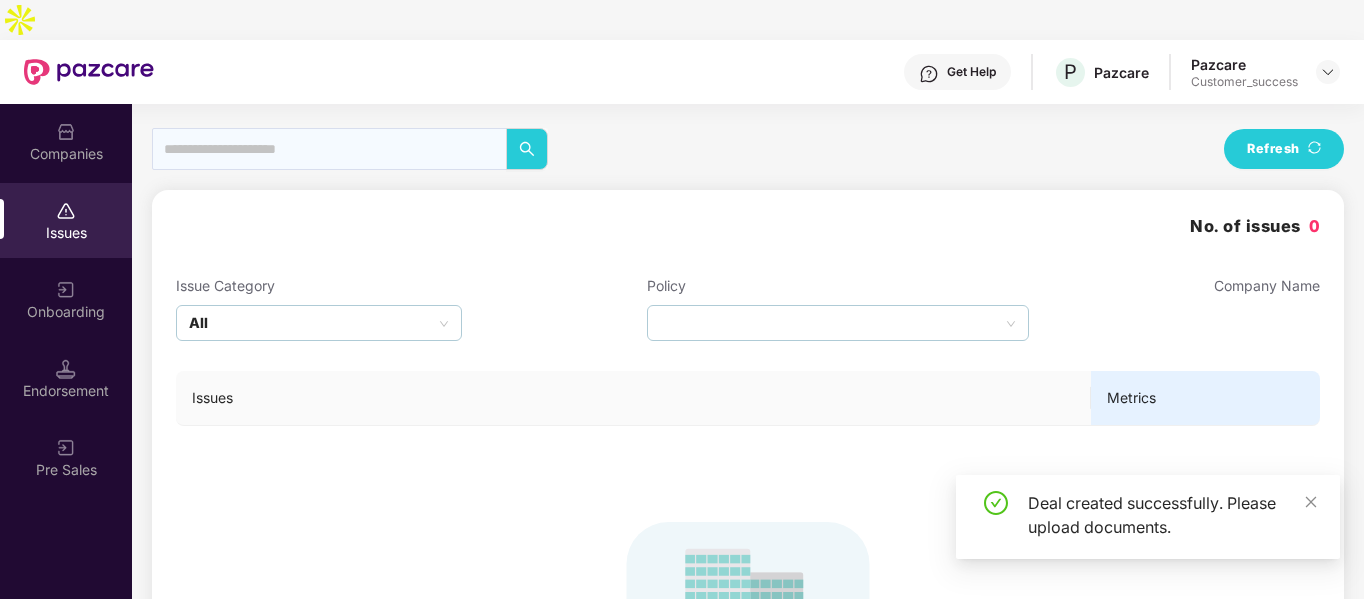 click on "Onboarding" at bounding box center (66, 312) 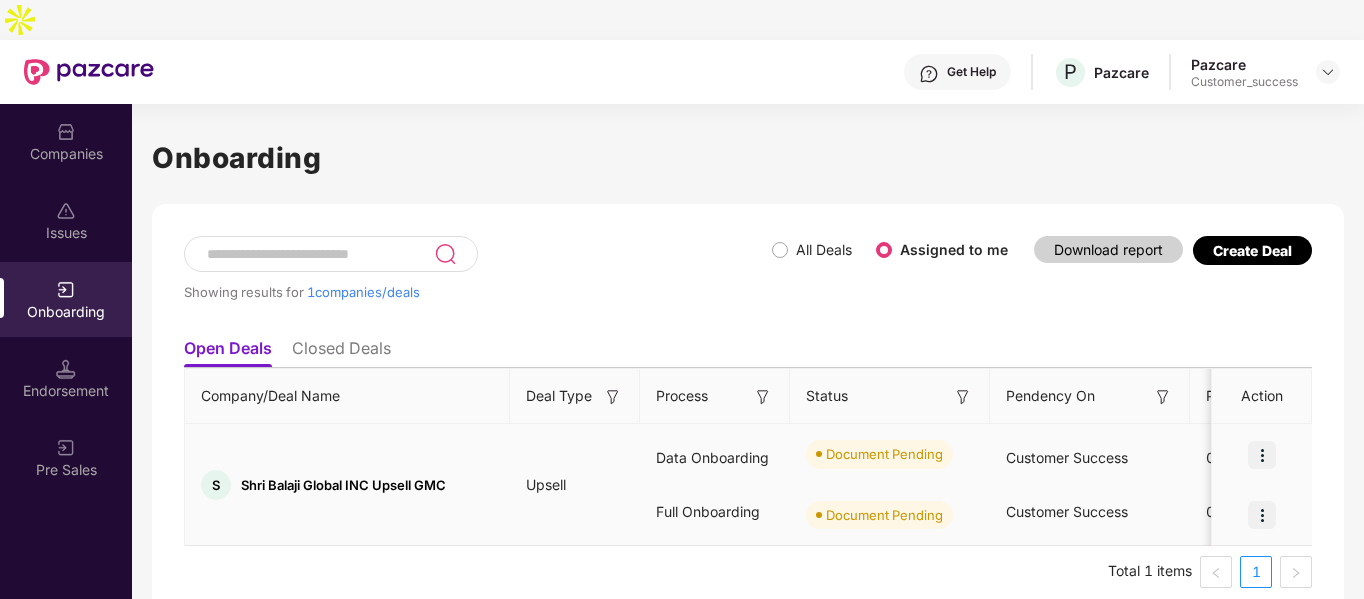 click at bounding box center (1262, 455) 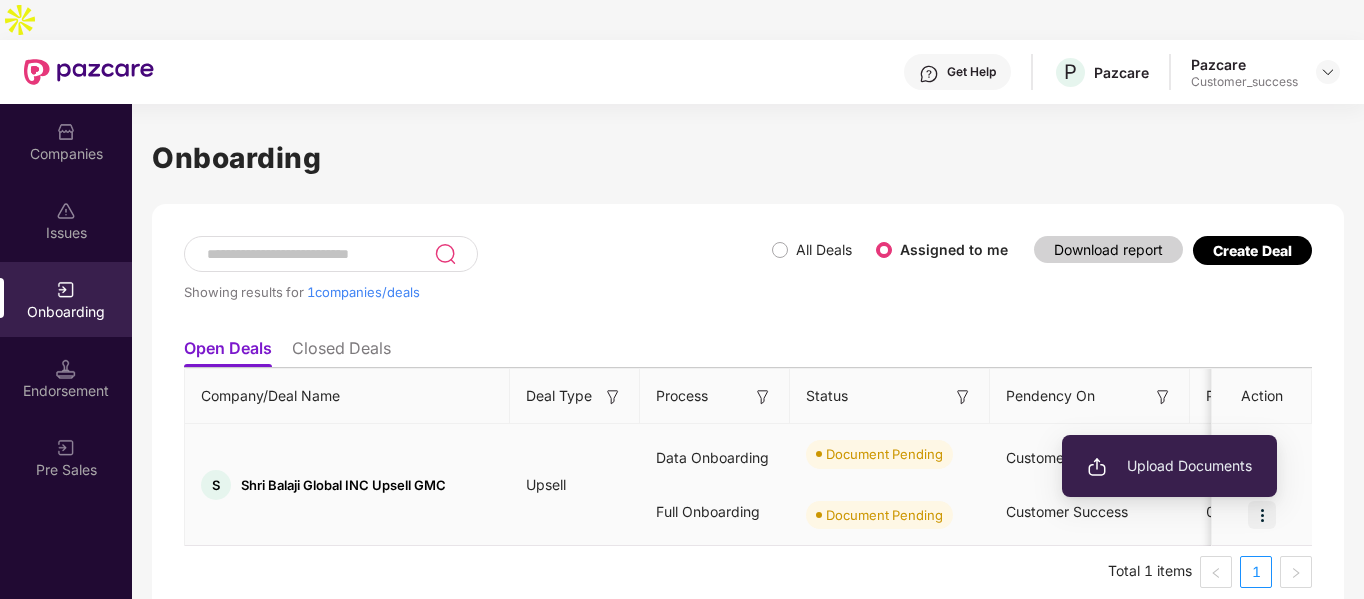 click at bounding box center [1097, 467] 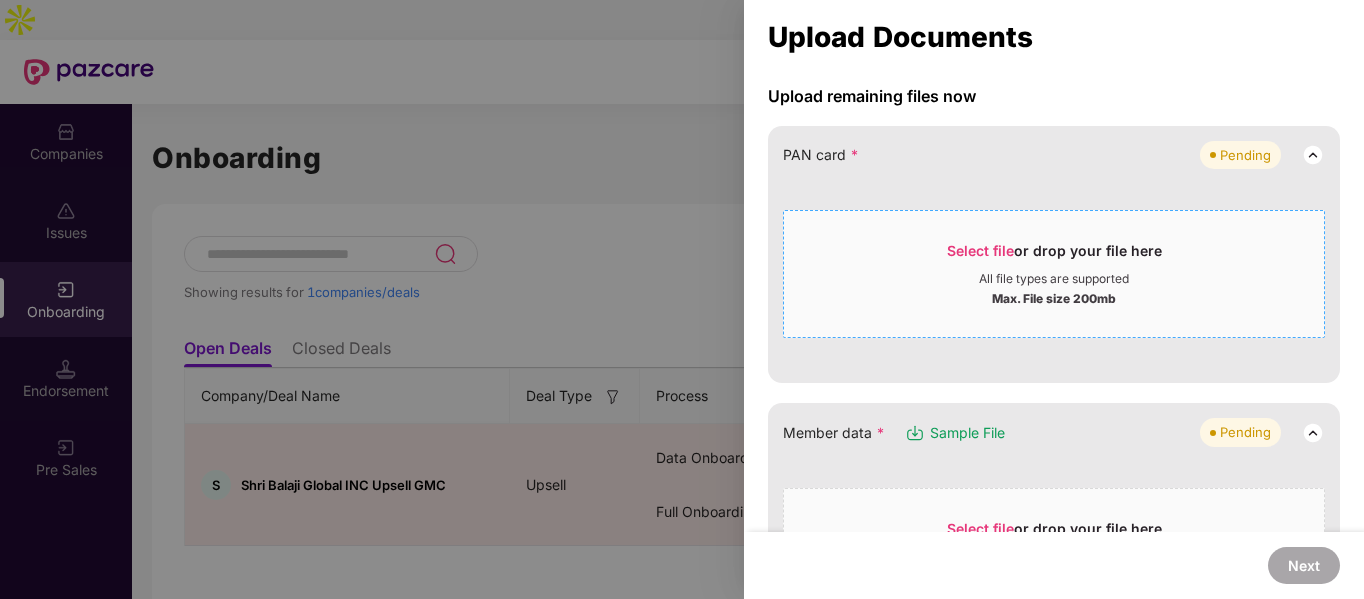 scroll, scrollTop: 179, scrollLeft: 0, axis: vertical 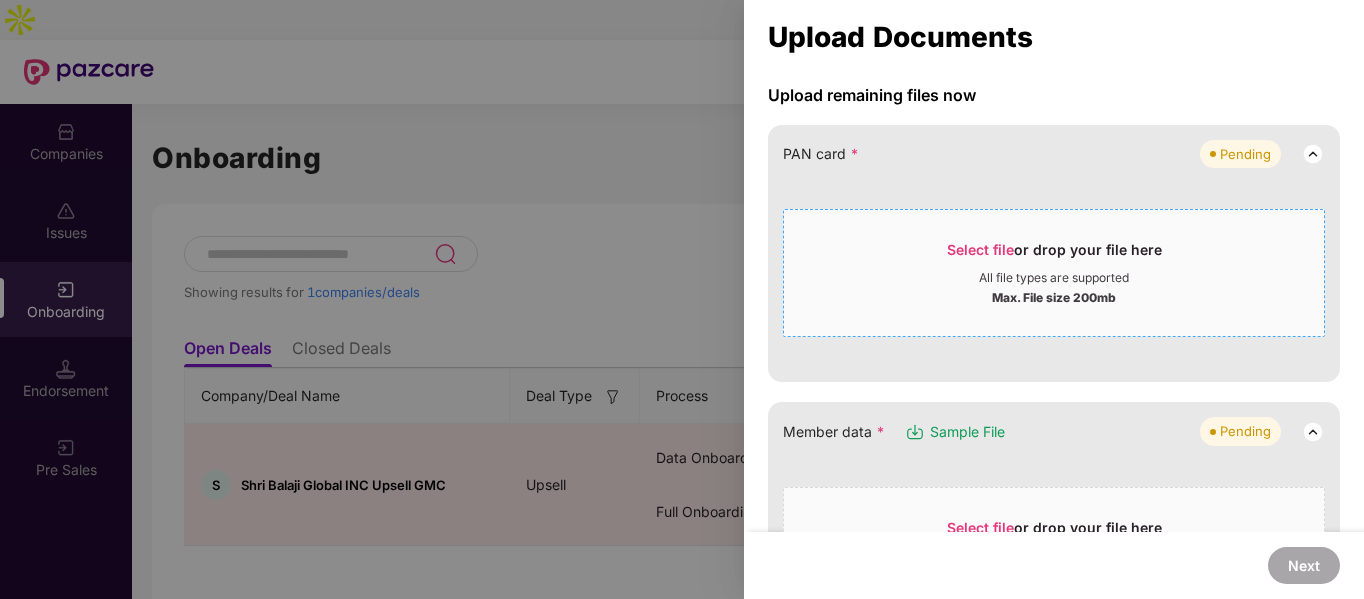 click on "Max. File size 200mb" at bounding box center [1054, 296] 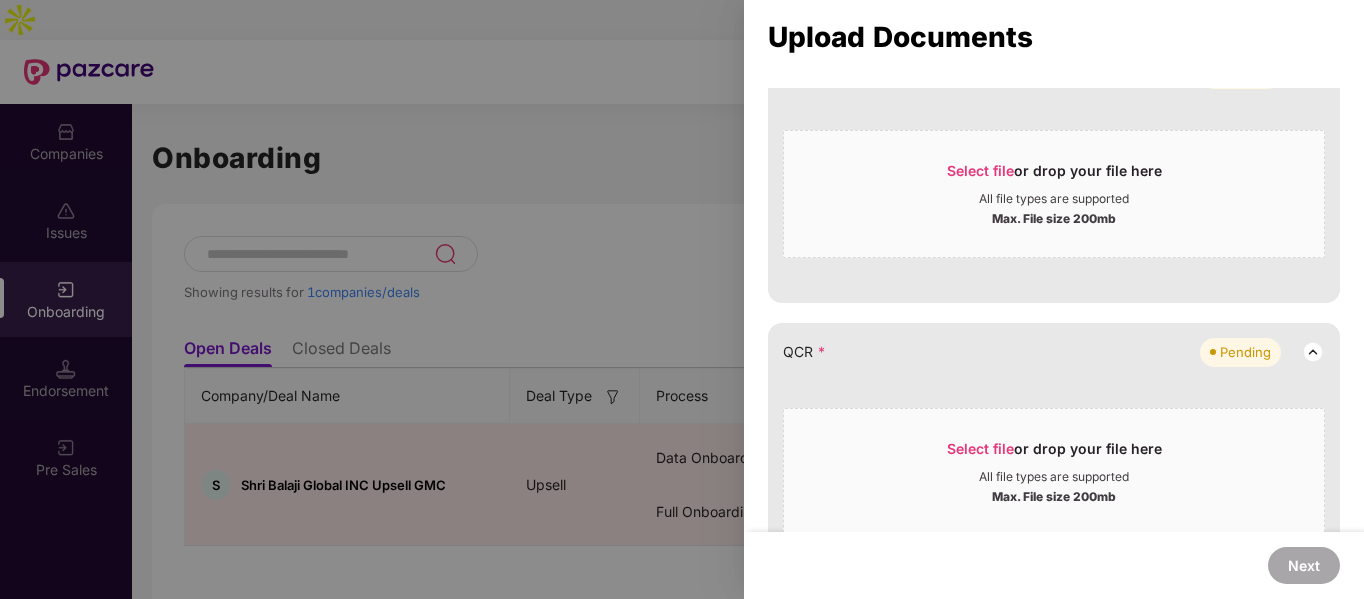 scroll, scrollTop: 645, scrollLeft: 0, axis: vertical 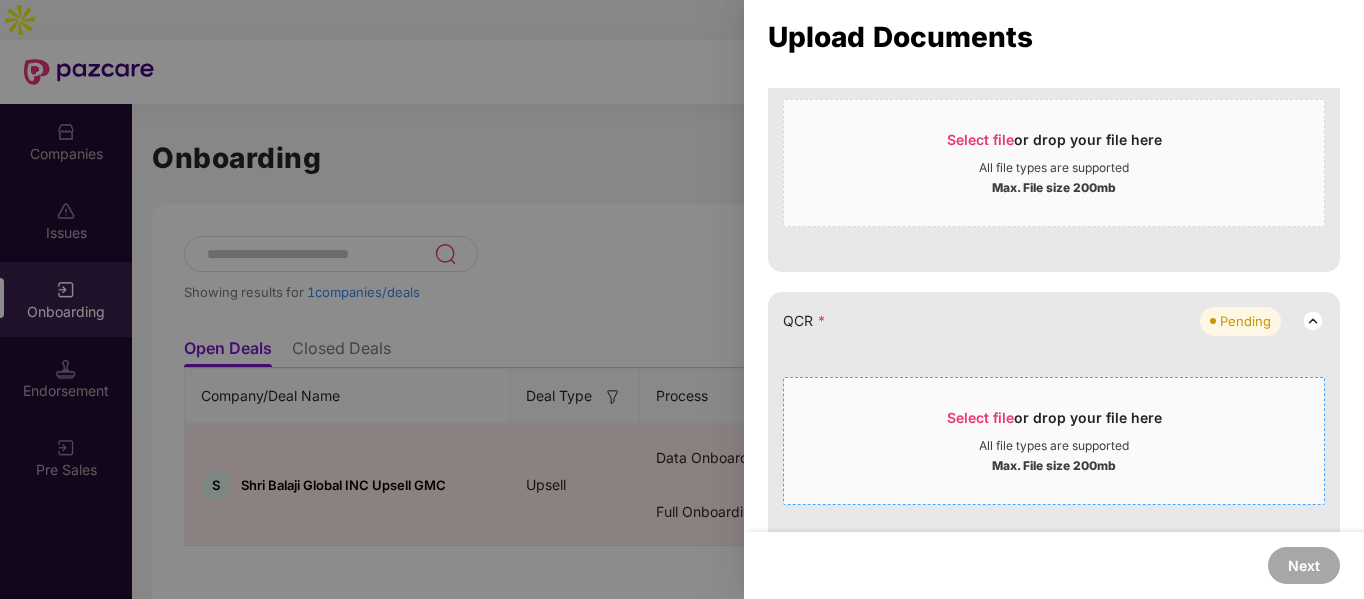 click on "Select file" at bounding box center (980, 417) 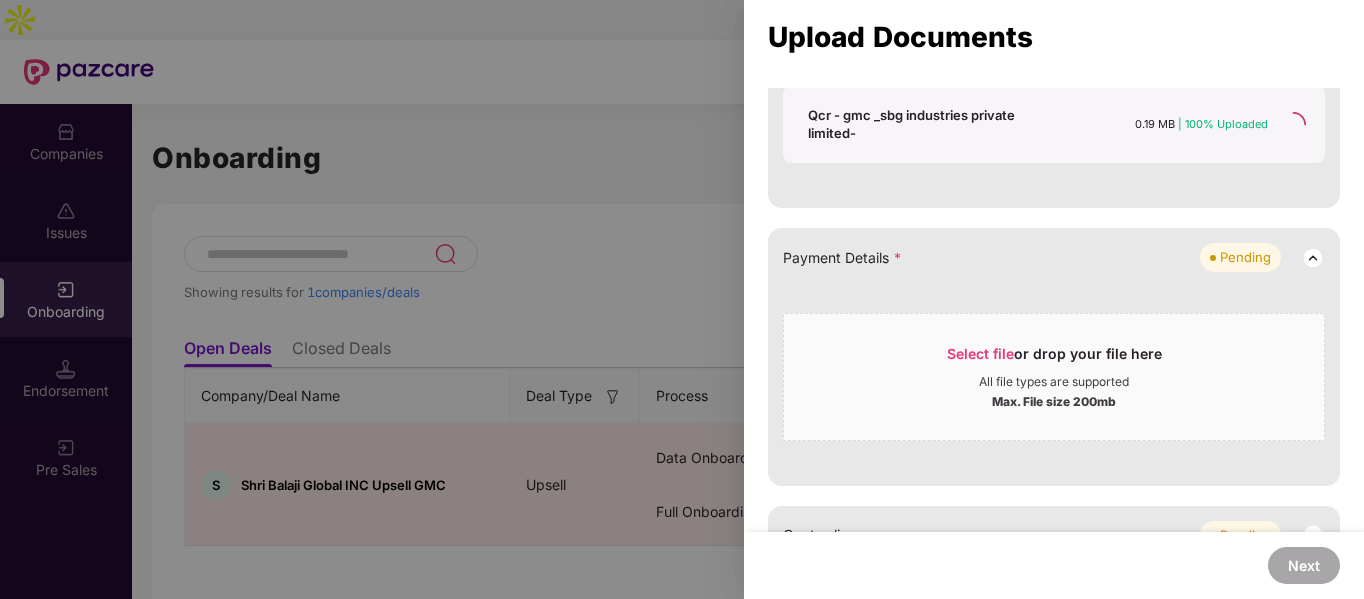 scroll, scrollTop: 1154, scrollLeft: 0, axis: vertical 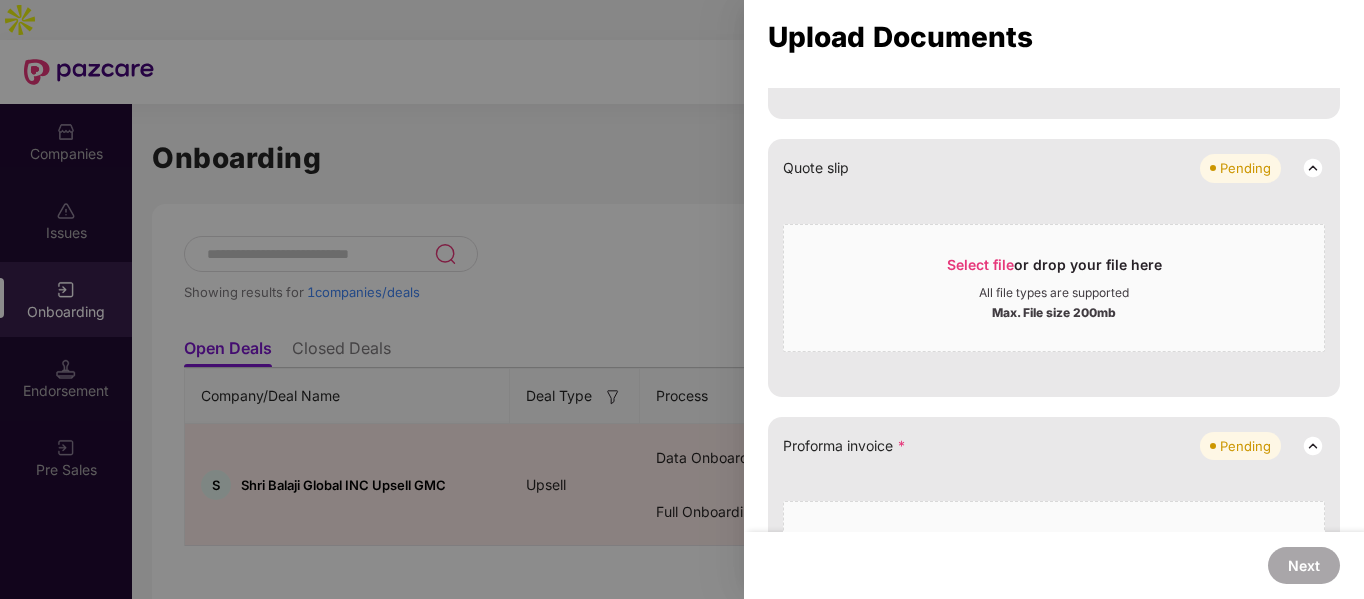 click on "Quote slip     Pending Select file  or drop your file here All file types are supported Max. File size 200mb" at bounding box center (1054, 267) 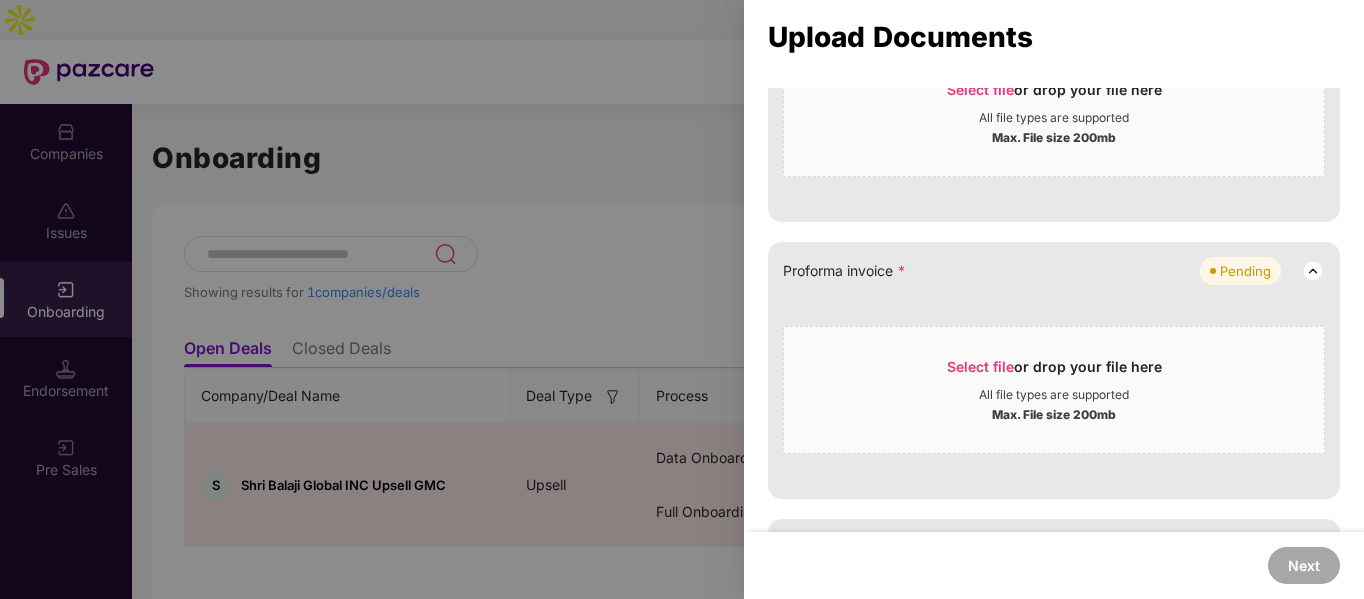 scroll, scrollTop: 1328, scrollLeft: 0, axis: vertical 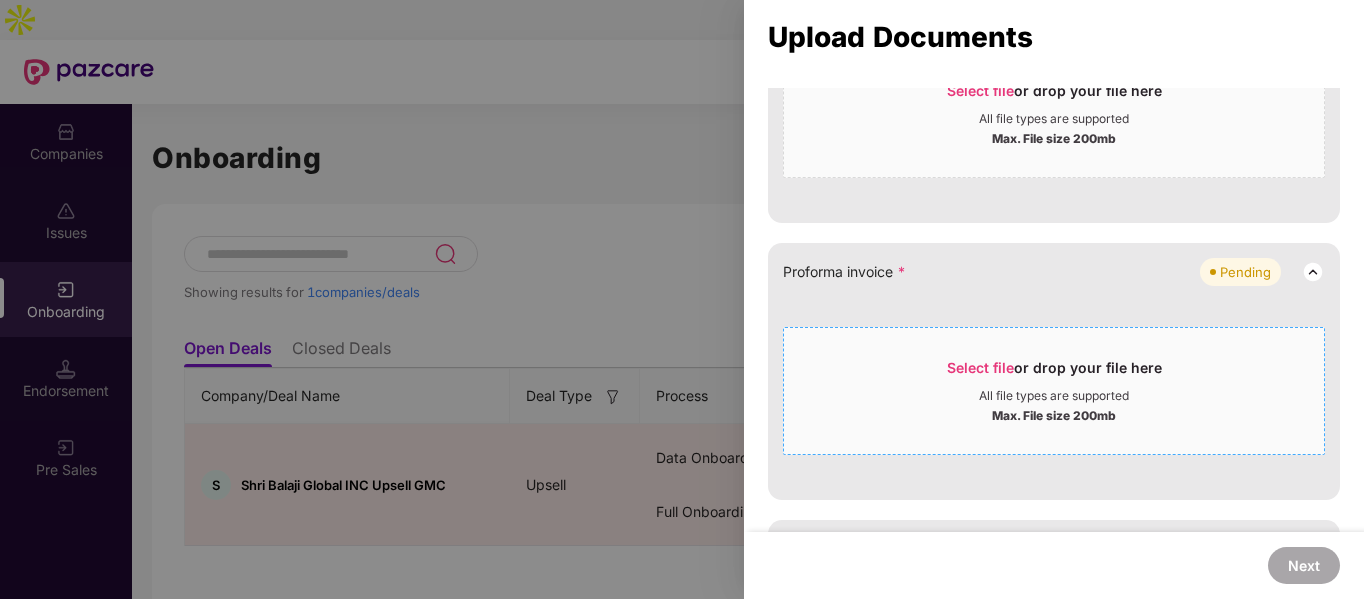 click on "Max. File size 200mb" at bounding box center (1054, 414) 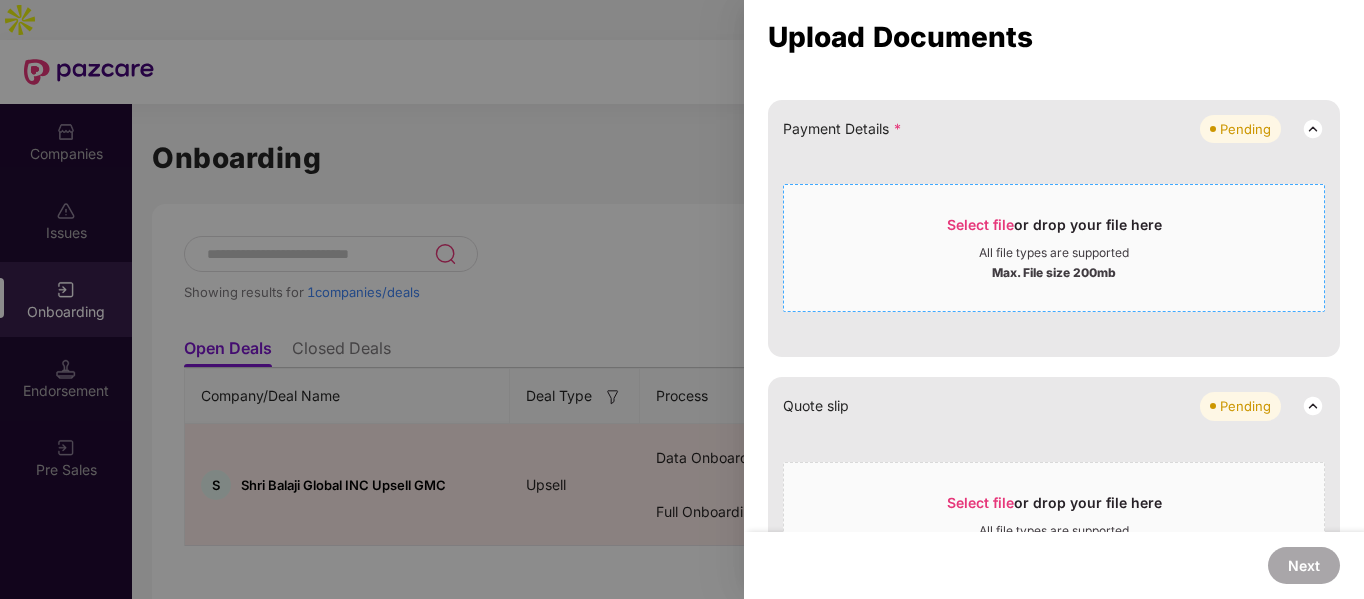 scroll, scrollTop: 915, scrollLeft: 0, axis: vertical 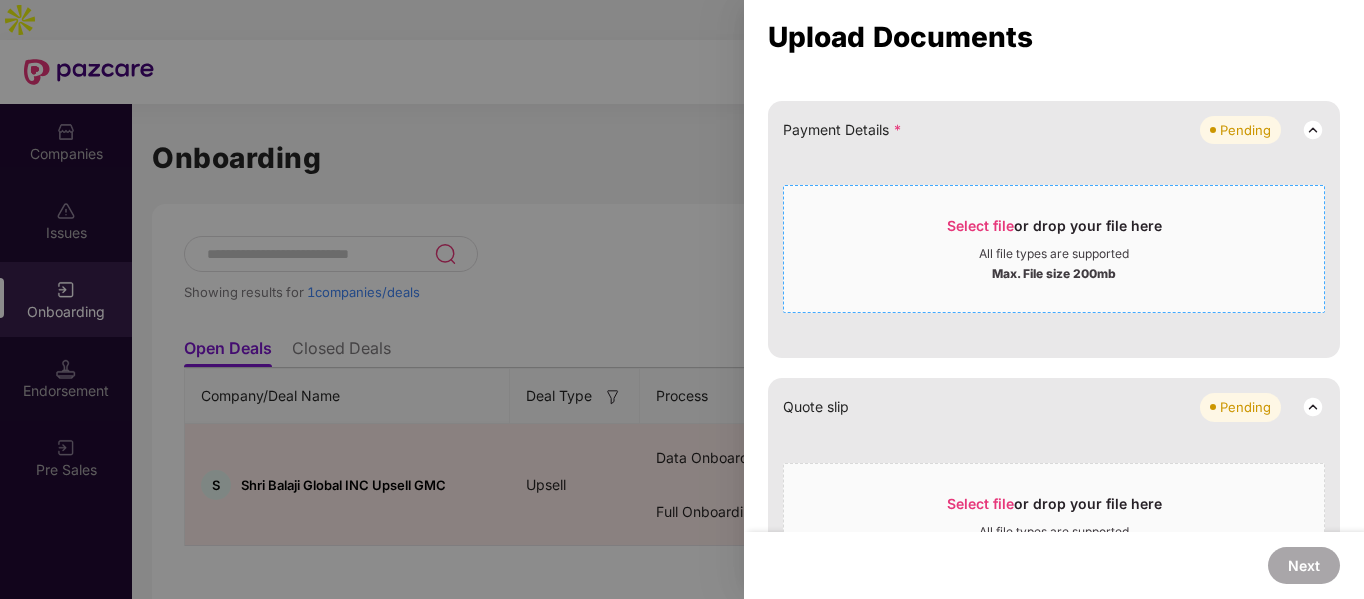 click on "Max. File size 200mb" at bounding box center (1054, 272) 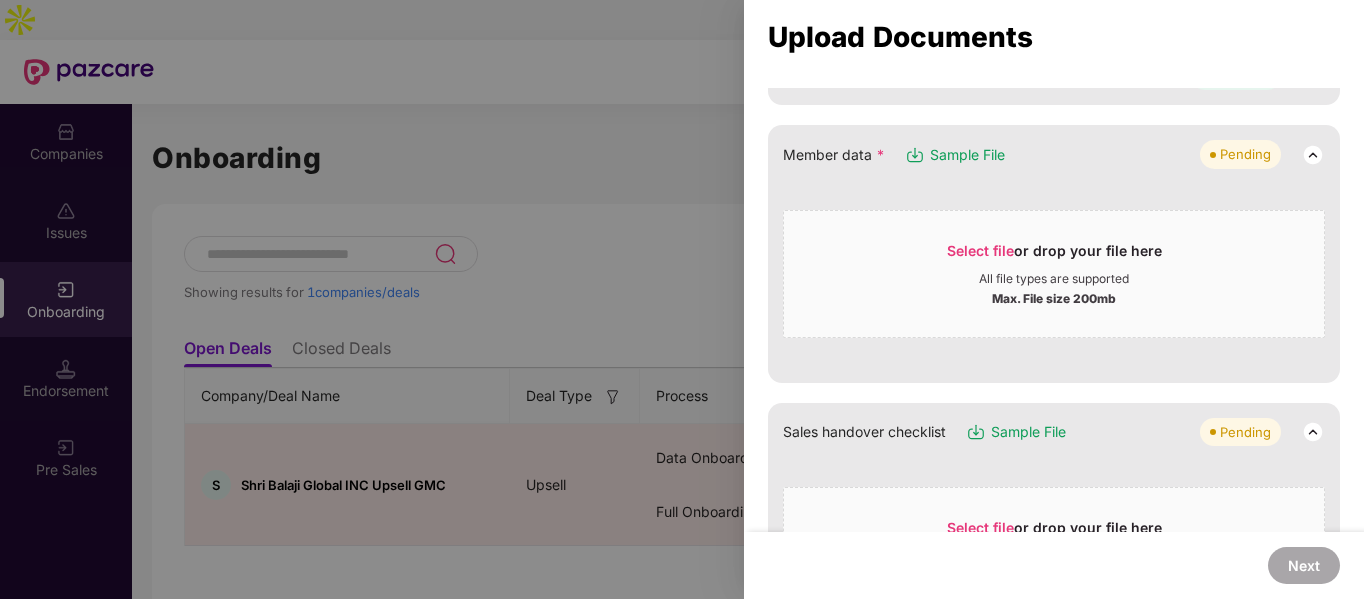 scroll, scrollTop: 258, scrollLeft: 0, axis: vertical 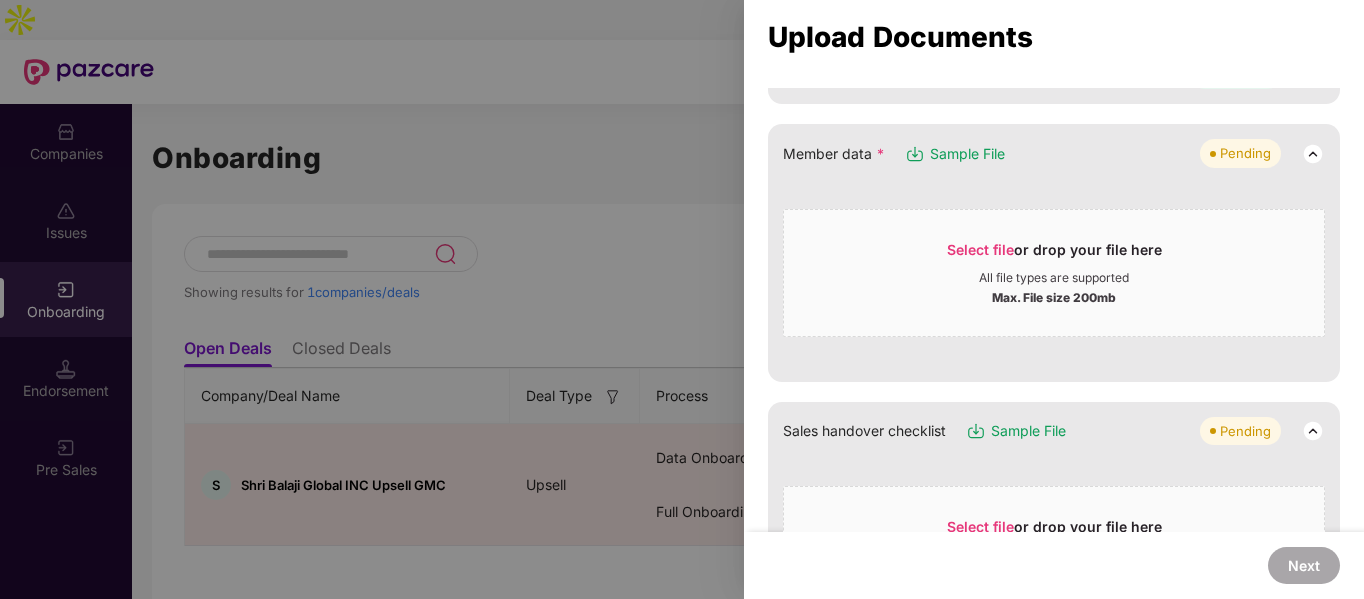 click on "Max. File size 200mb" at bounding box center (1054, 296) 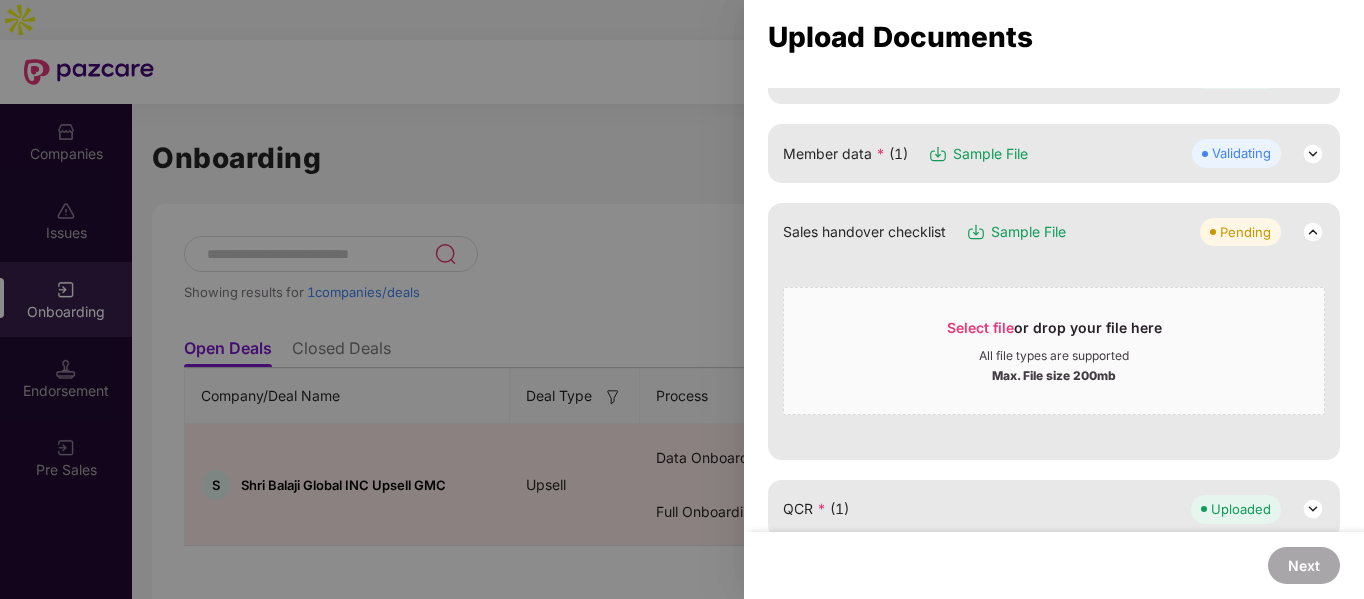 click at bounding box center (1313, 154) 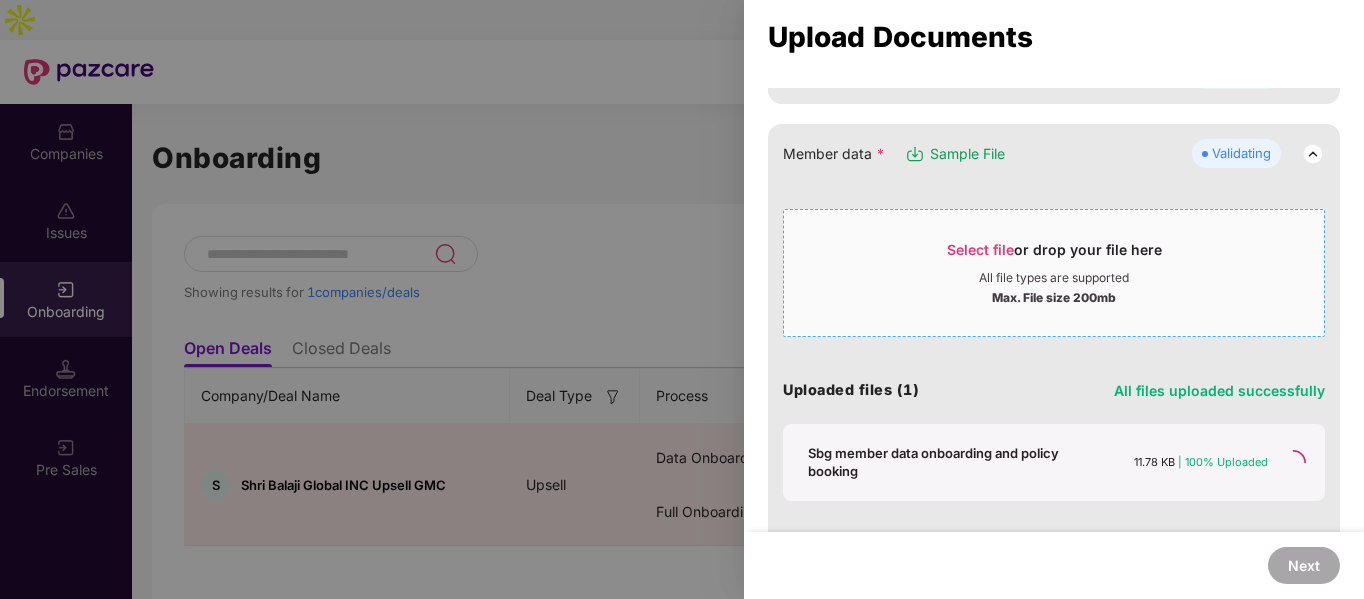 click on "All file types are supported" at bounding box center (1054, 278) 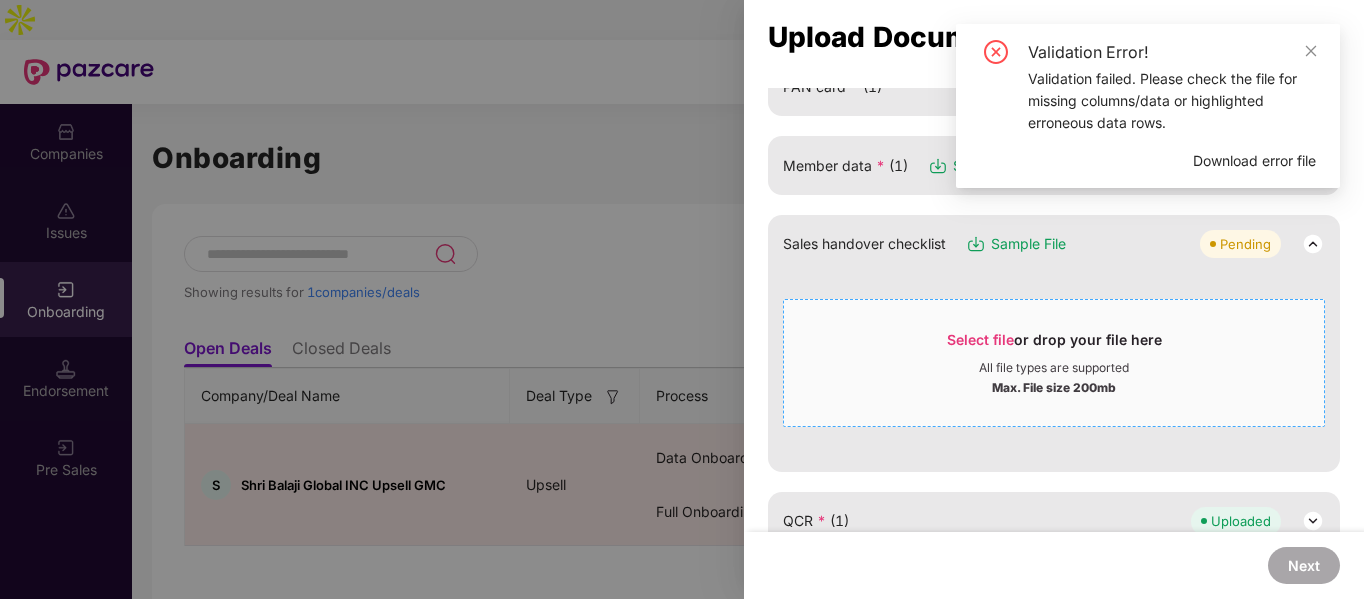 scroll, scrollTop: 242, scrollLeft: 0, axis: vertical 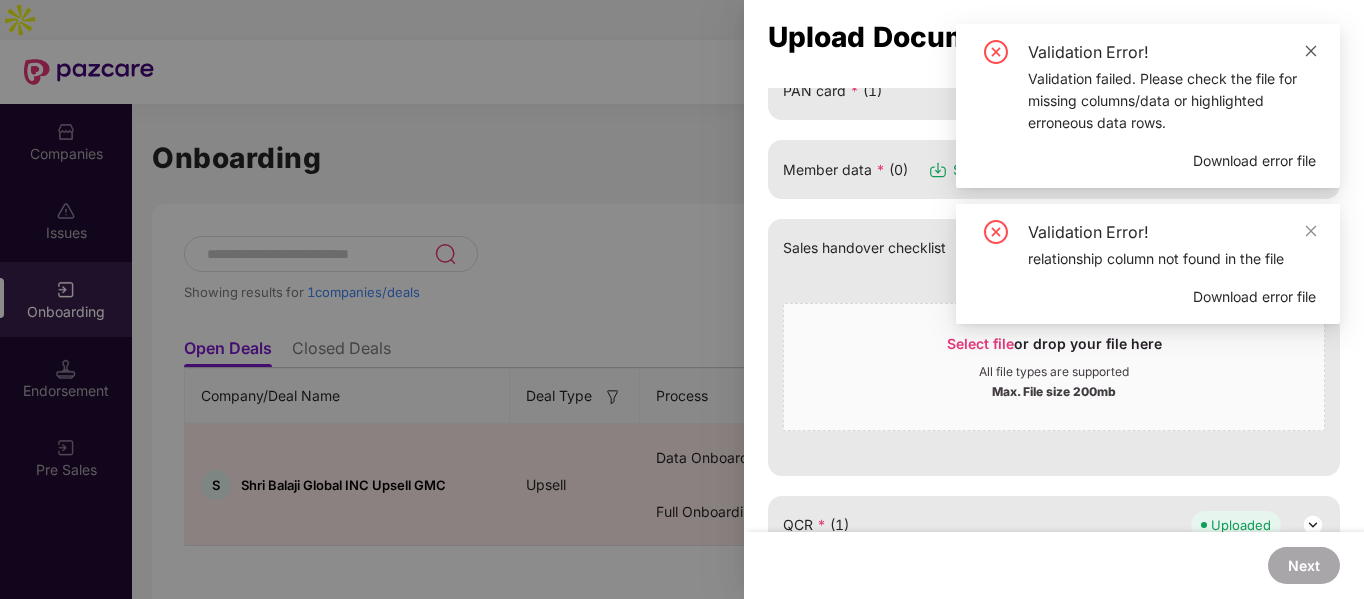 click 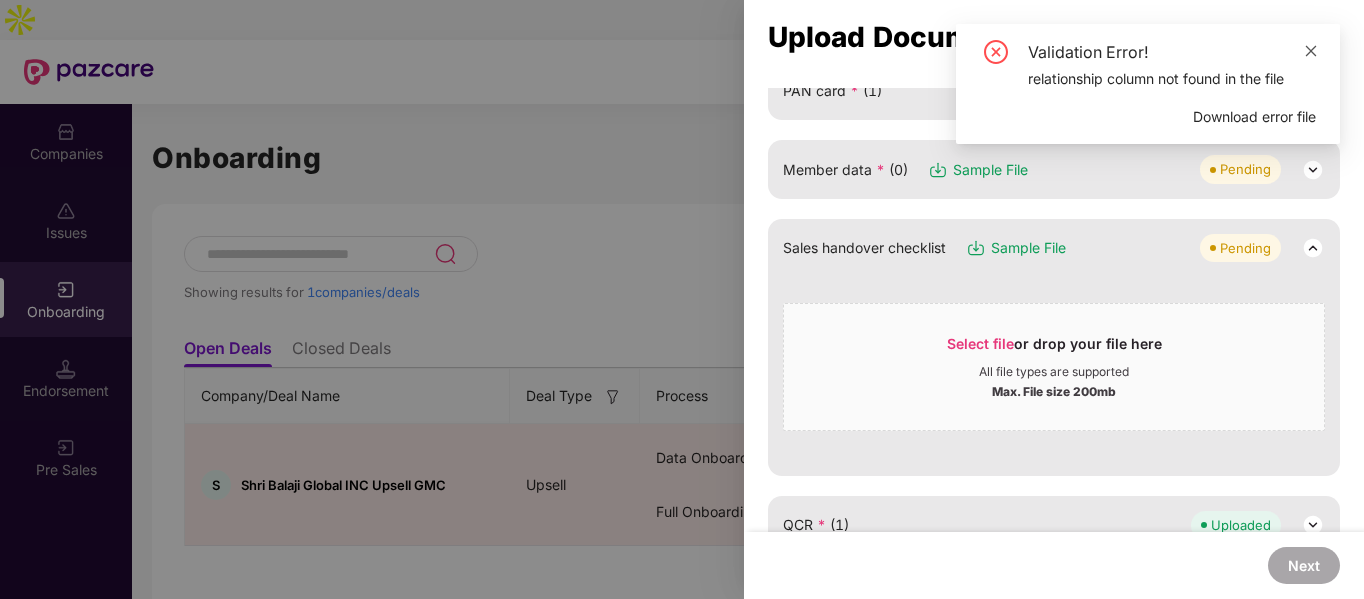 click 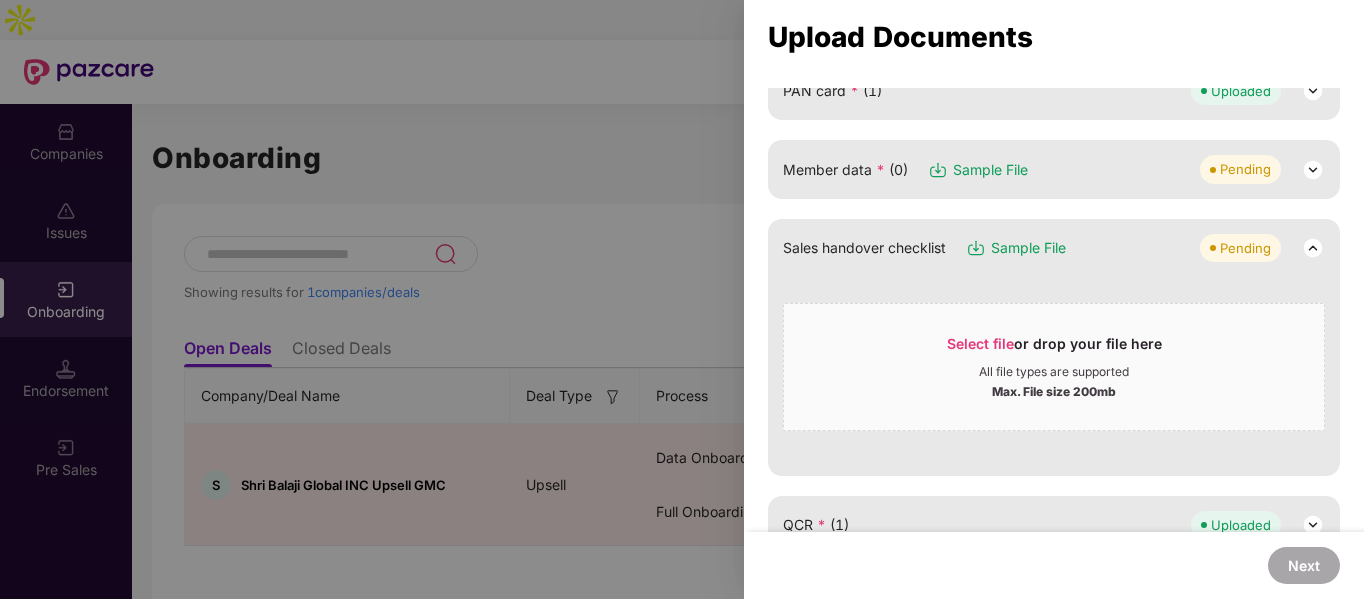 click at bounding box center [1313, 170] 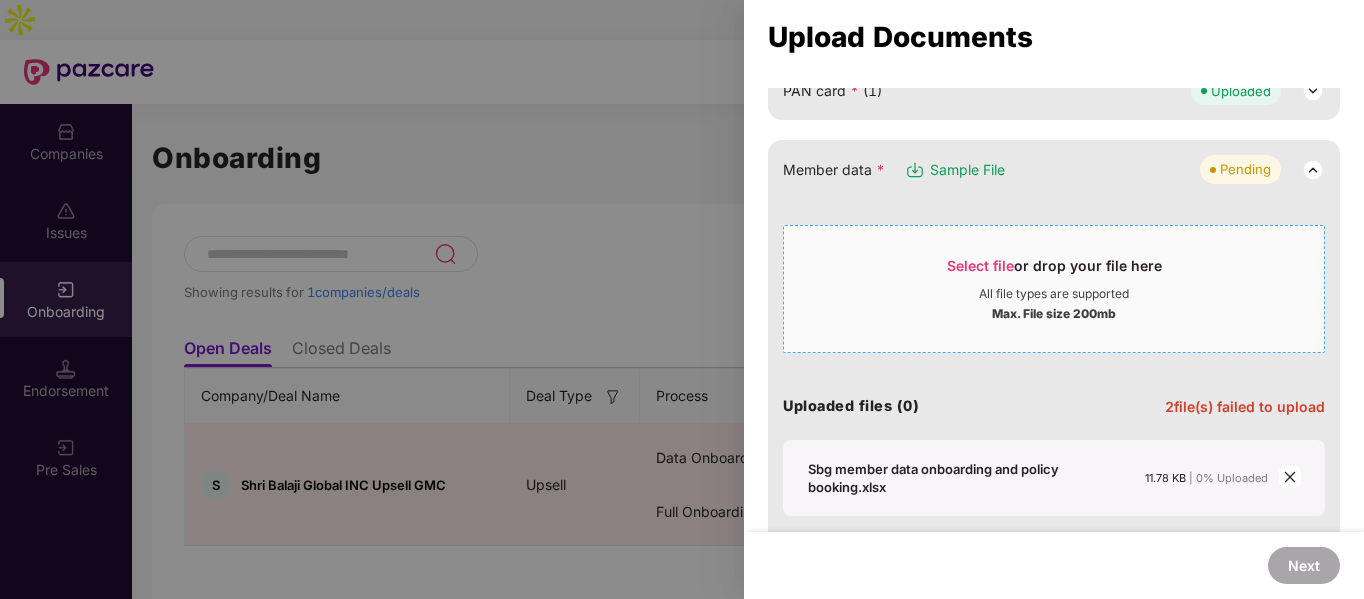click on "Select file  or drop your file here" at bounding box center (1054, 271) 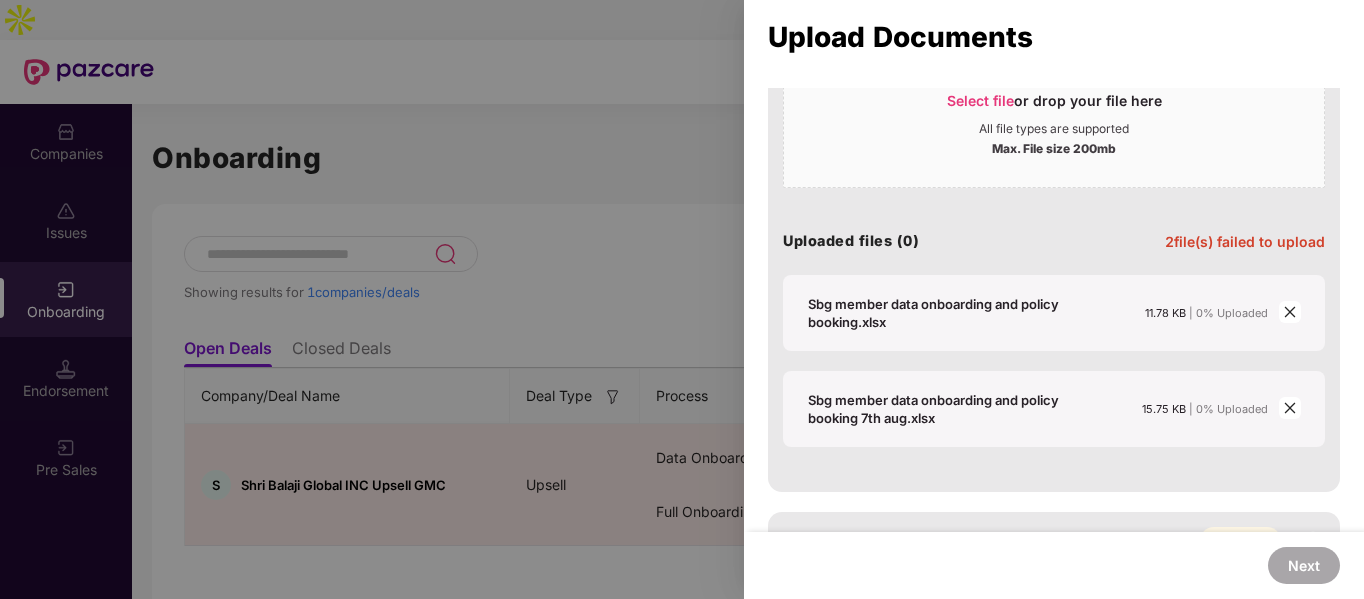 scroll, scrollTop: 413, scrollLeft: 0, axis: vertical 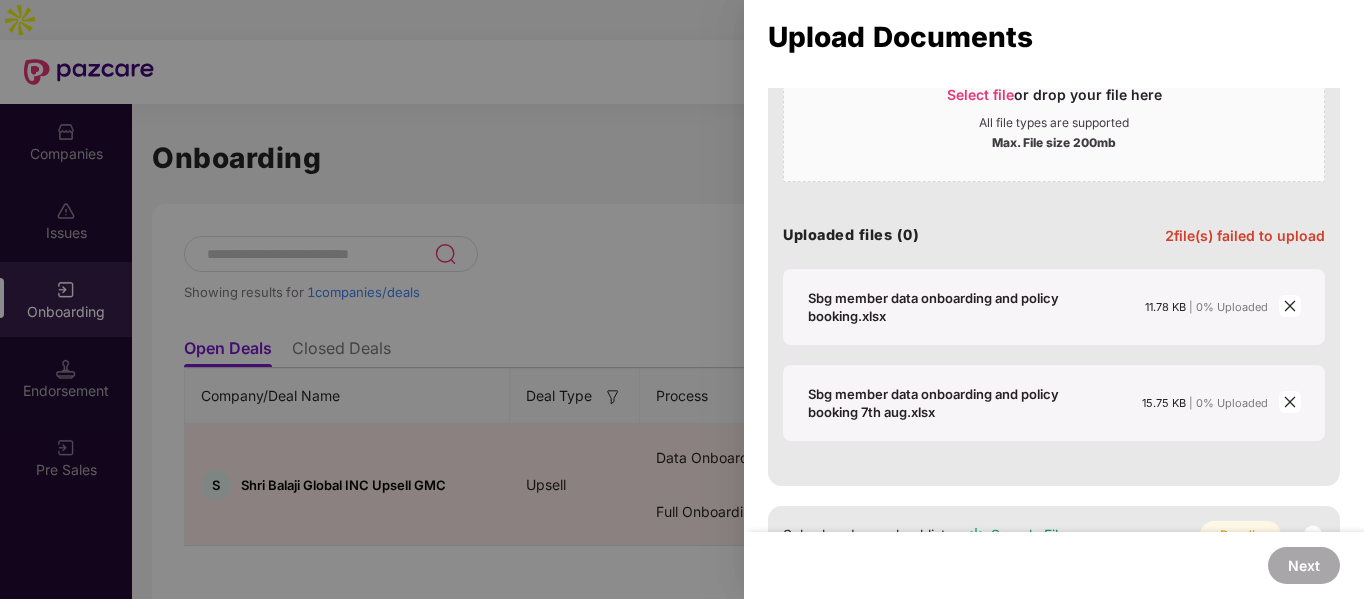 click 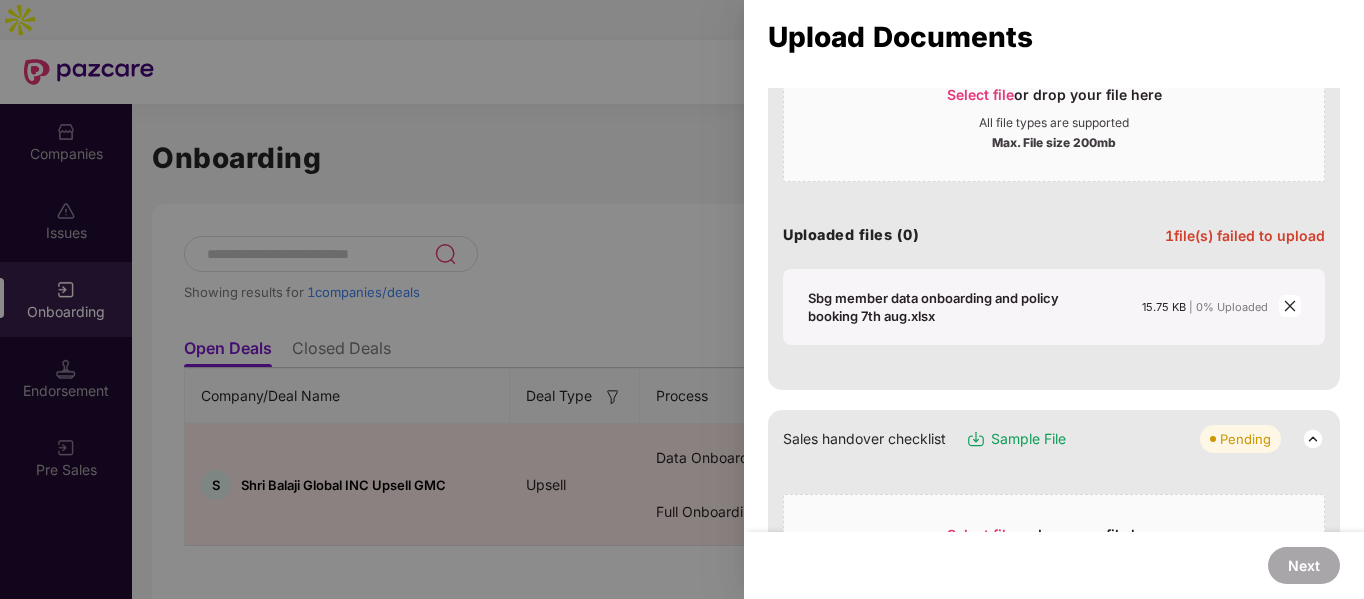 click 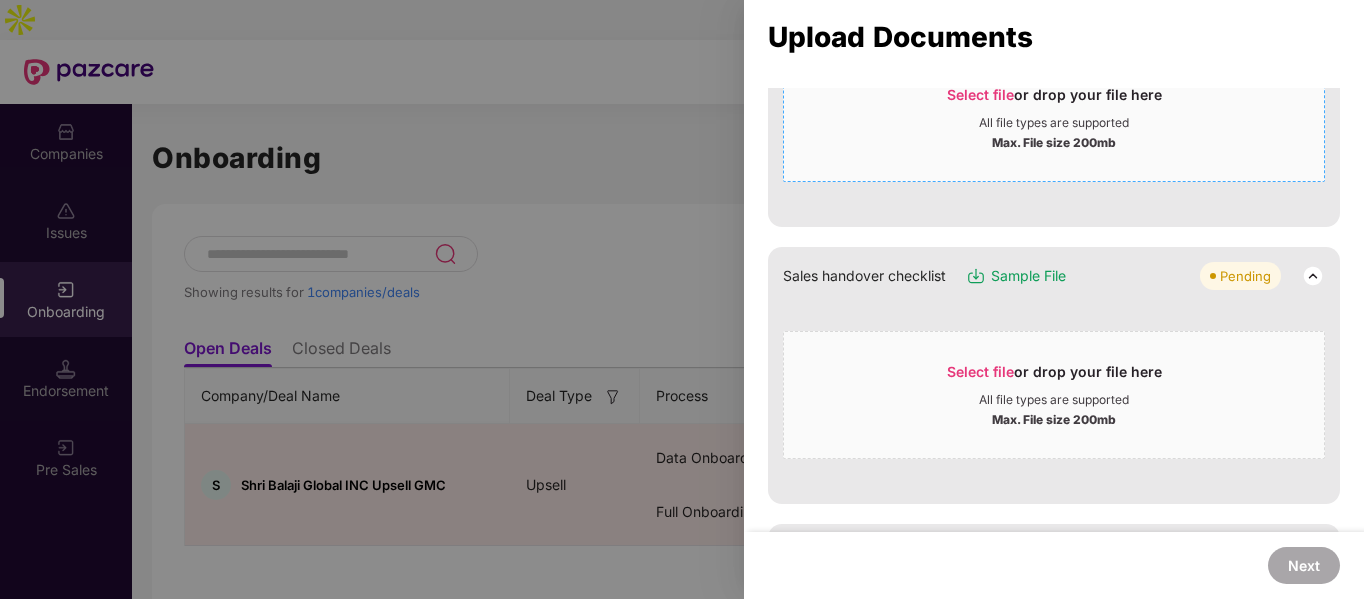 click on "Select file  or drop your file here All file types are supported Max. File size 200mb" at bounding box center (1054, 118) 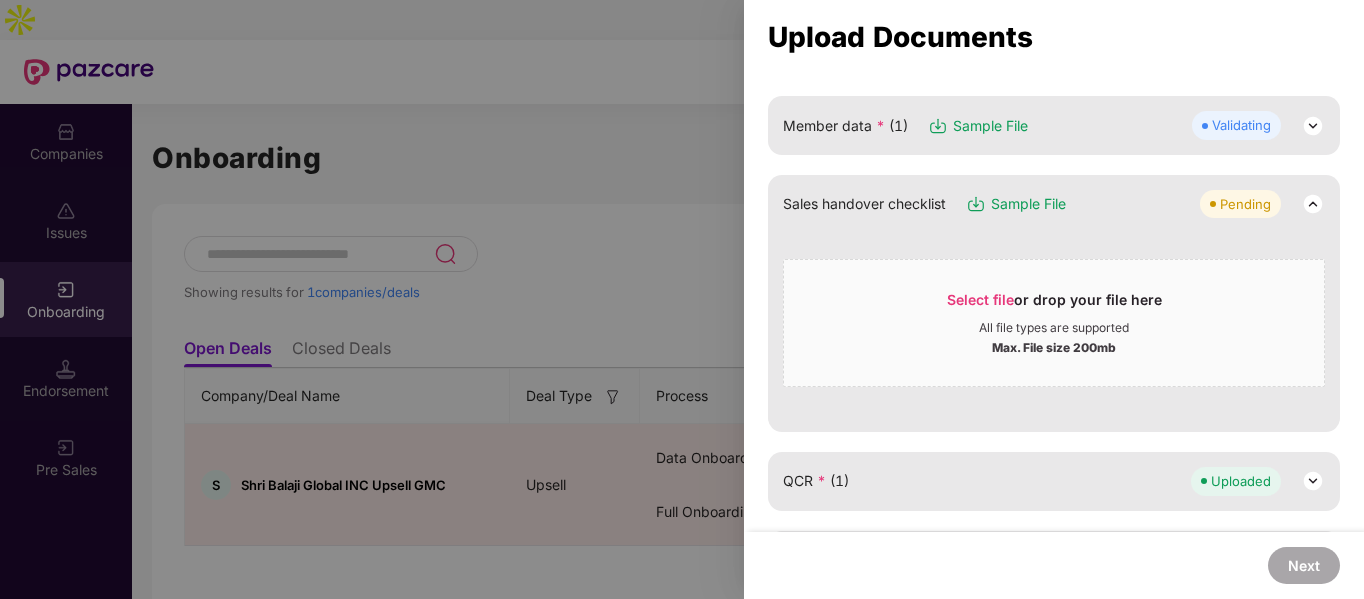 scroll, scrollTop: 0, scrollLeft: 0, axis: both 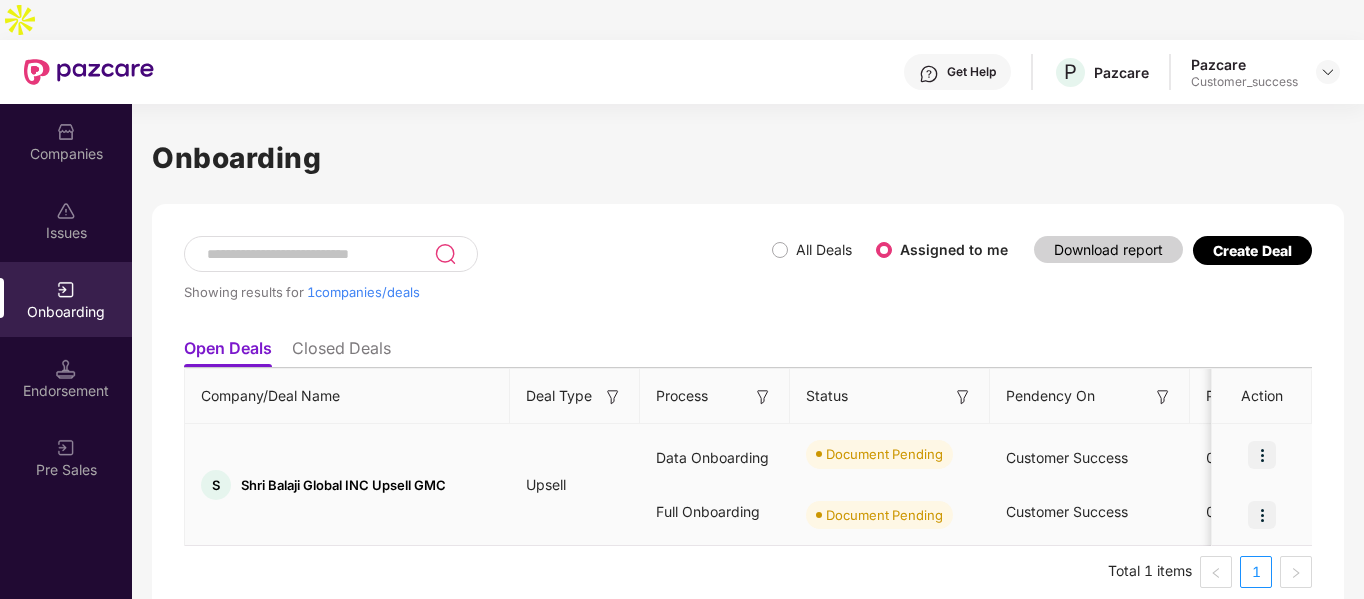 click at bounding box center [1262, 455] 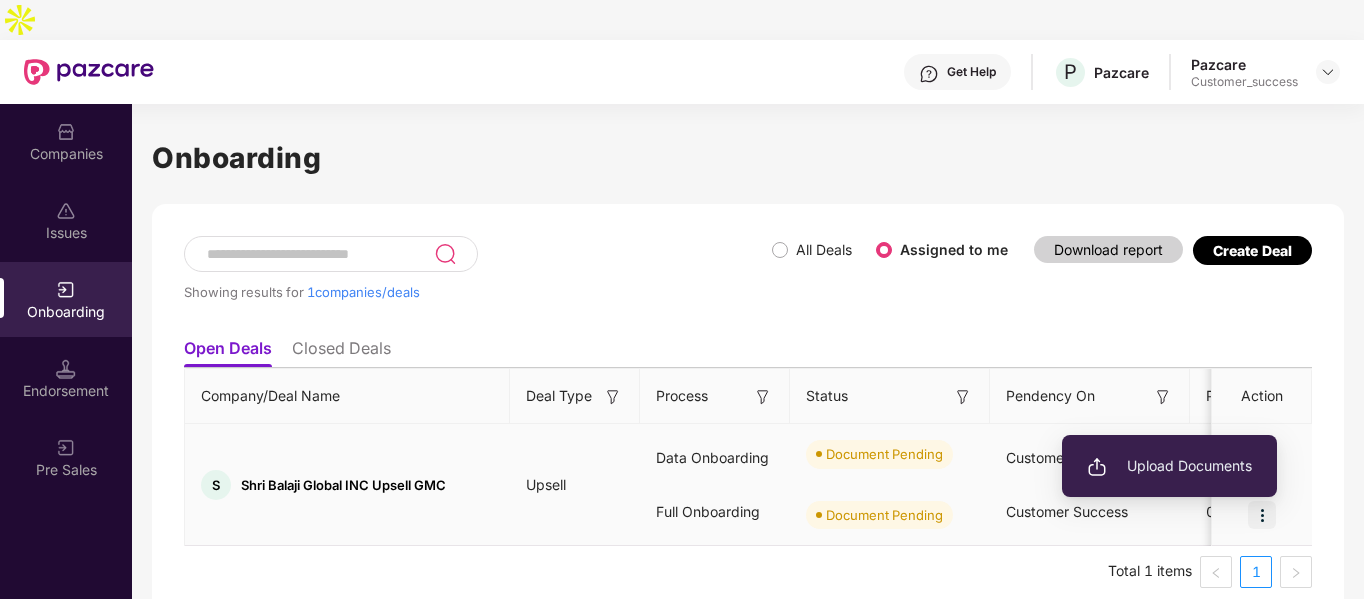 click on "Upload Documents" at bounding box center (1169, 466) 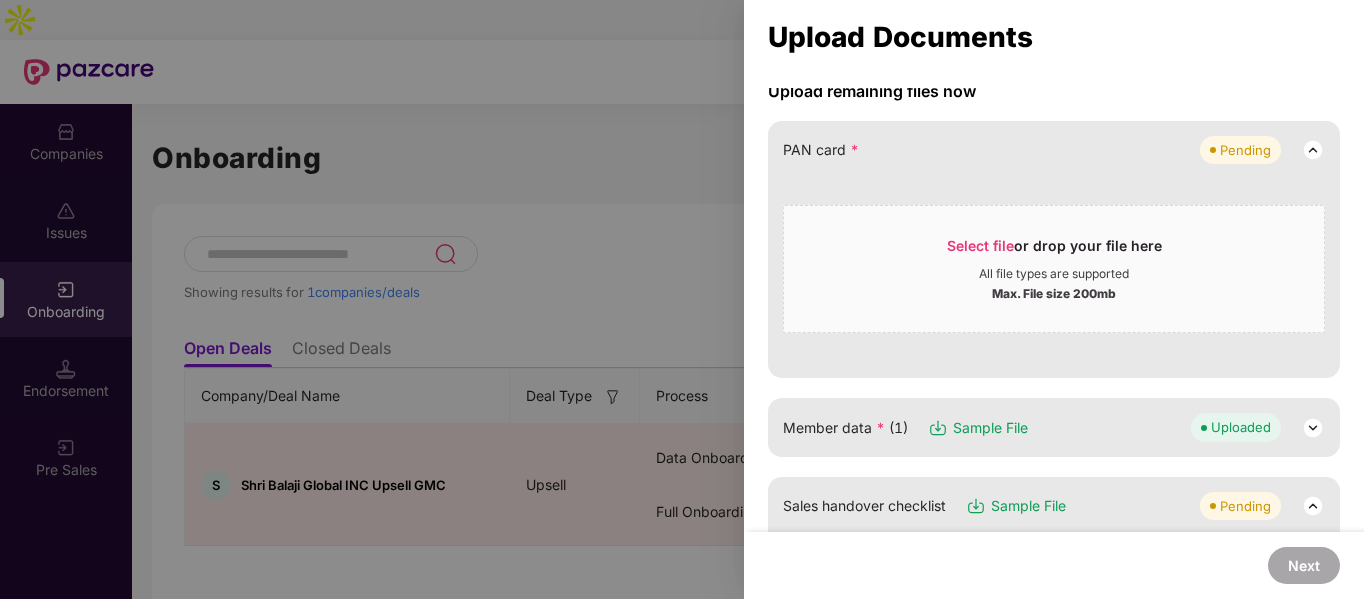 scroll, scrollTop: 182, scrollLeft: 0, axis: vertical 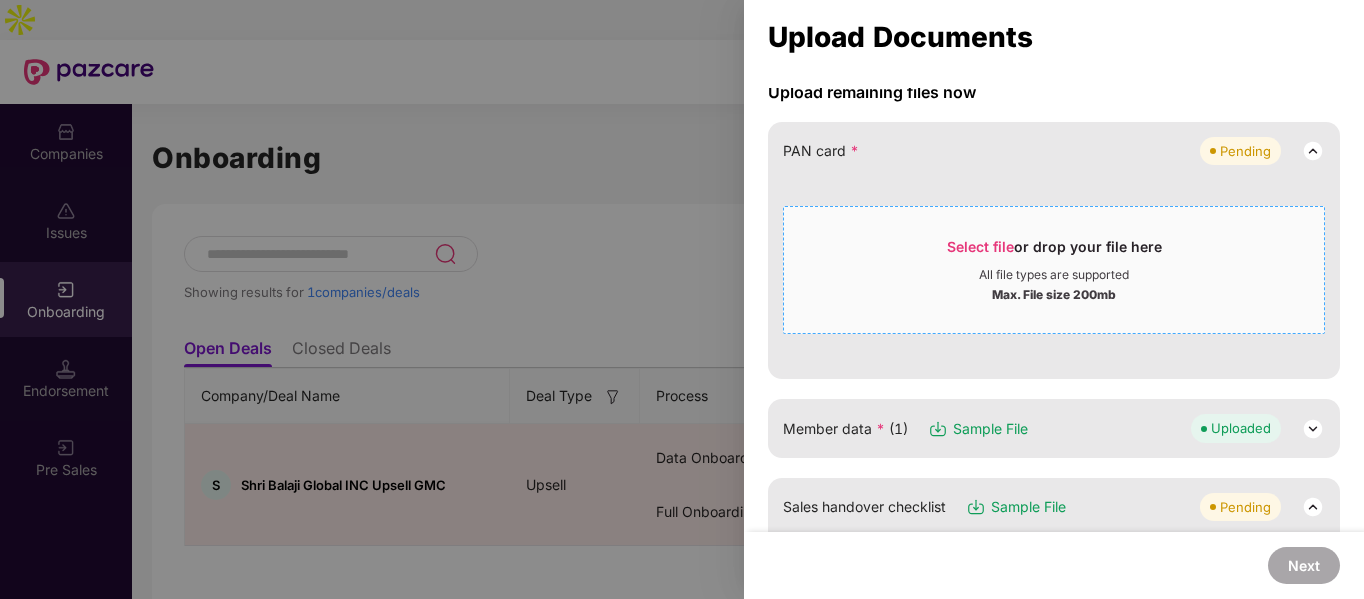 click on "Select file" at bounding box center (980, 246) 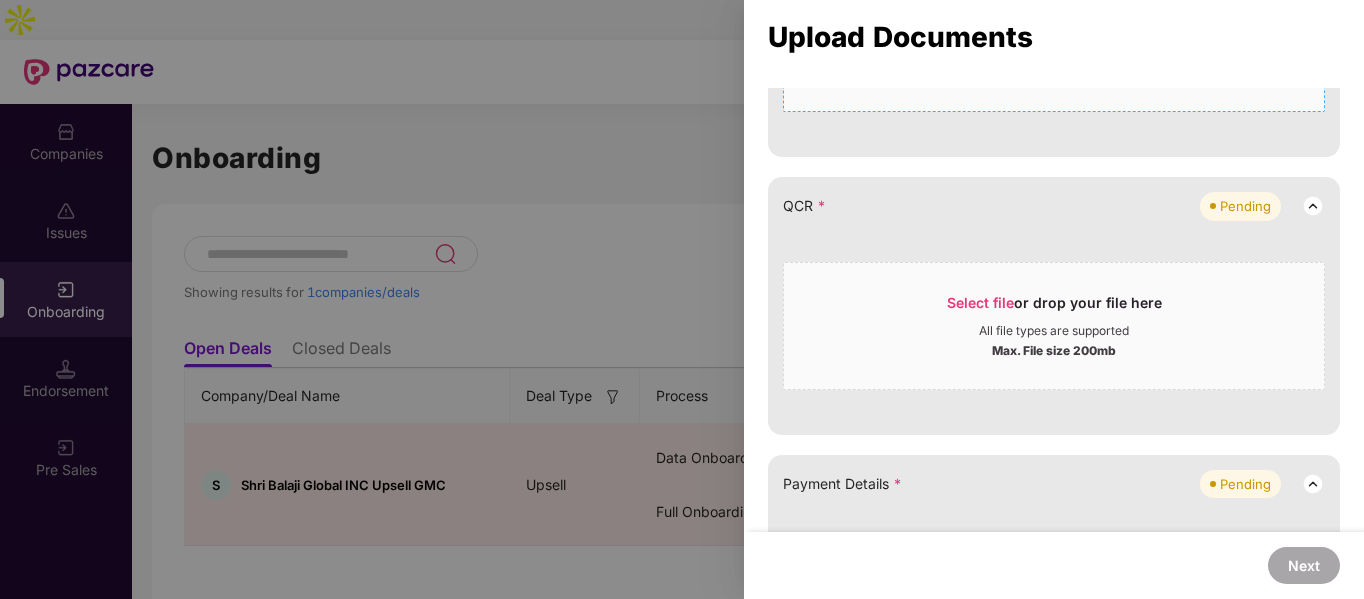 scroll, scrollTop: 562, scrollLeft: 0, axis: vertical 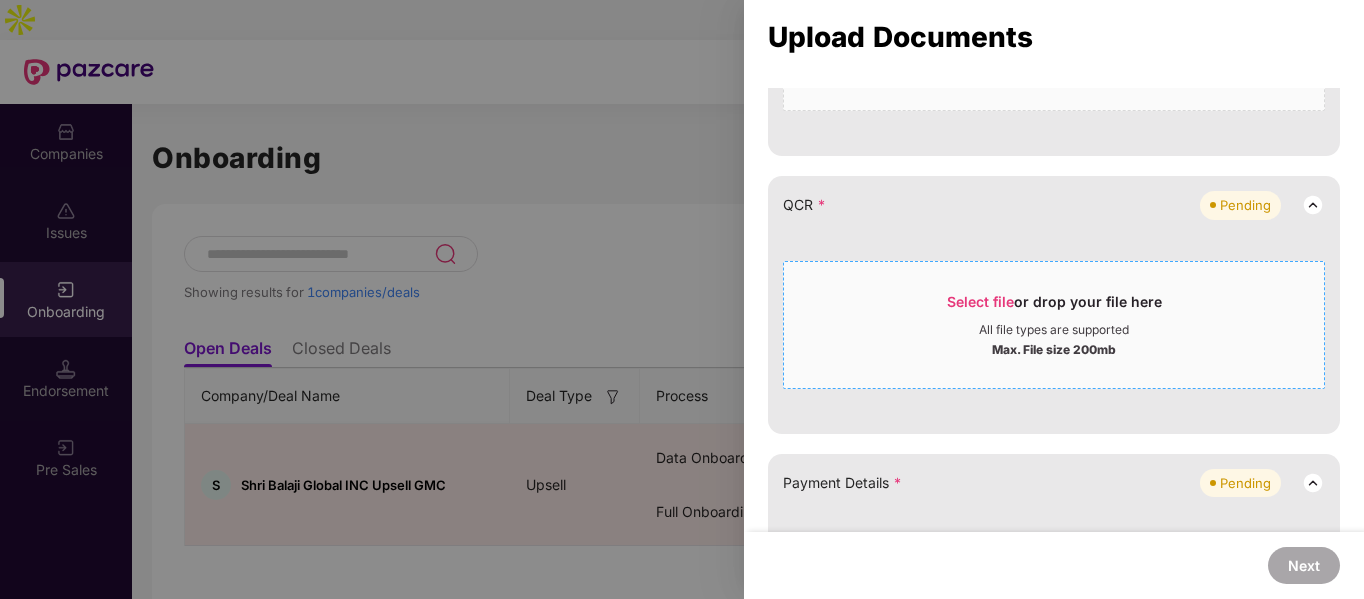 click on "Select file  or drop your file here" at bounding box center [1054, 307] 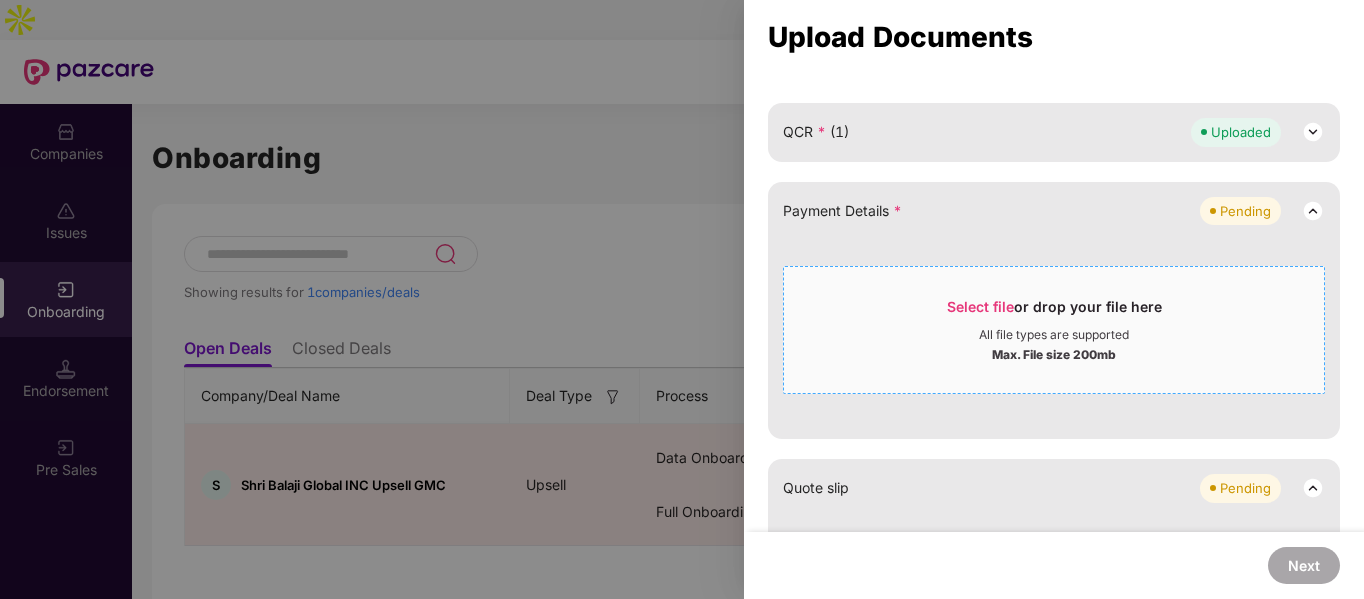 scroll, scrollTop: 634, scrollLeft: 0, axis: vertical 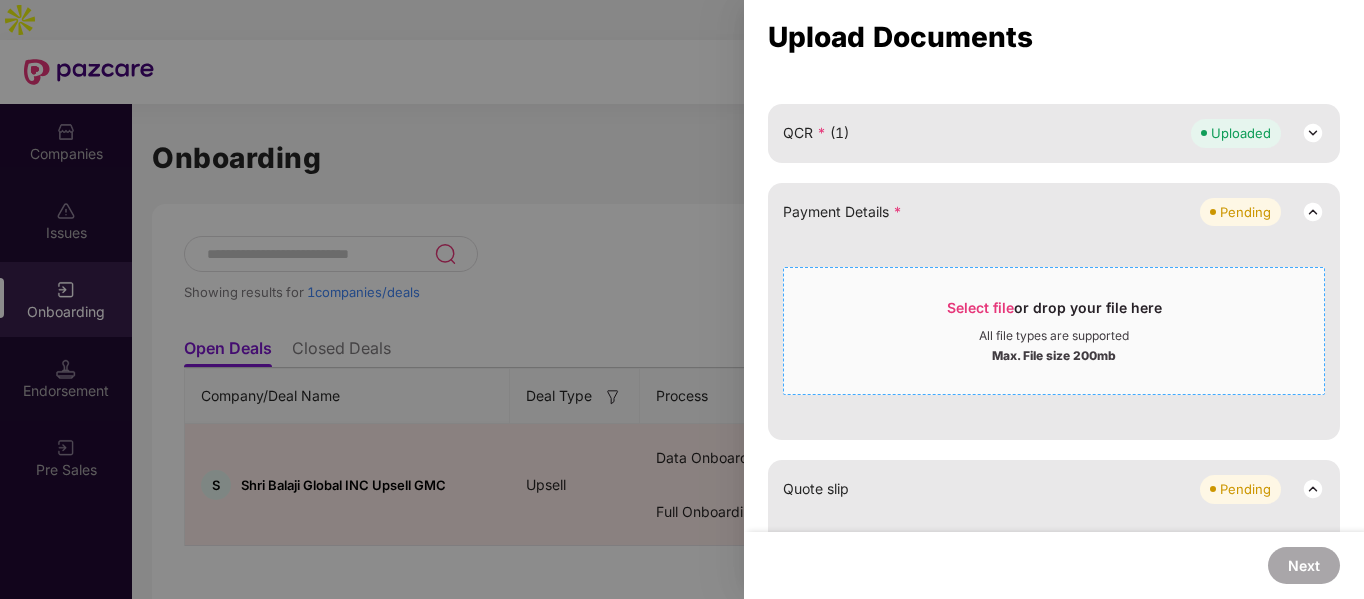 click on "All file types are supported" at bounding box center (1054, 336) 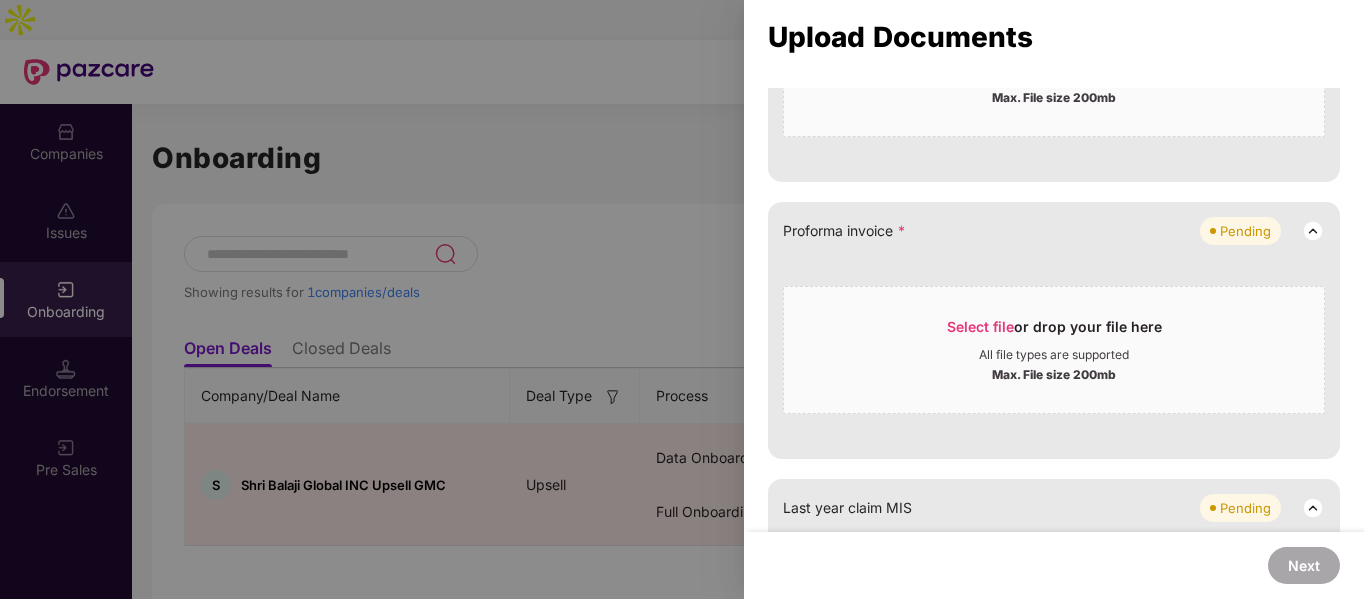 scroll, scrollTop: 984, scrollLeft: 0, axis: vertical 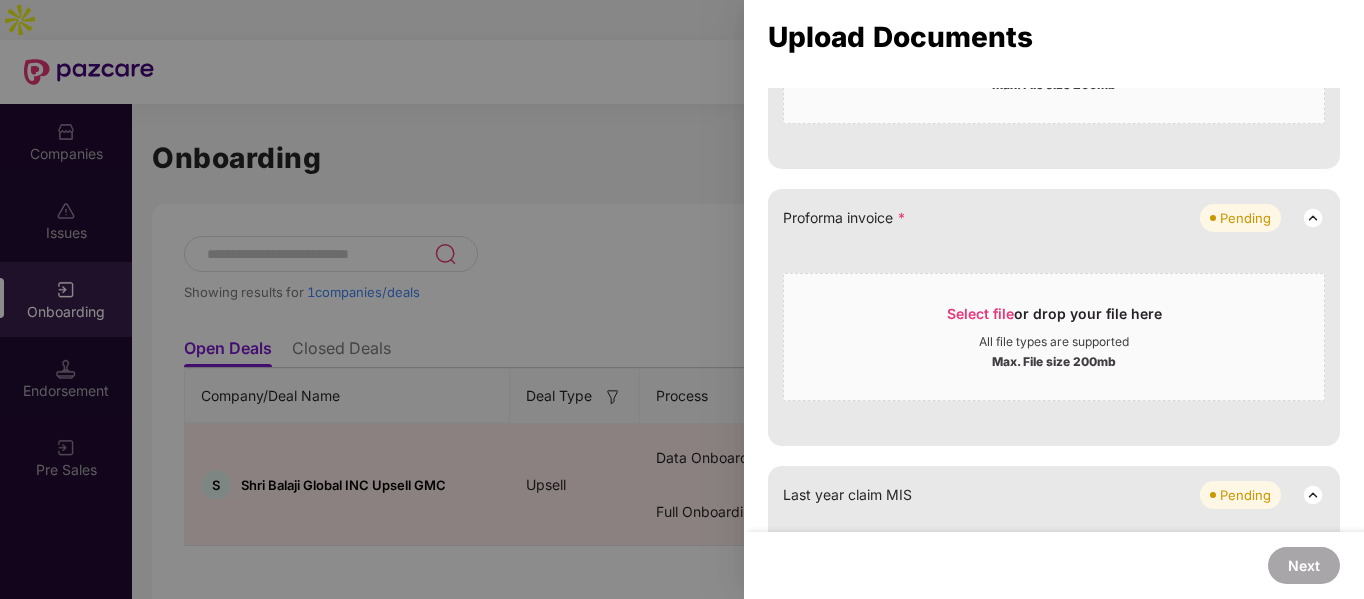 click on "Select file  or drop your file here All file types are supported Max. File size 200mb" at bounding box center (1054, 337) 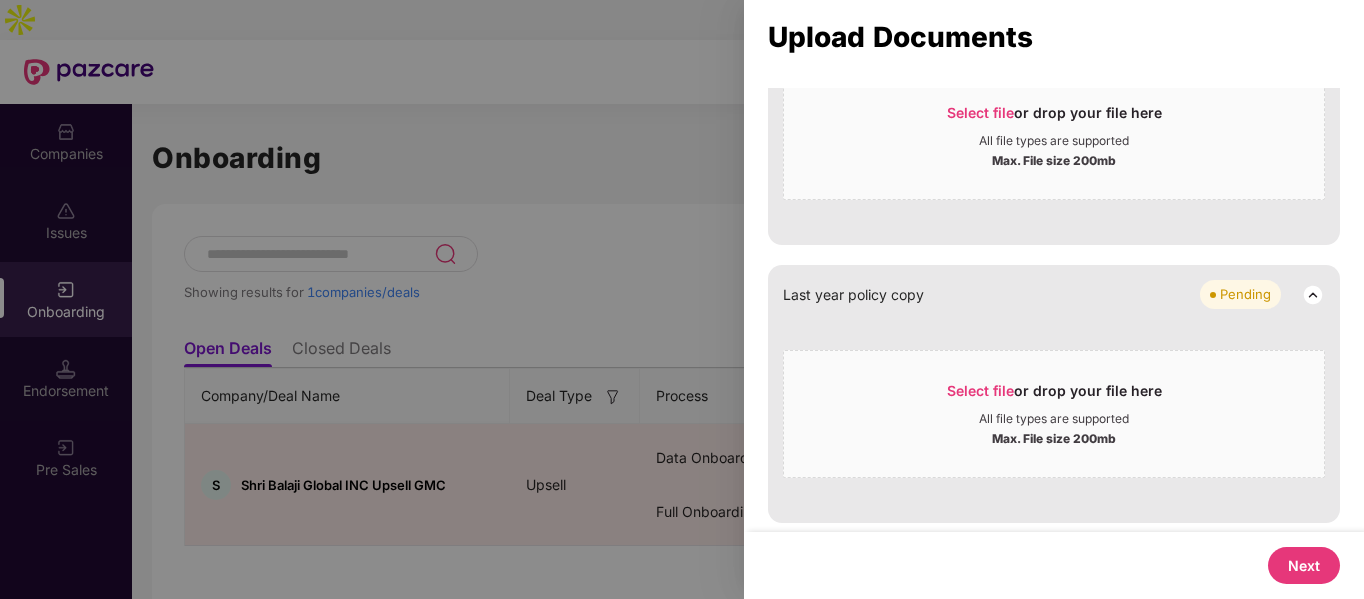 scroll, scrollTop: 1266, scrollLeft: 0, axis: vertical 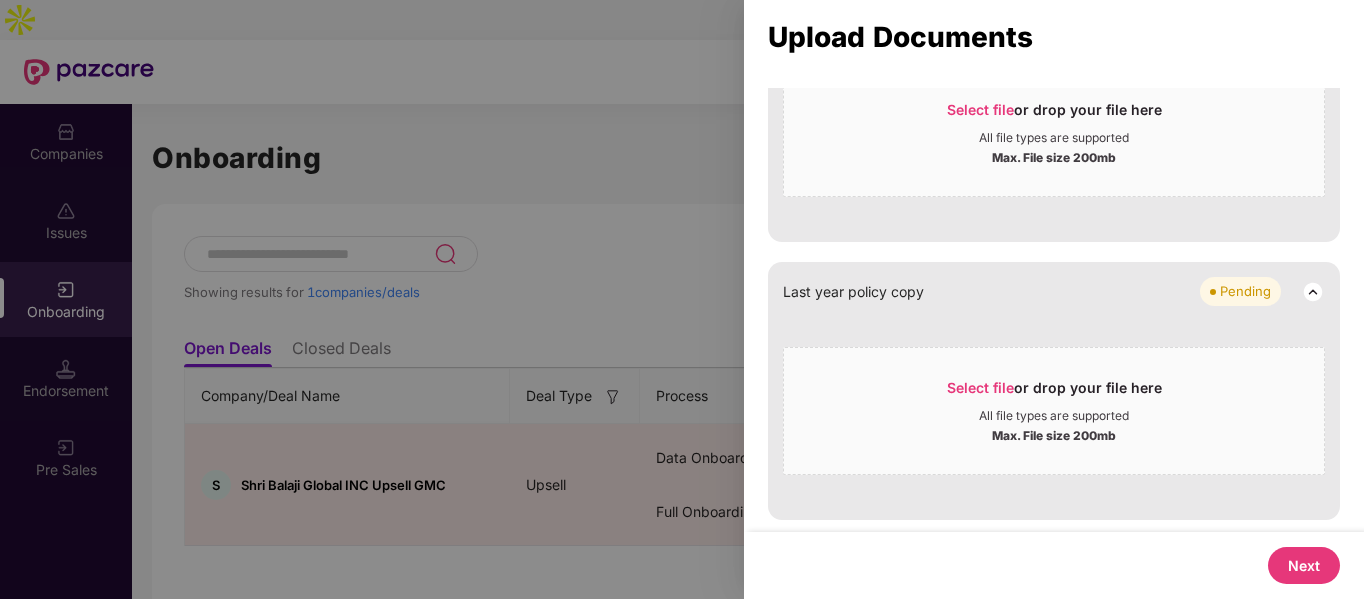 click on "Next" at bounding box center [1304, 565] 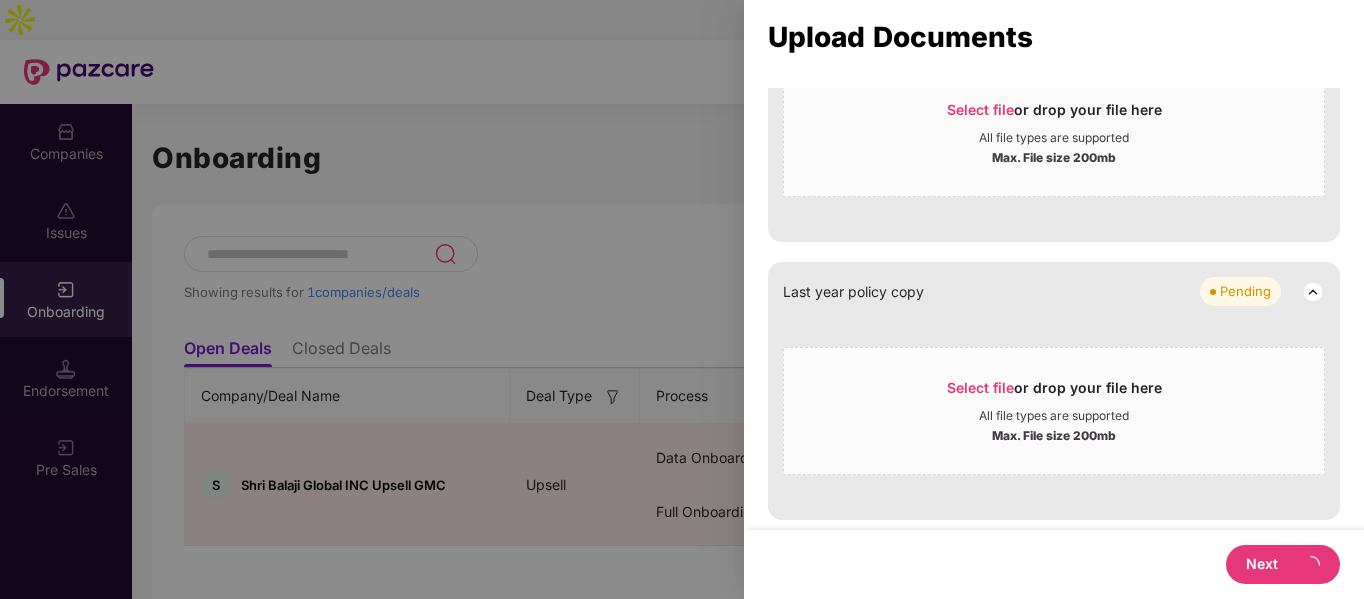 scroll, scrollTop: 0, scrollLeft: 0, axis: both 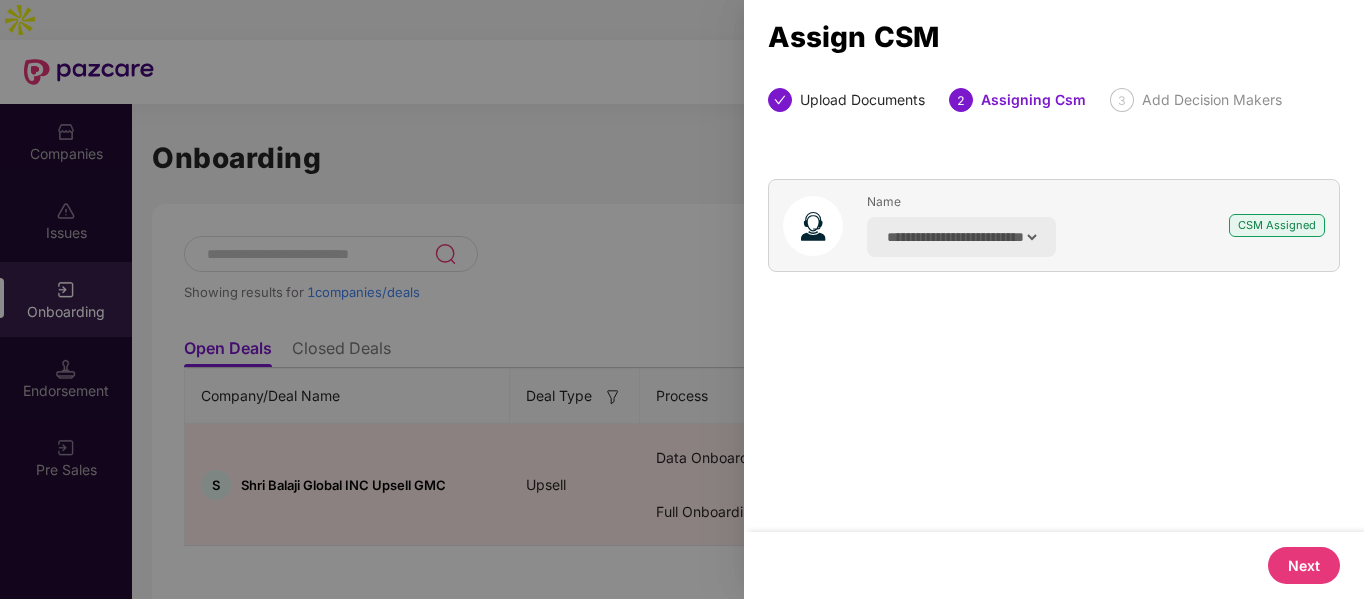 click on "Next" at bounding box center (1304, 565) 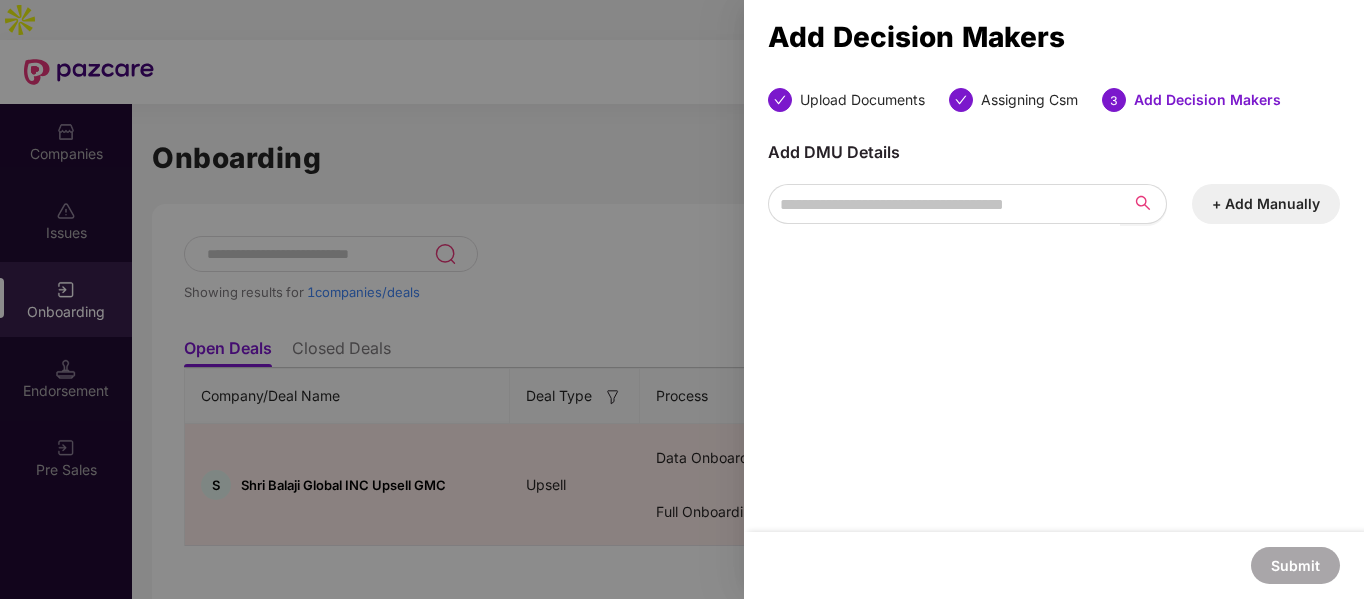 click on "+ Add Manually" at bounding box center (1266, 204) 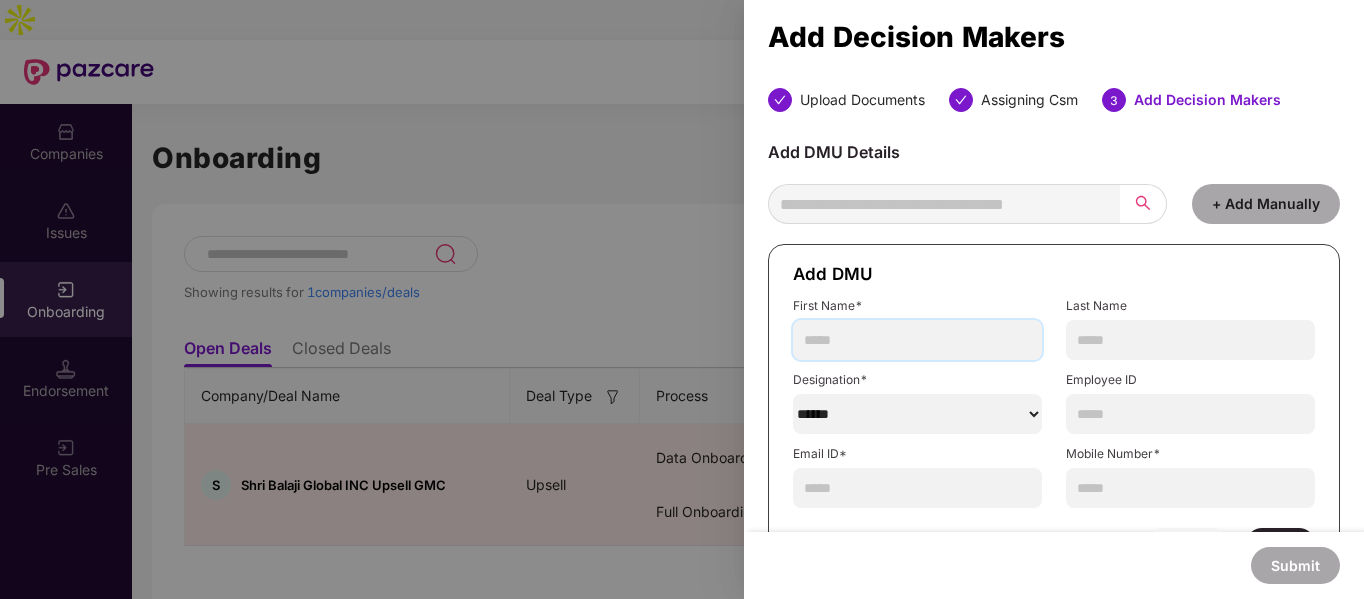 click at bounding box center [917, 340] 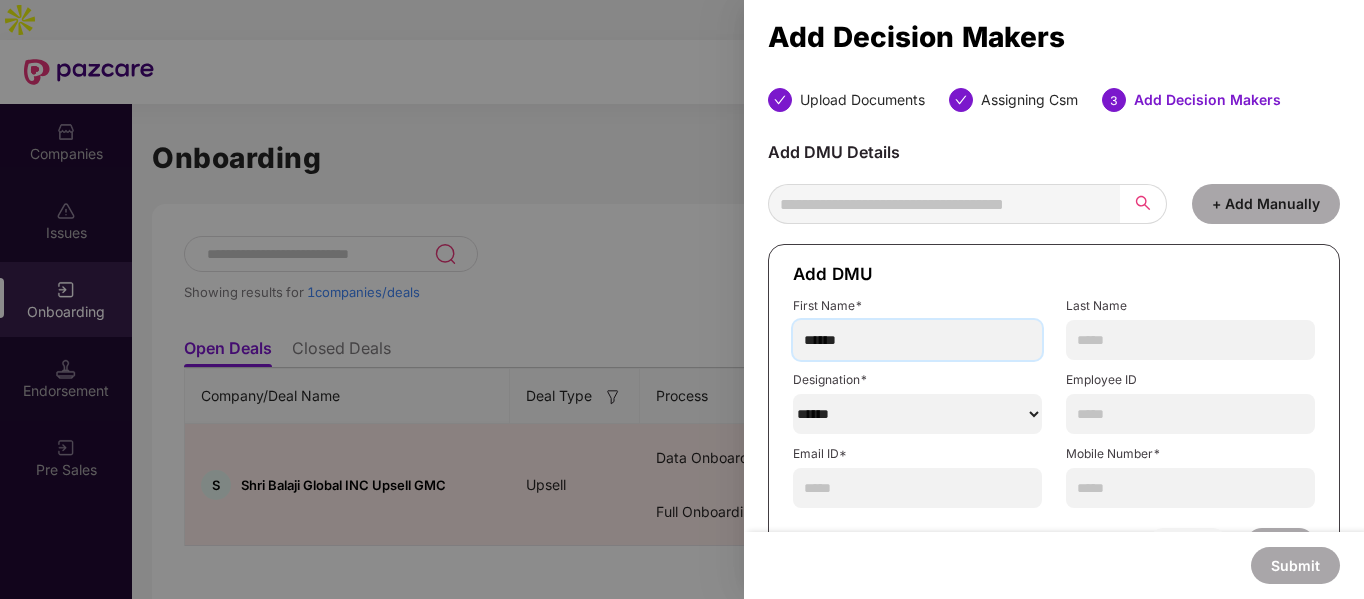 type on "******" 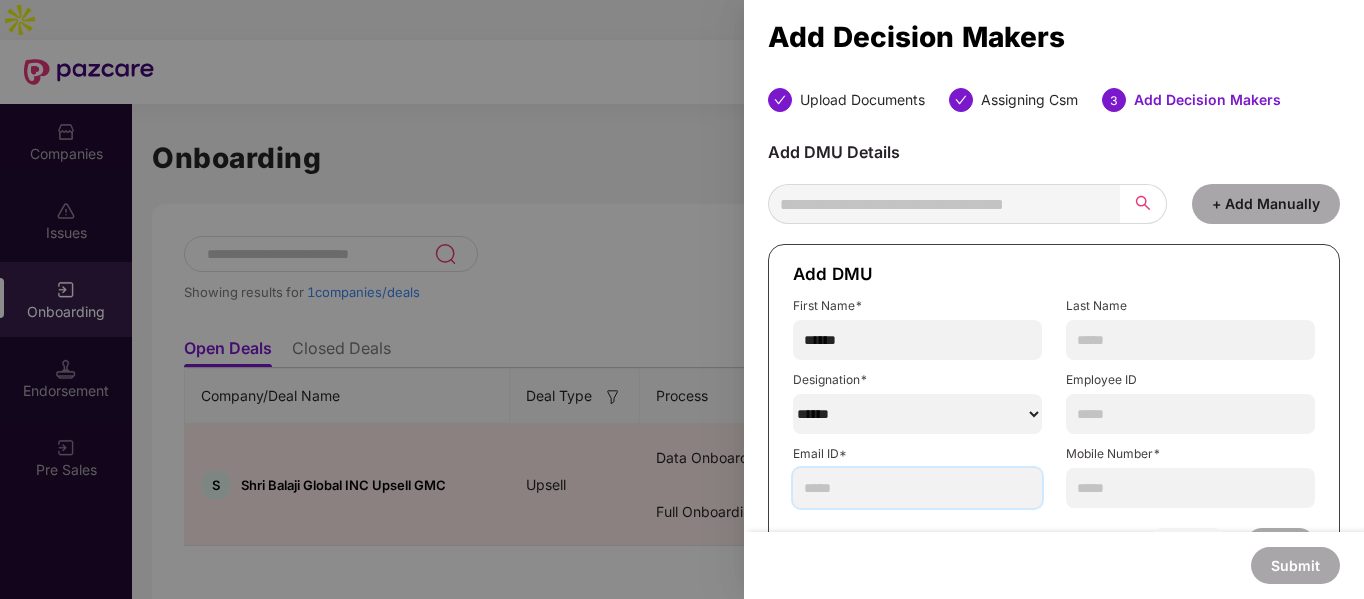 click at bounding box center [917, 488] 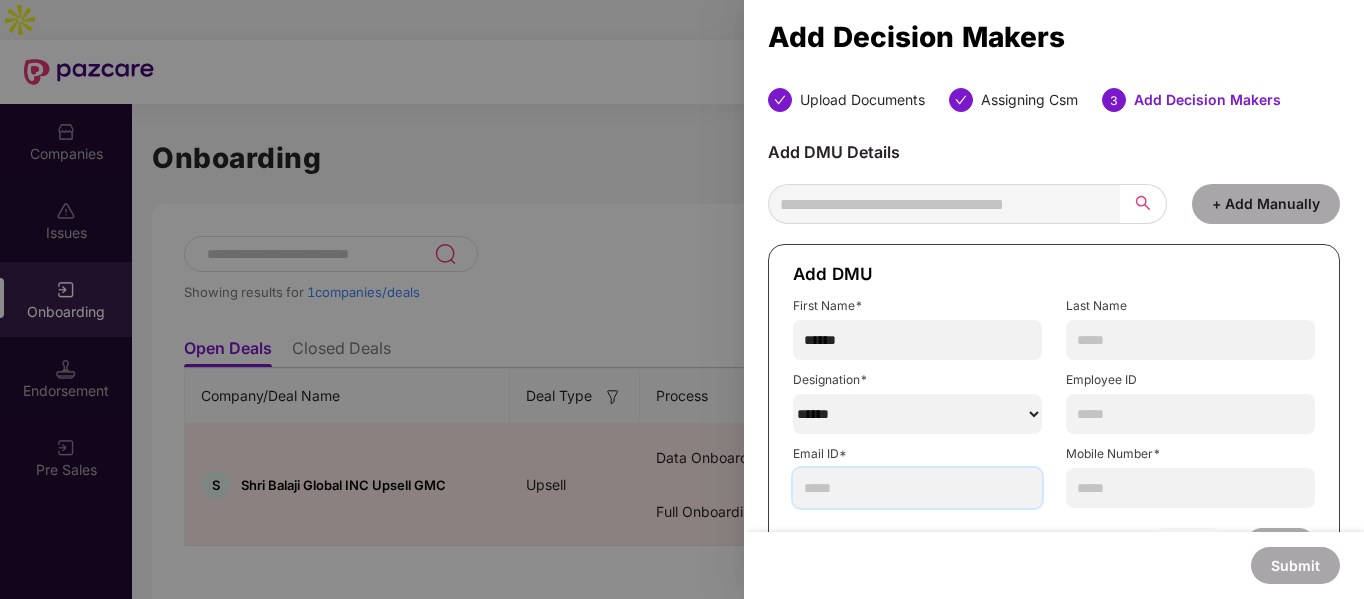 paste on "**********" 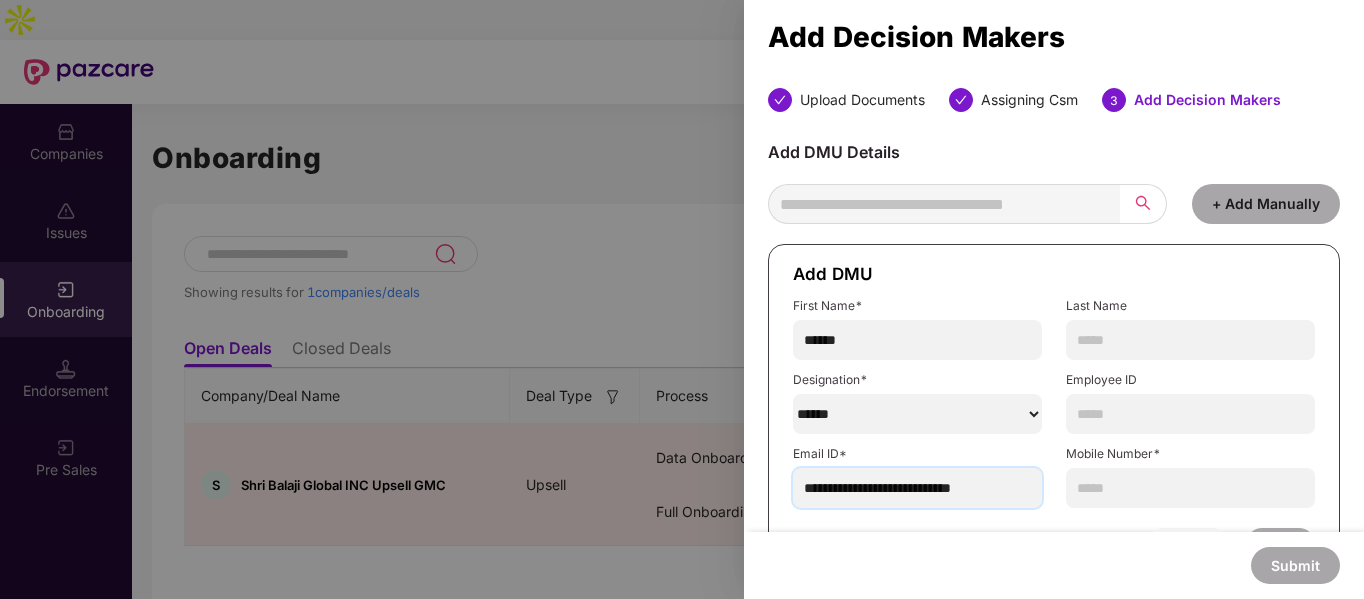 type on "**********" 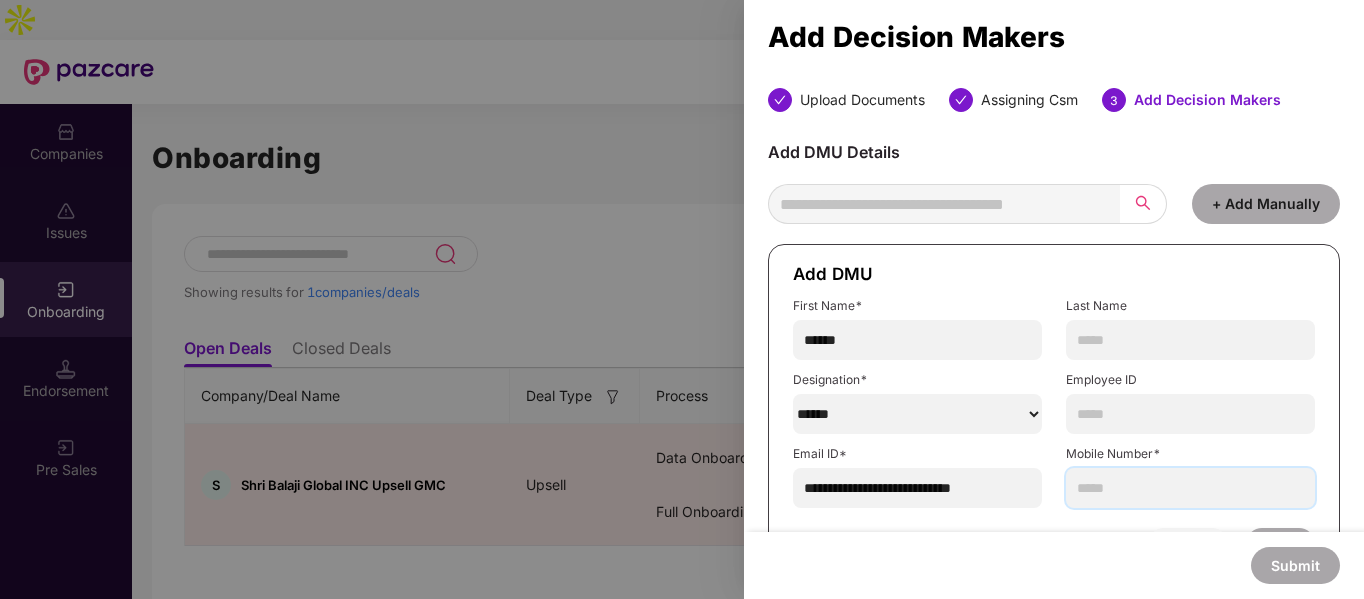 click at bounding box center [1190, 488] 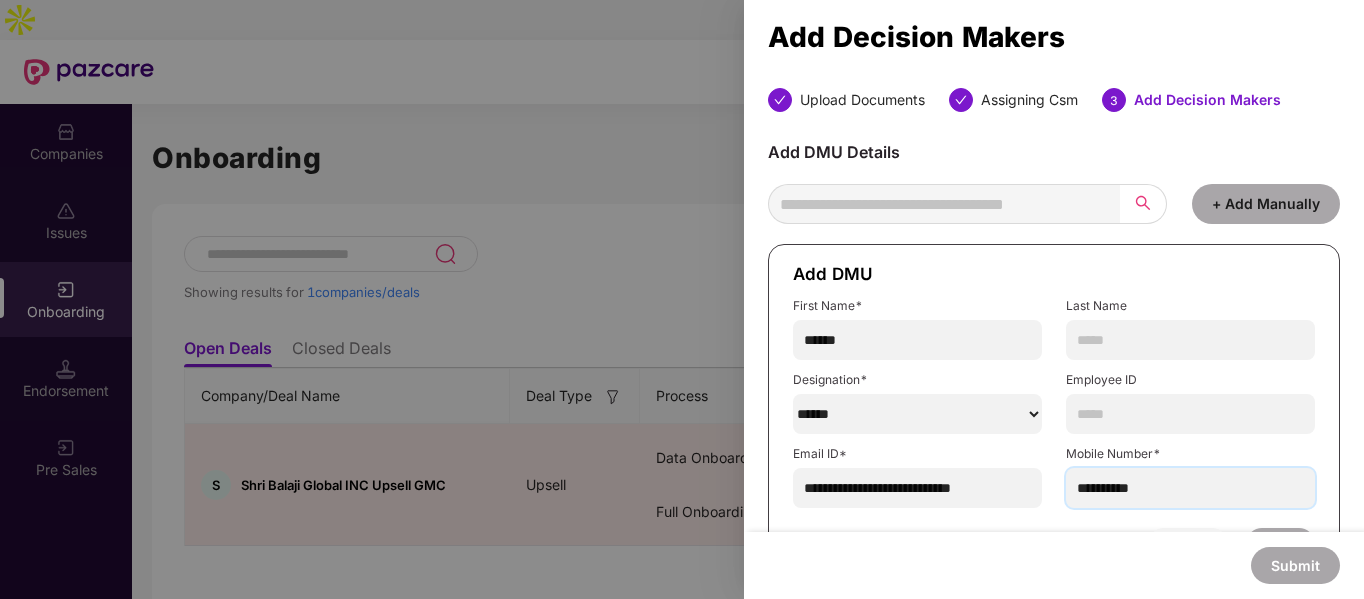 type on "**********" 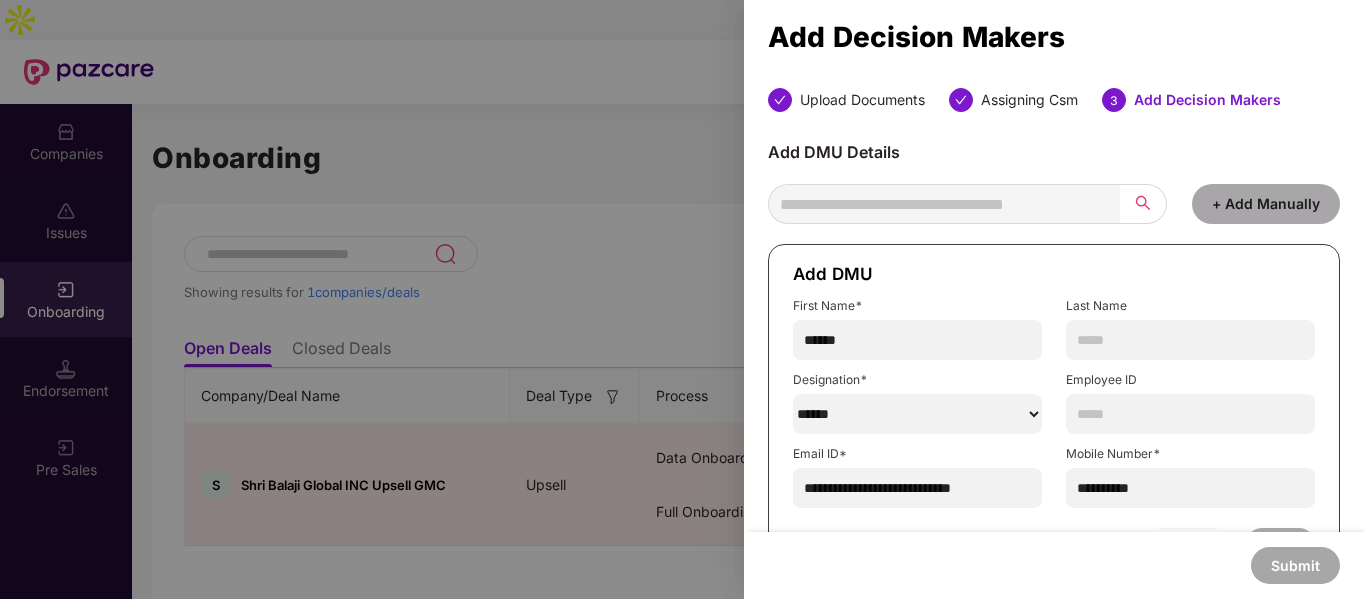 click at bounding box center (1190, 414) 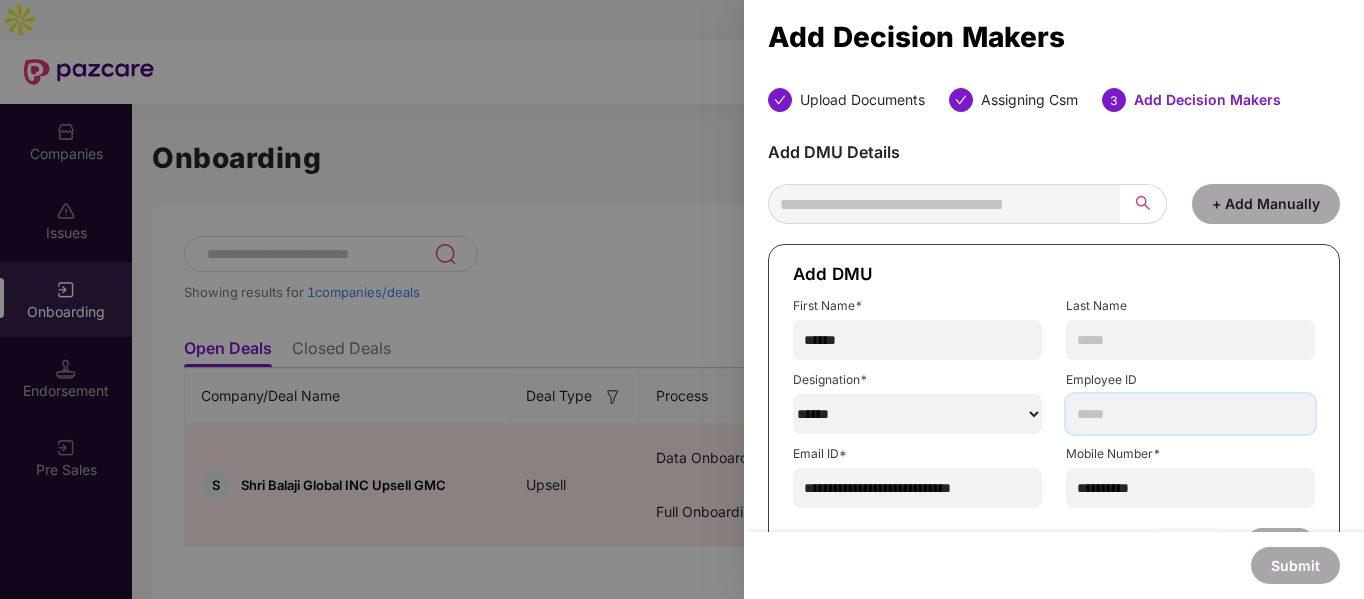 paste on "*******" 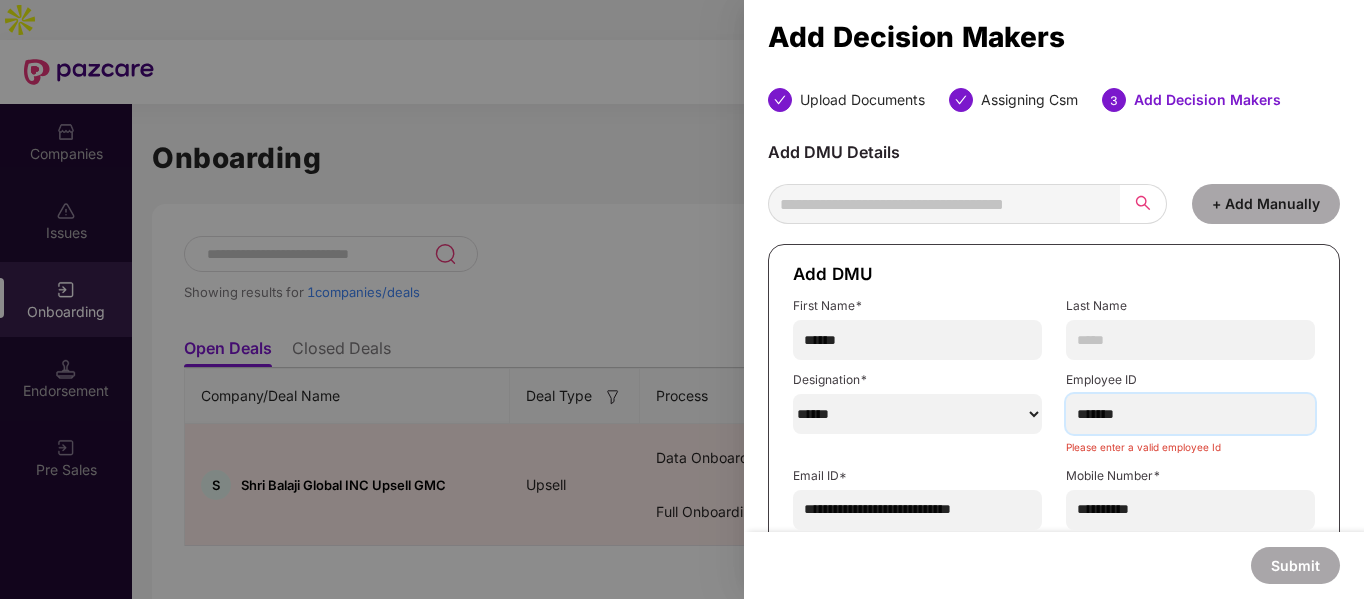 click on "*******" at bounding box center [1190, 414] 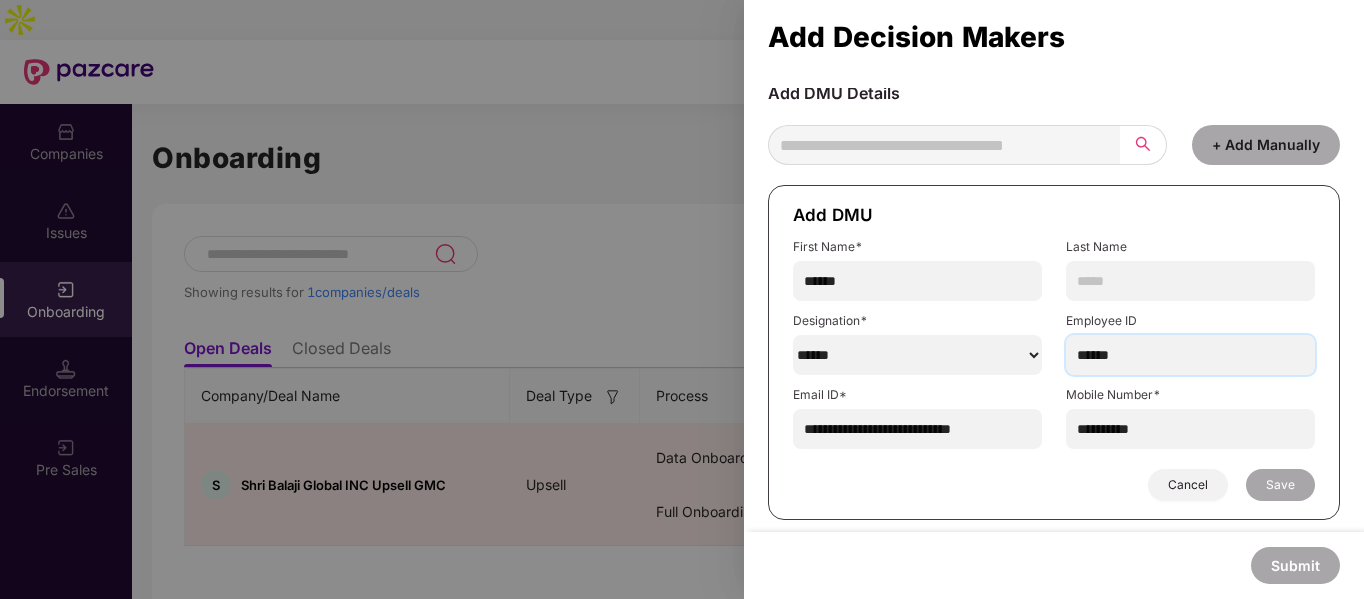 scroll, scrollTop: 59, scrollLeft: 0, axis: vertical 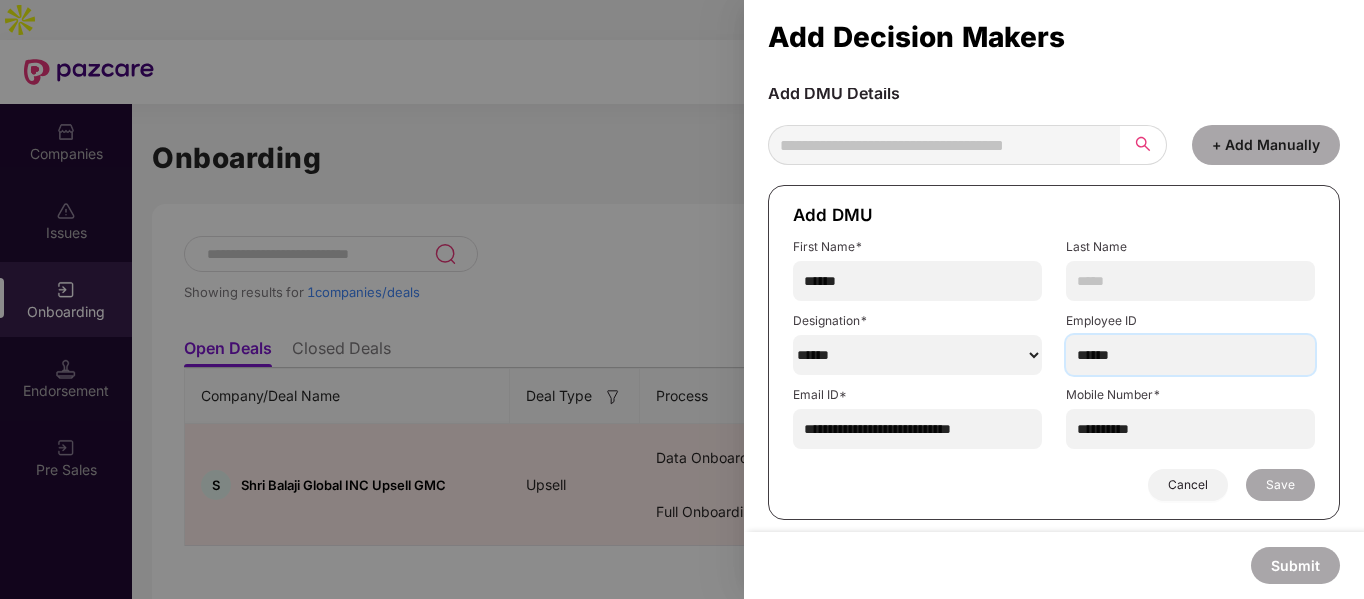 type on "******" 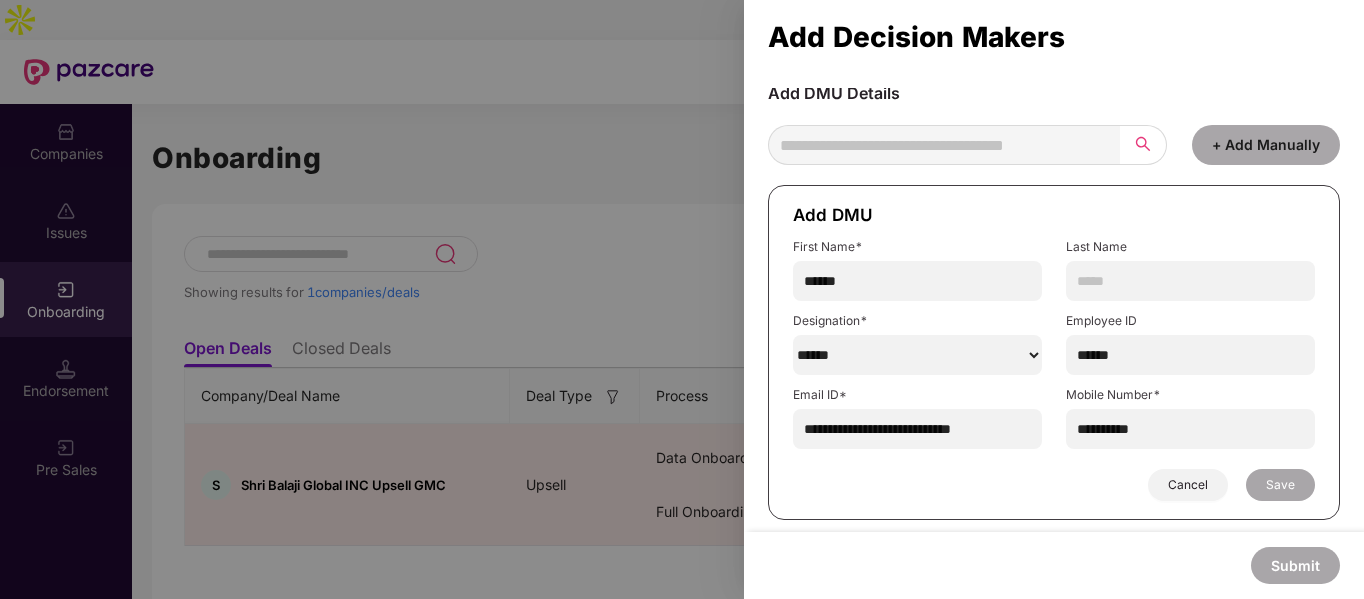 click on "******" at bounding box center [917, 355] 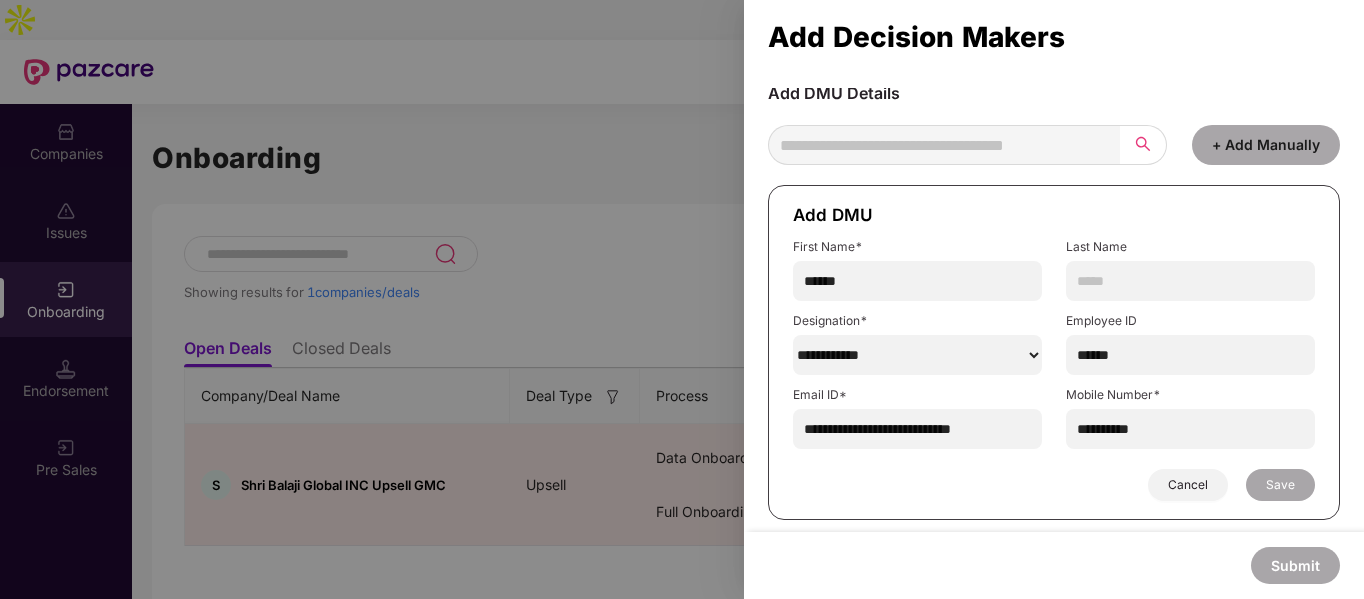 click on "******" at bounding box center (917, 355) 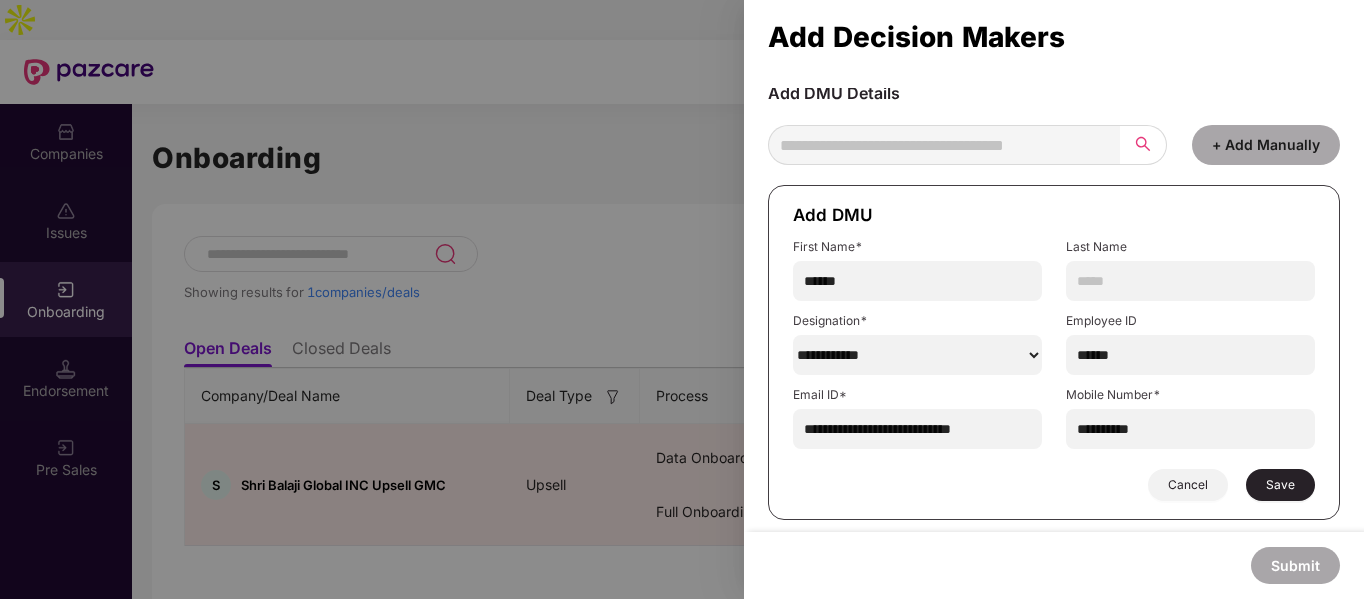 click on "Save" at bounding box center (1280, 485) 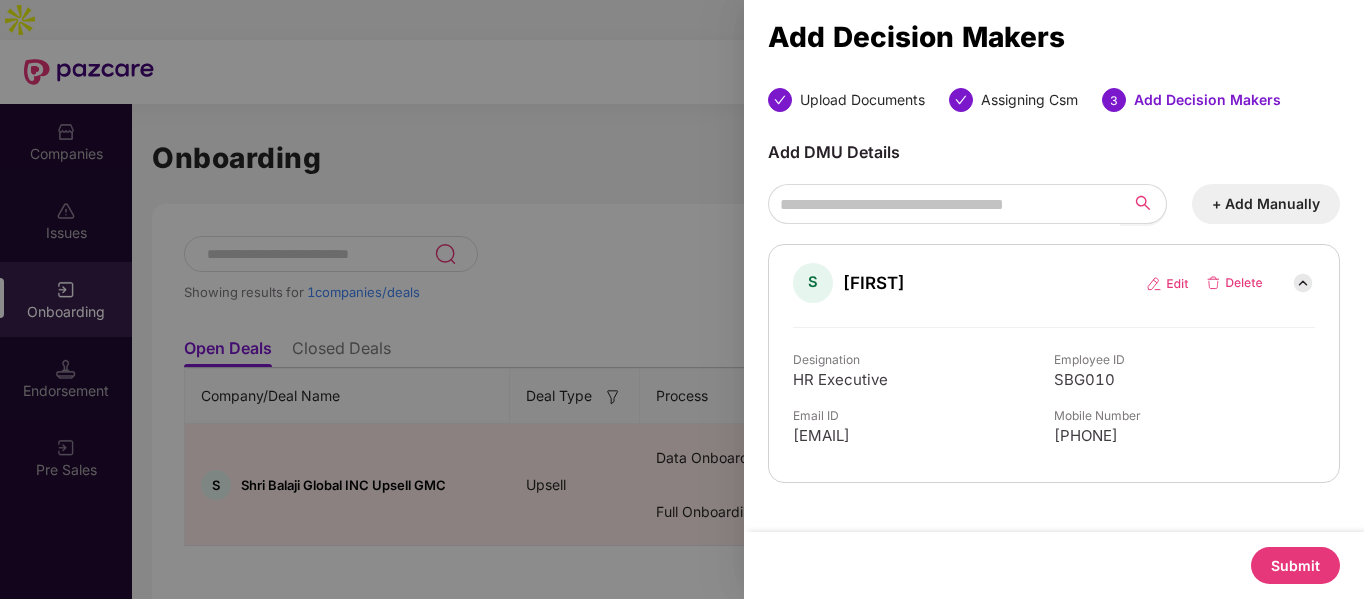 click on "Submit" at bounding box center (1295, 565) 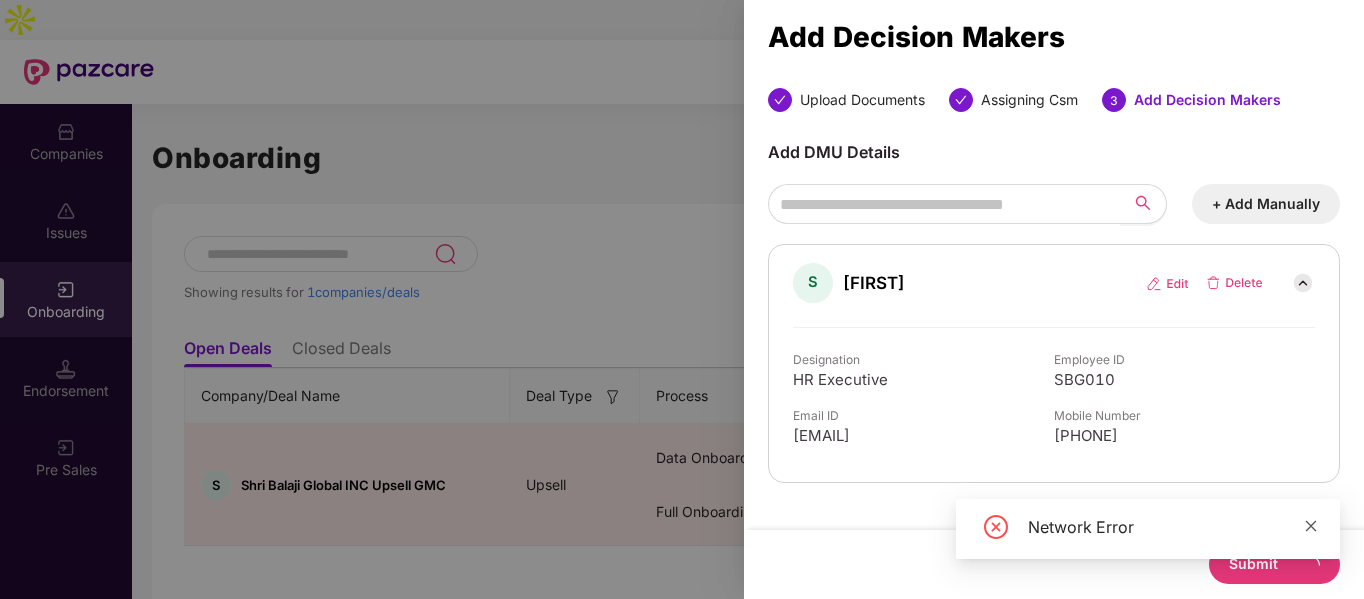 click 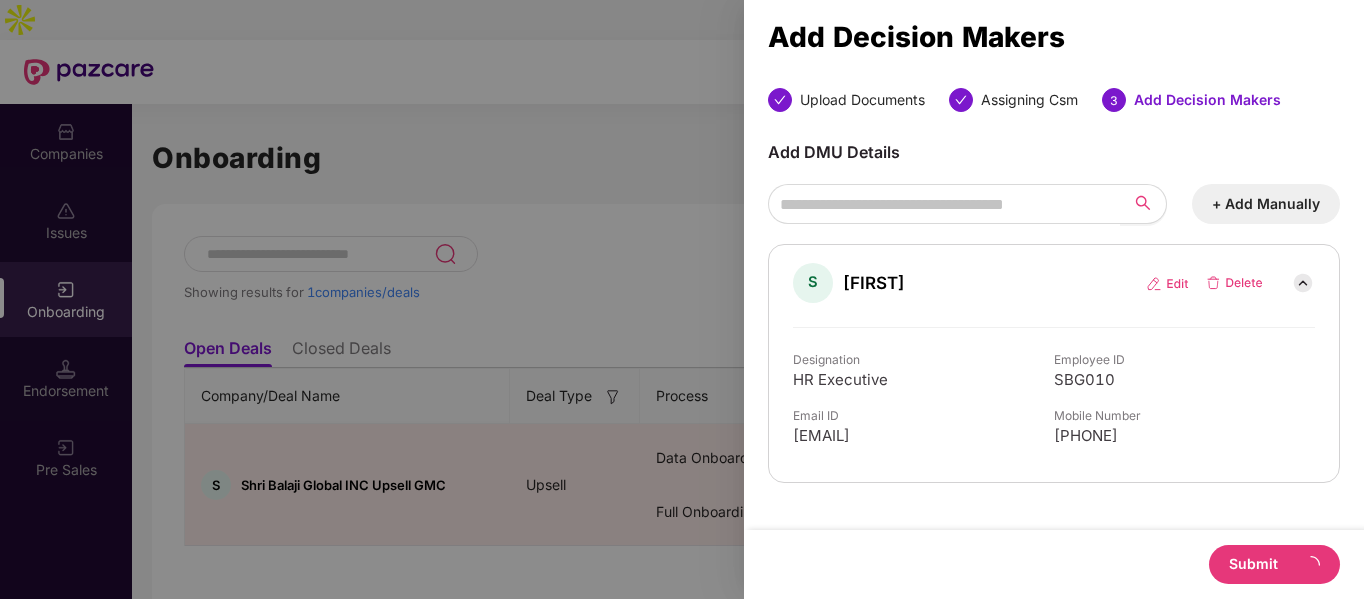 click on "Submit" at bounding box center [1274, 564] 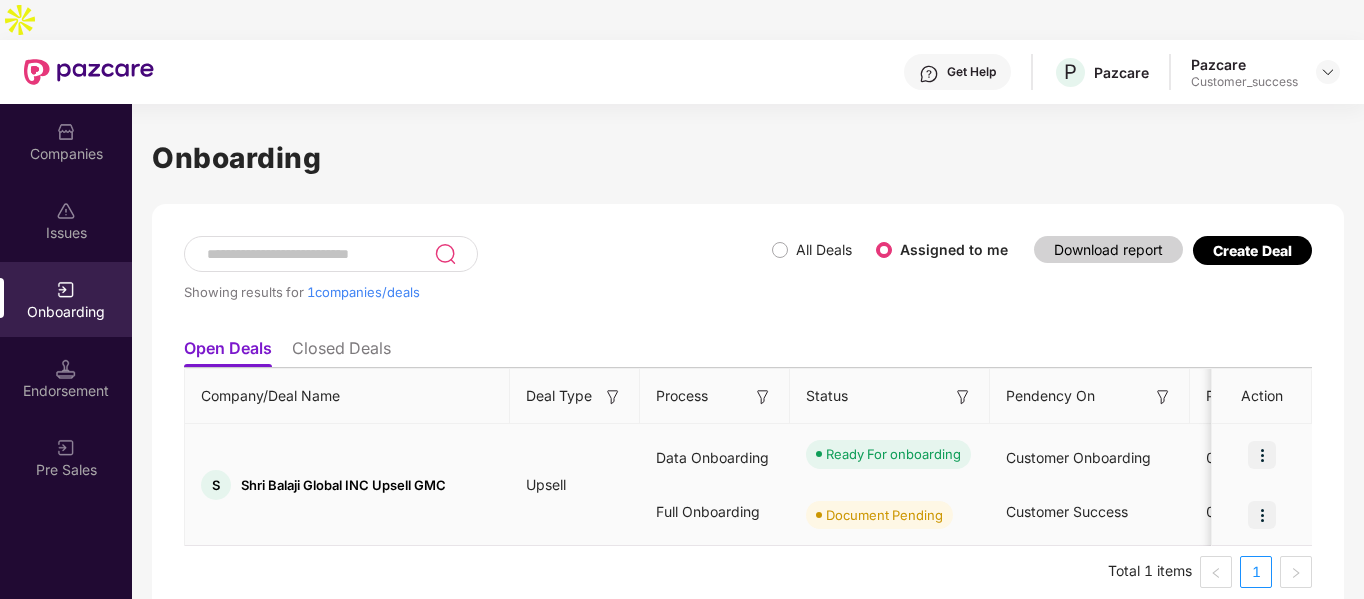 click at bounding box center (1262, 515) 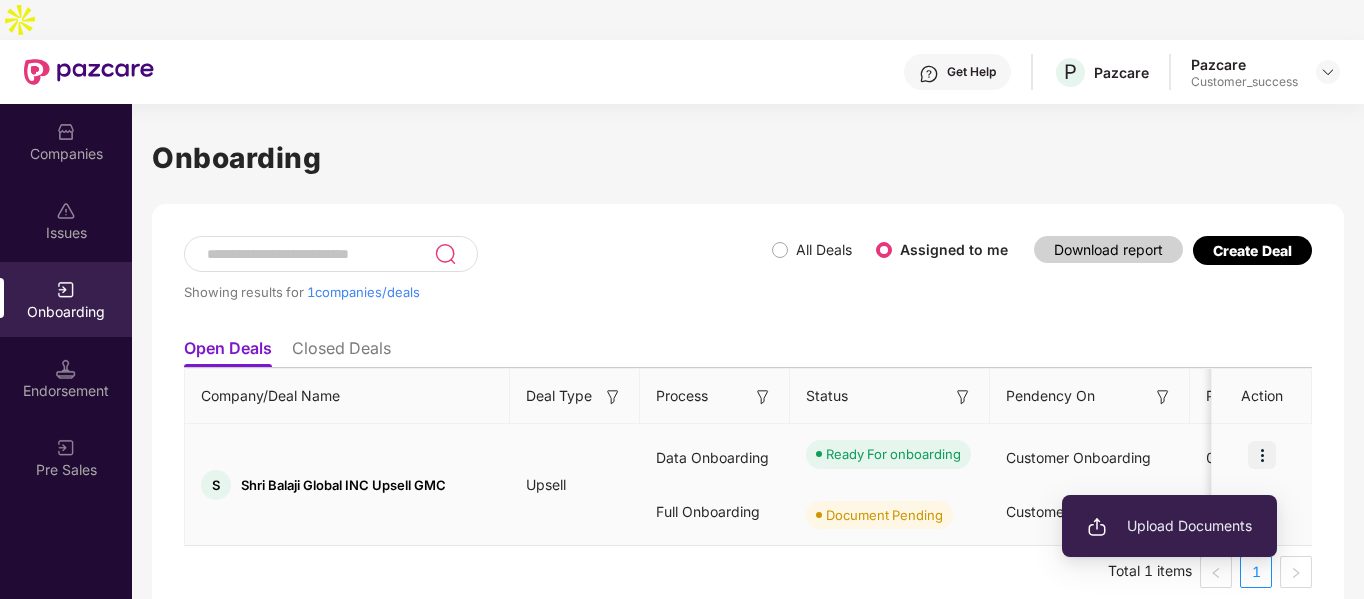 click on "Upload Documents" at bounding box center [1169, 526] 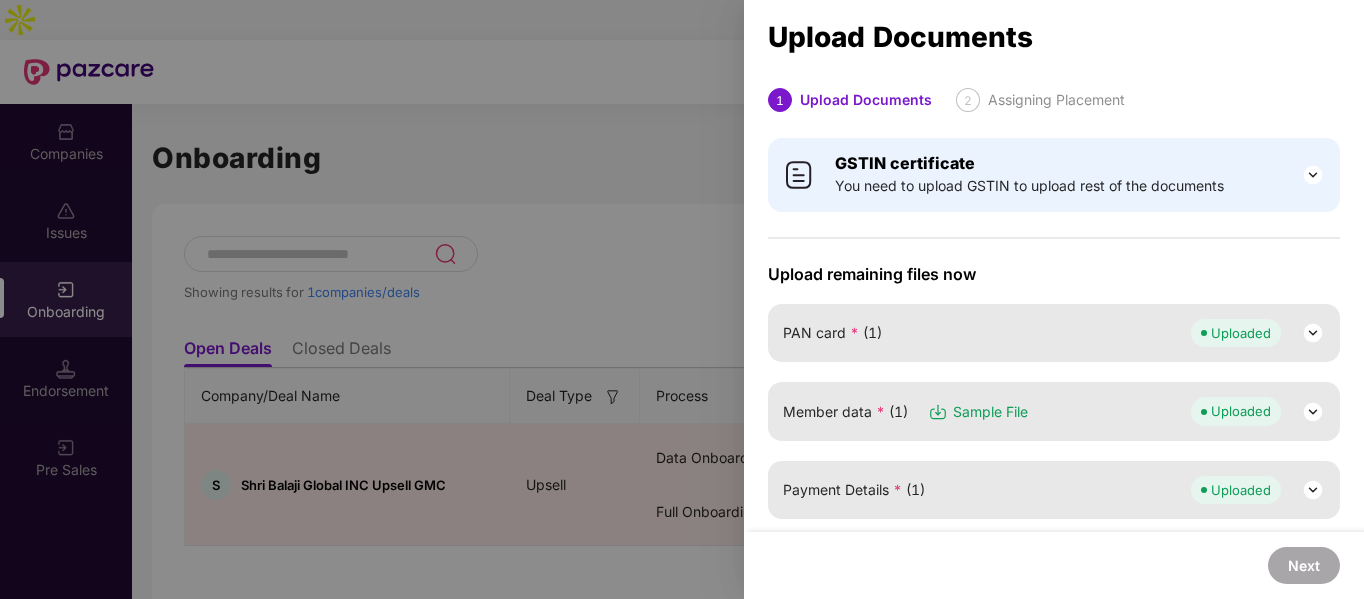 click on "Payment Details   *   (1) Uploaded" at bounding box center [1054, 490] 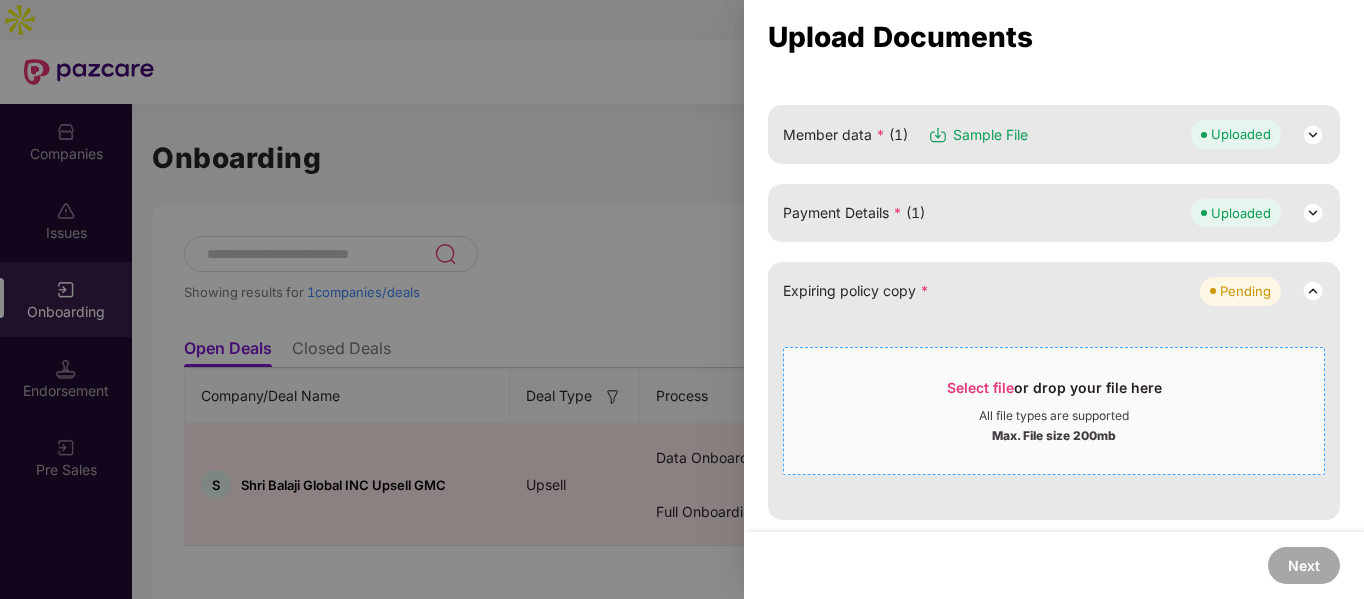click on "All file types are supported" at bounding box center [1054, 416] 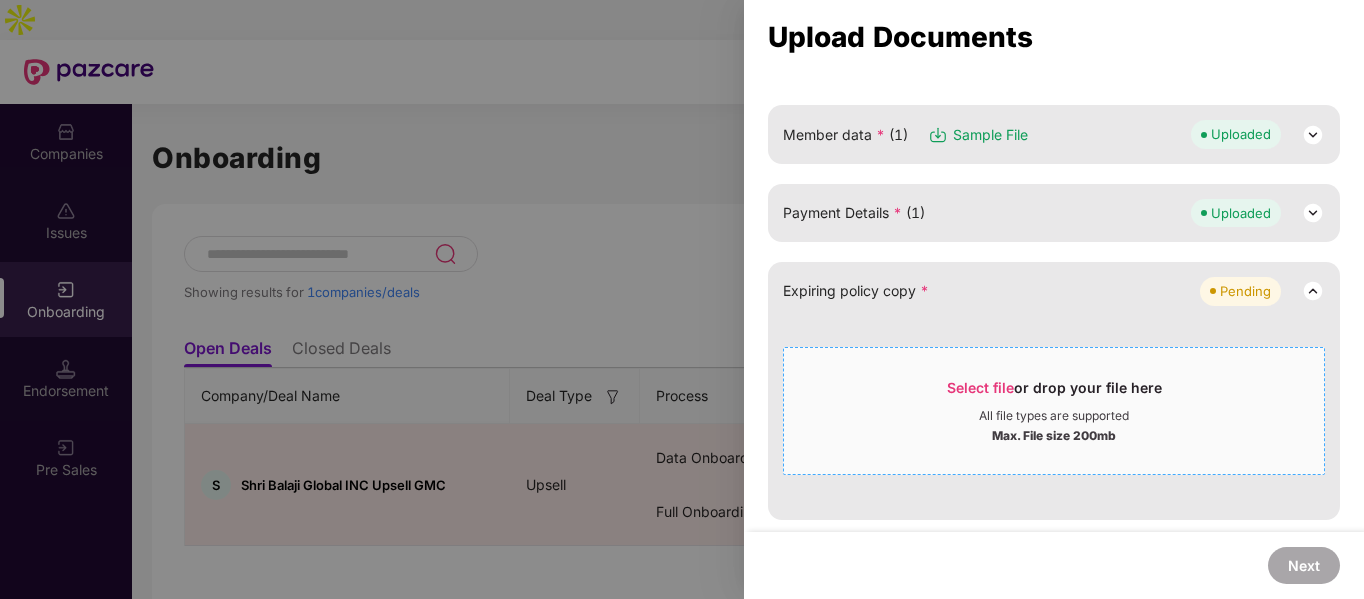 click on "Select file  or drop your file here" at bounding box center [1054, 393] 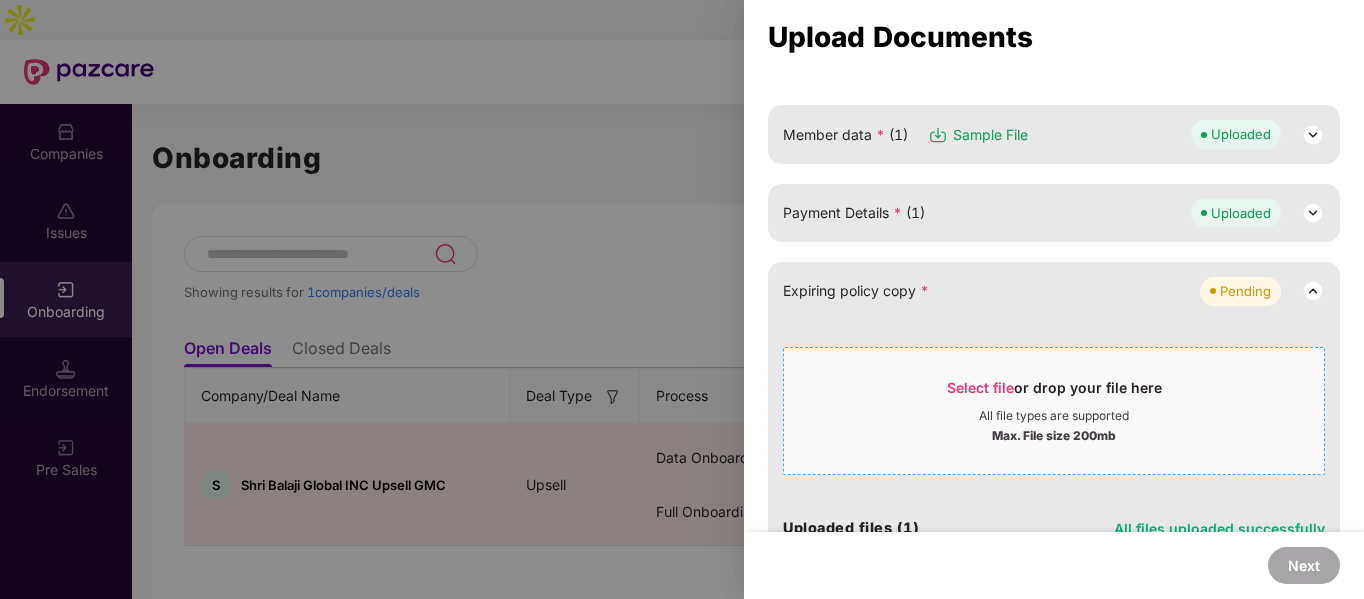 scroll, scrollTop: 78, scrollLeft: 0, axis: vertical 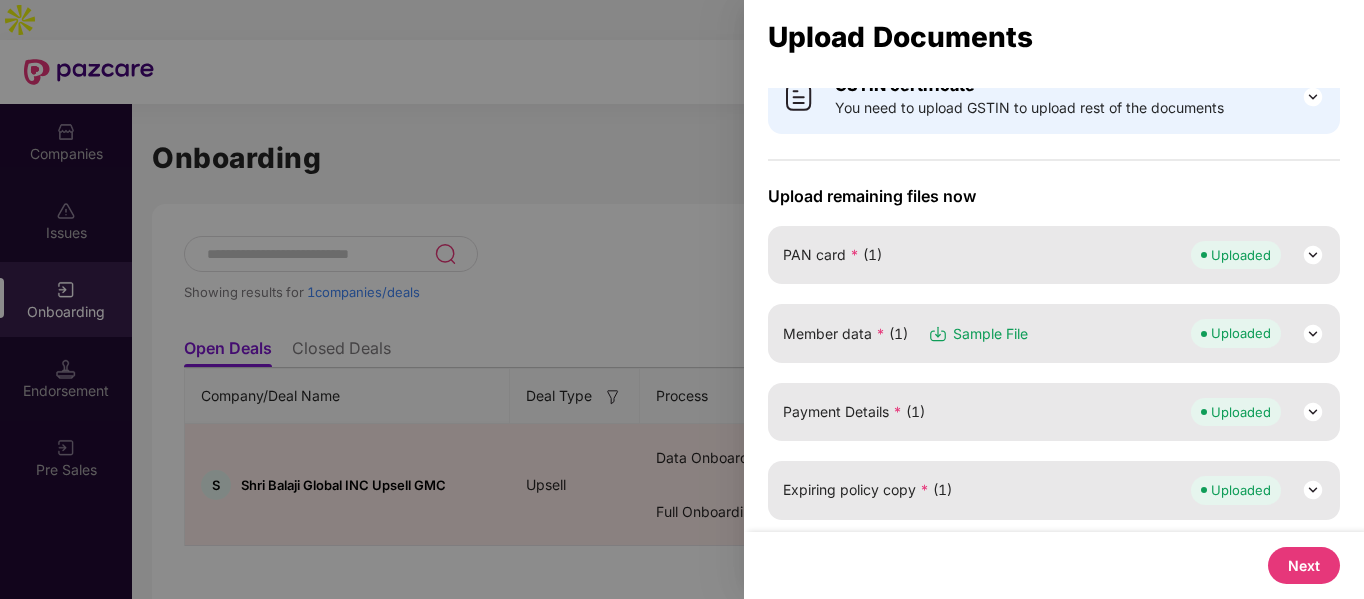 click on "Next" at bounding box center [1304, 565] 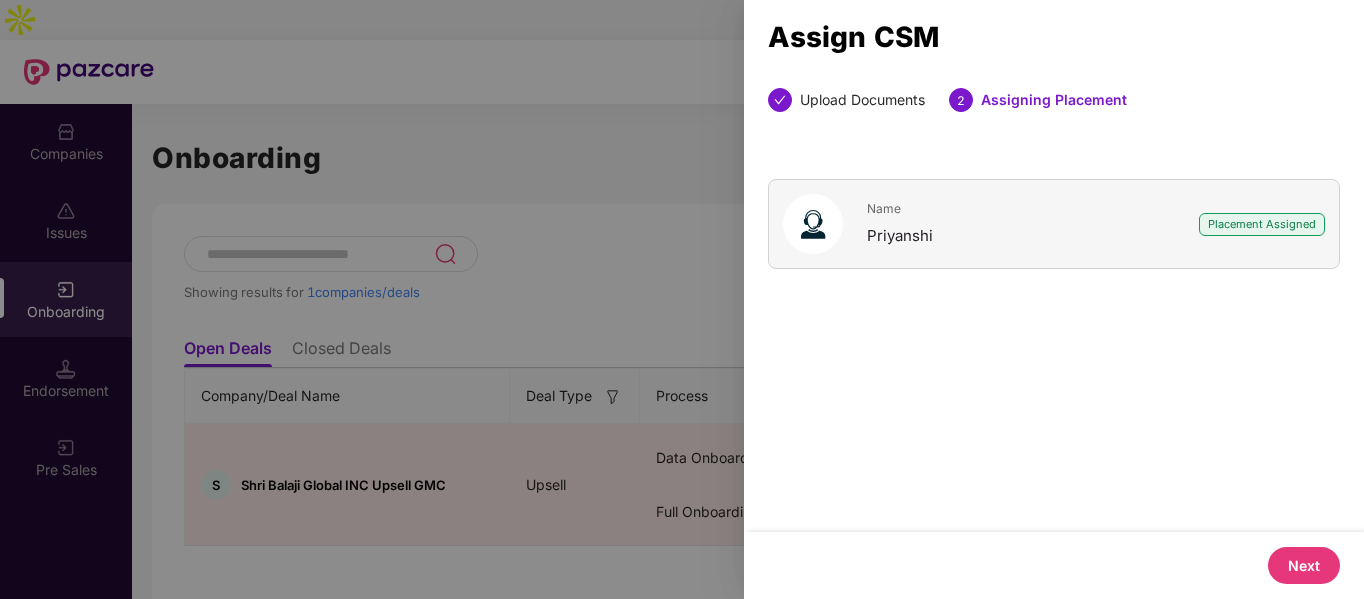 scroll, scrollTop: 0, scrollLeft: 0, axis: both 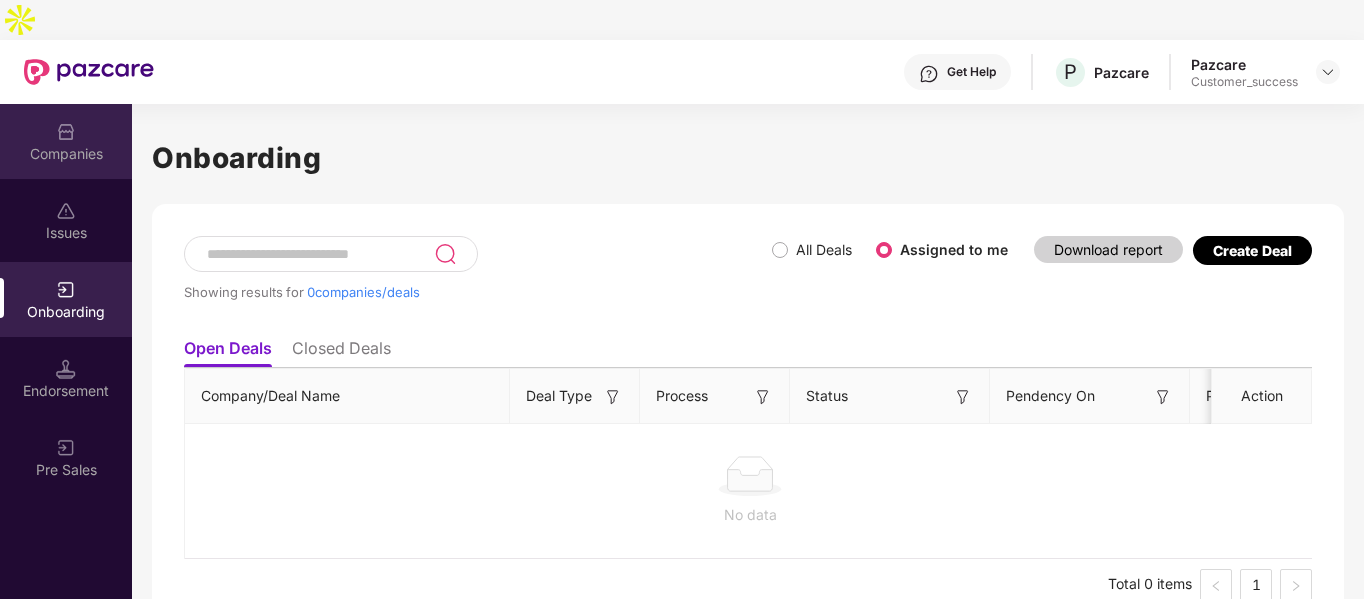 click on "Companies" at bounding box center [66, 141] 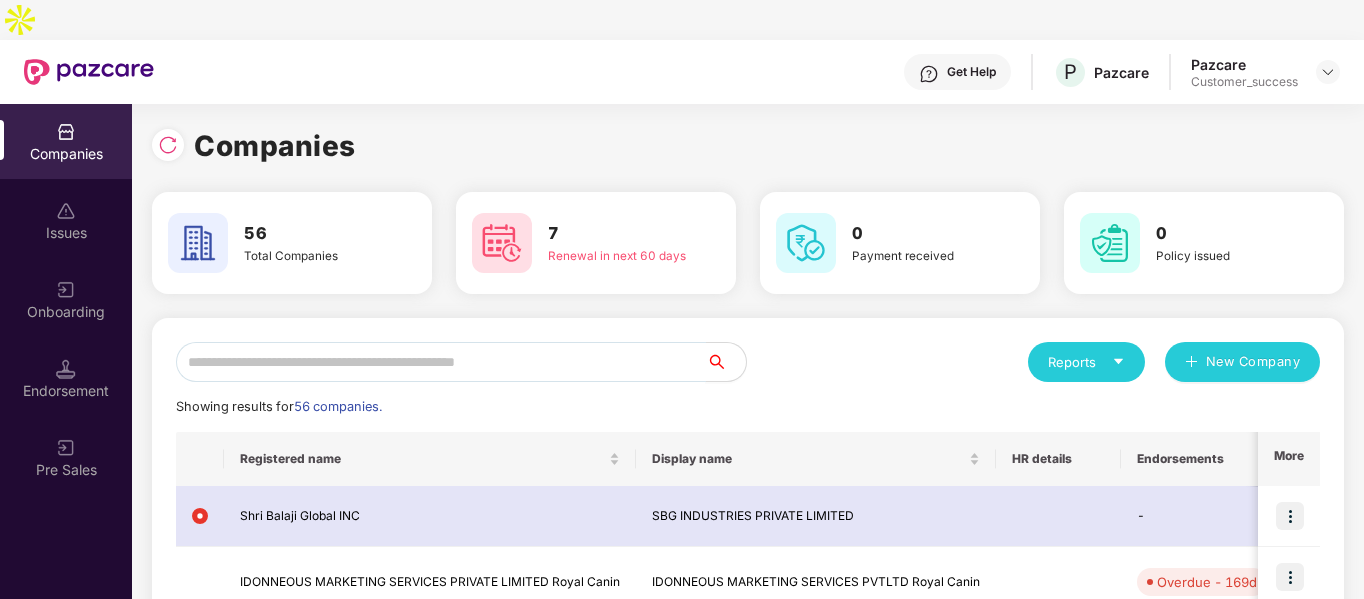 click at bounding box center (441, 362) 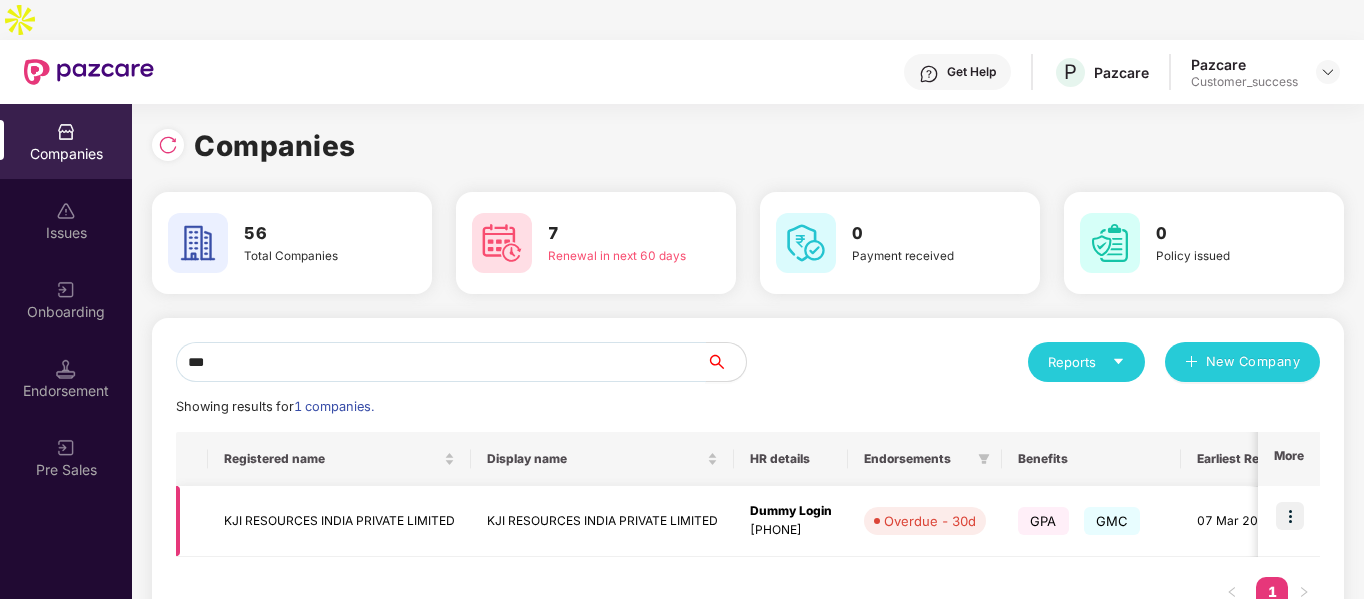 type on "***" 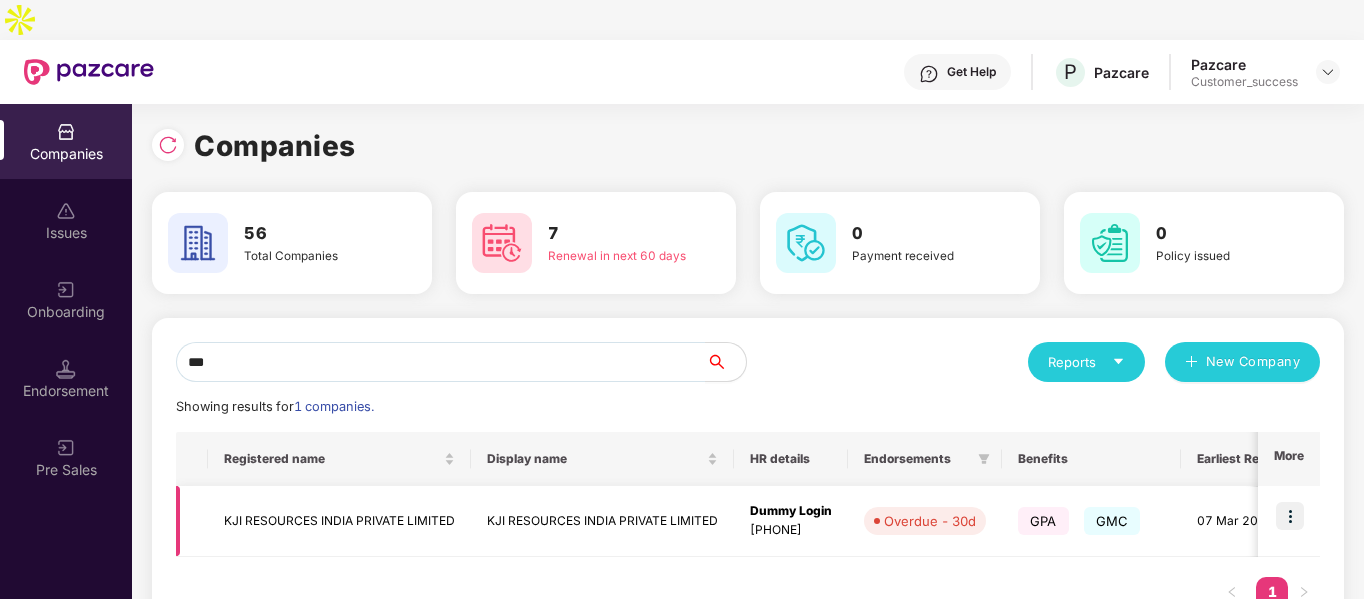 click at bounding box center [1289, 521] 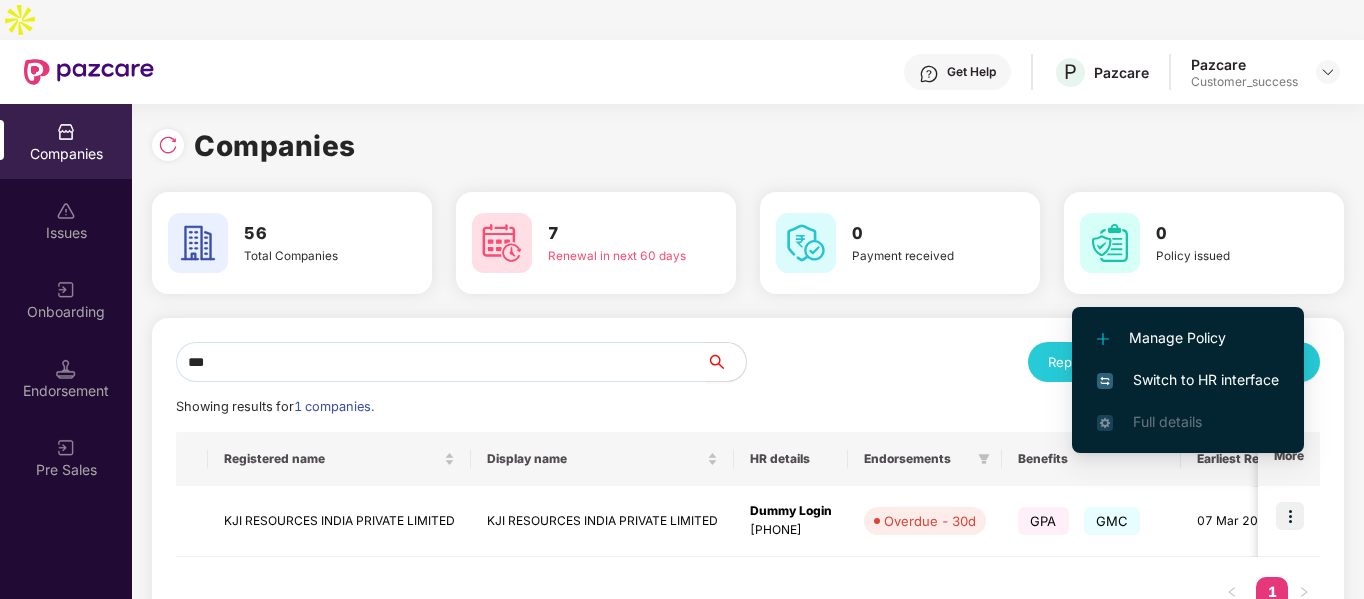 click on "Switch to HR interface" at bounding box center (1188, 380) 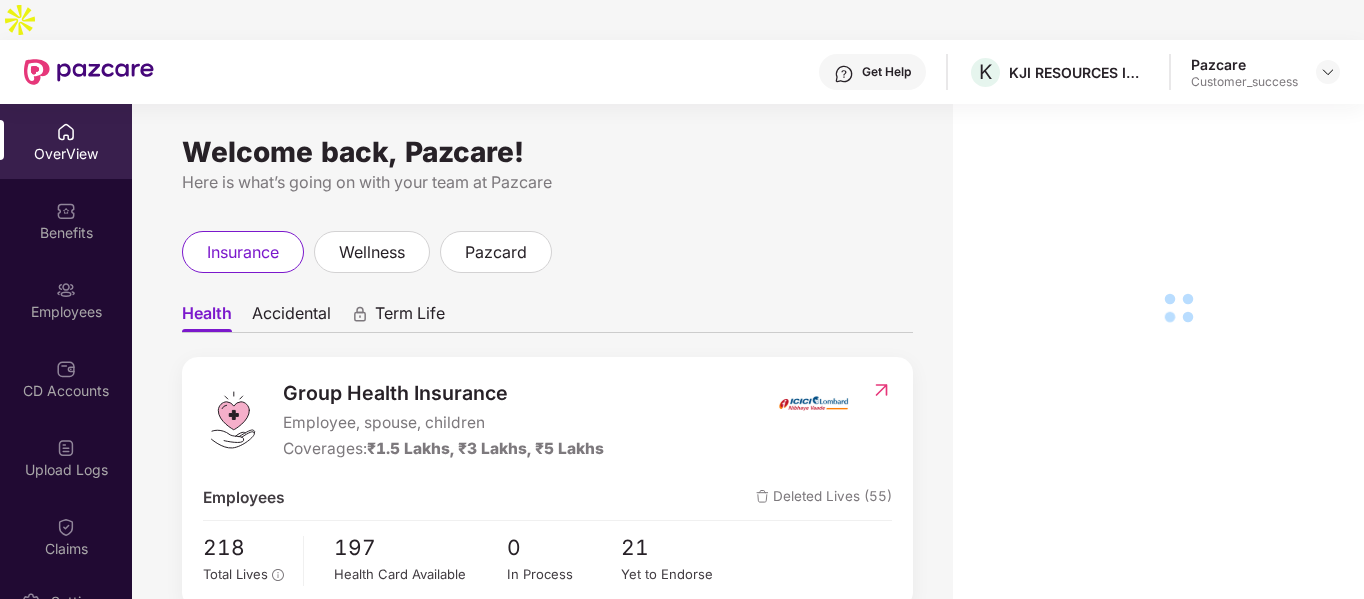 click on "Employees" at bounding box center (66, 299) 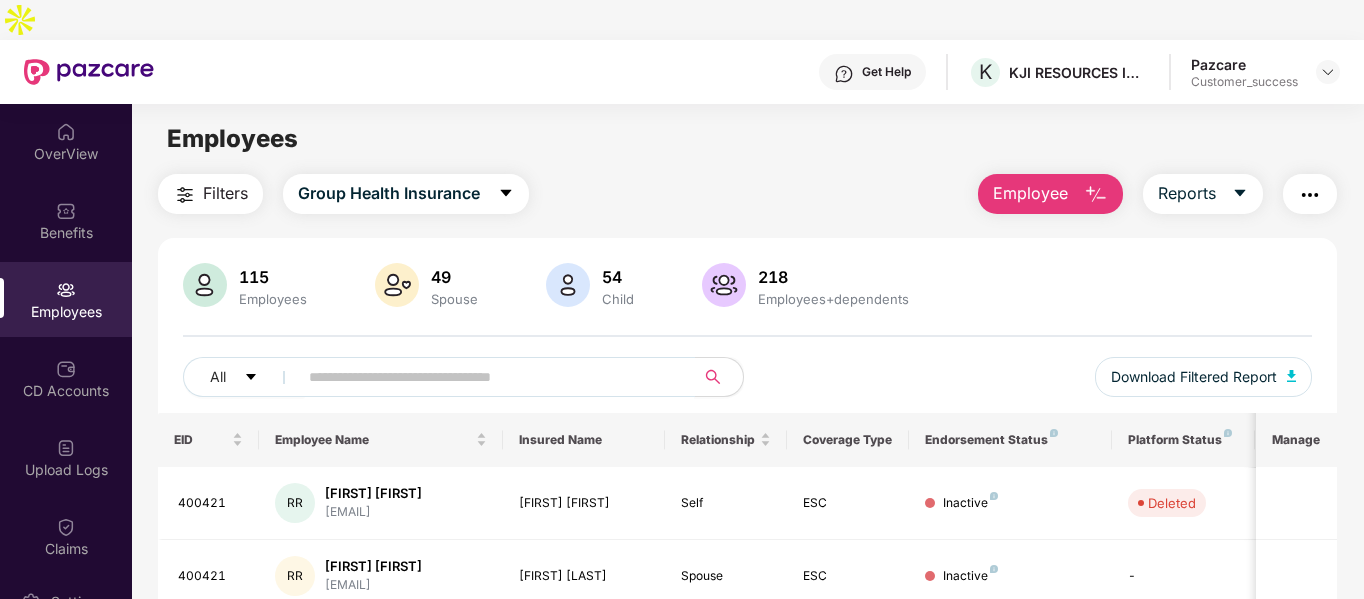 click at bounding box center (488, 377) 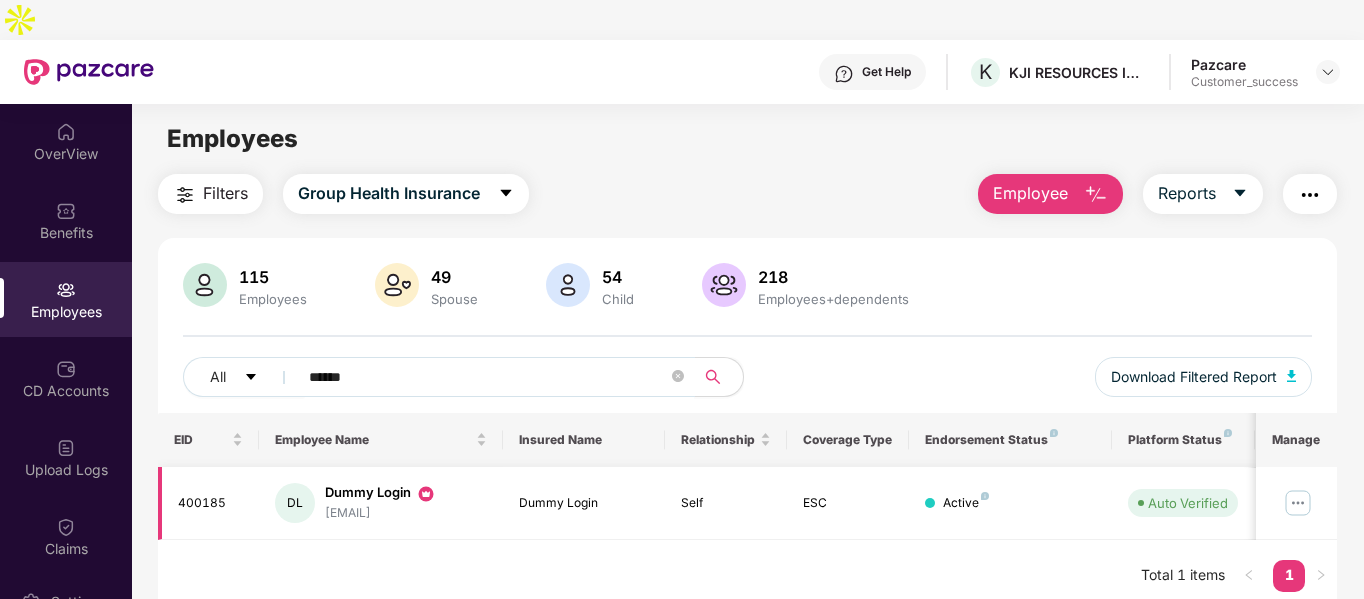 type on "******" 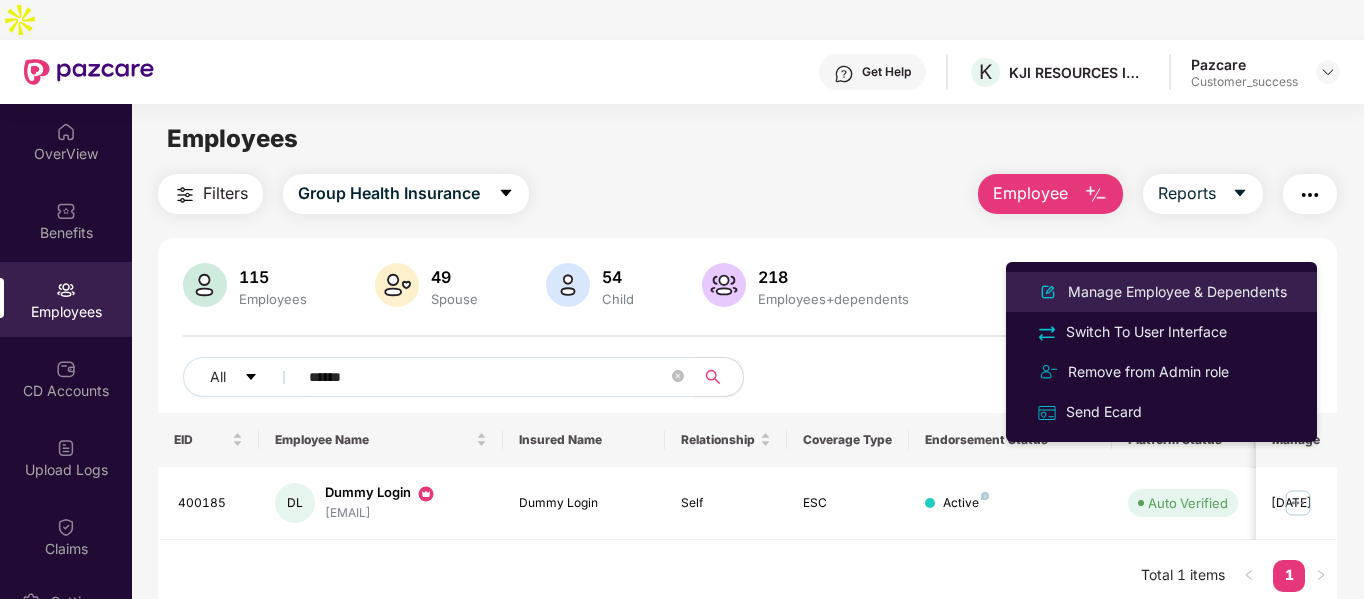 click on "Manage Employee & Dependents" at bounding box center [1177, 292] 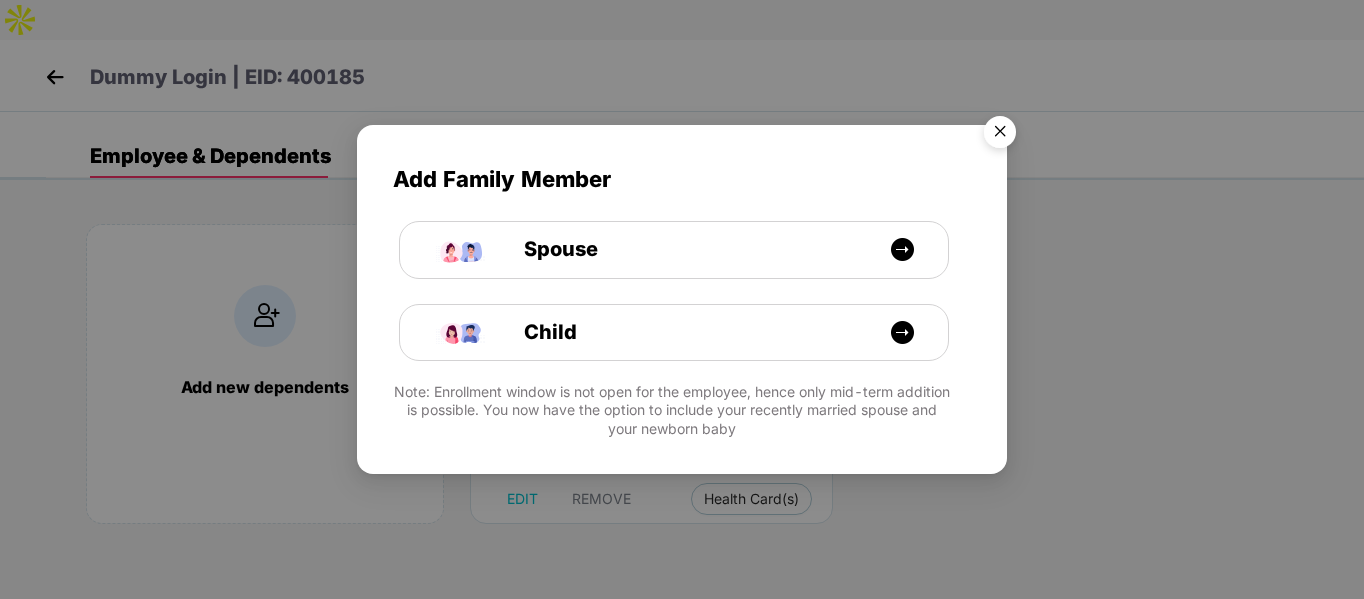 click at bounding box center (1000, 135) 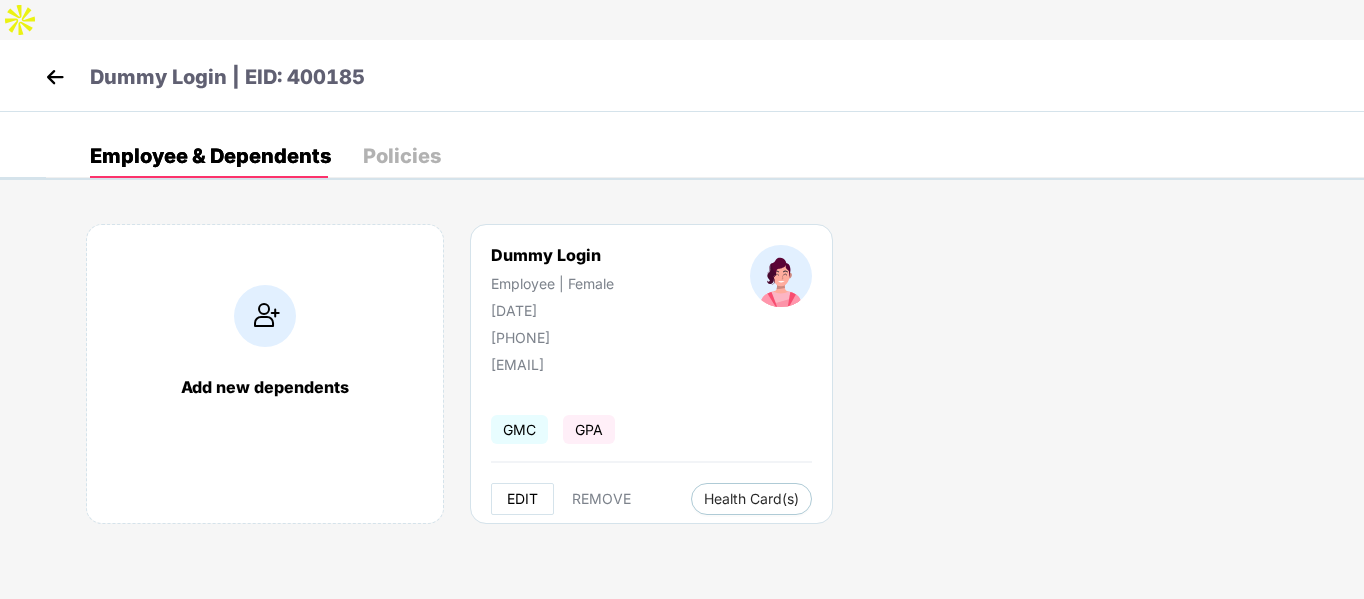 click on "EDIT" at bounding box center (522, 499) 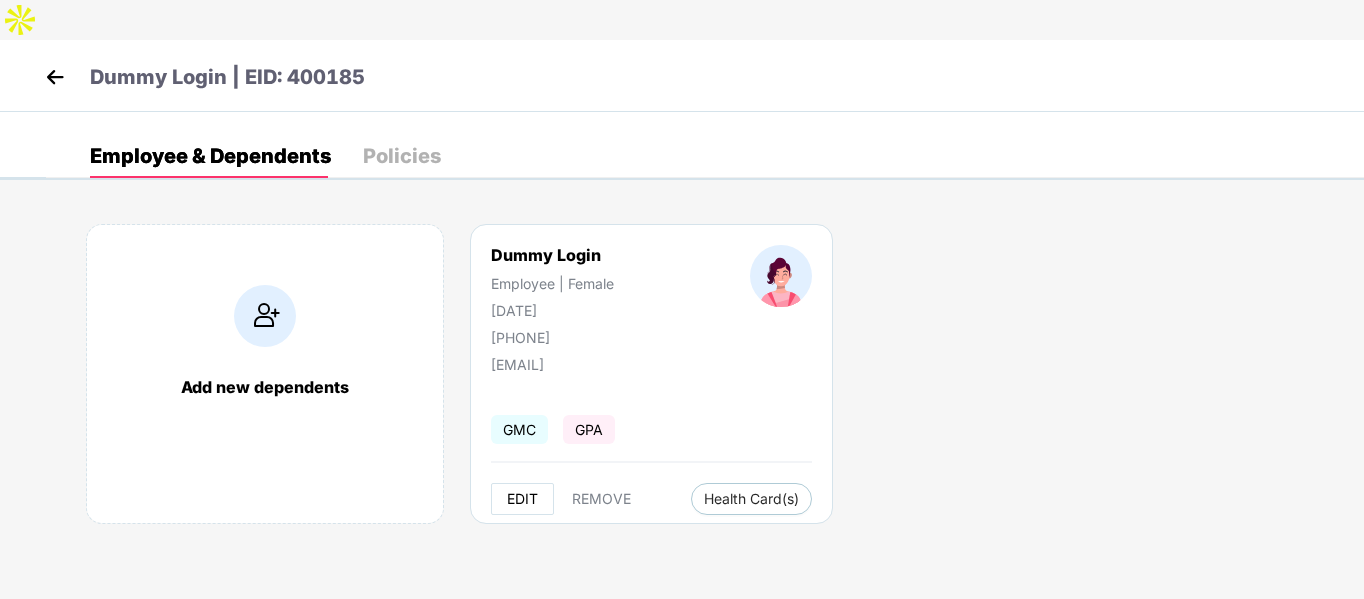 select on "******" 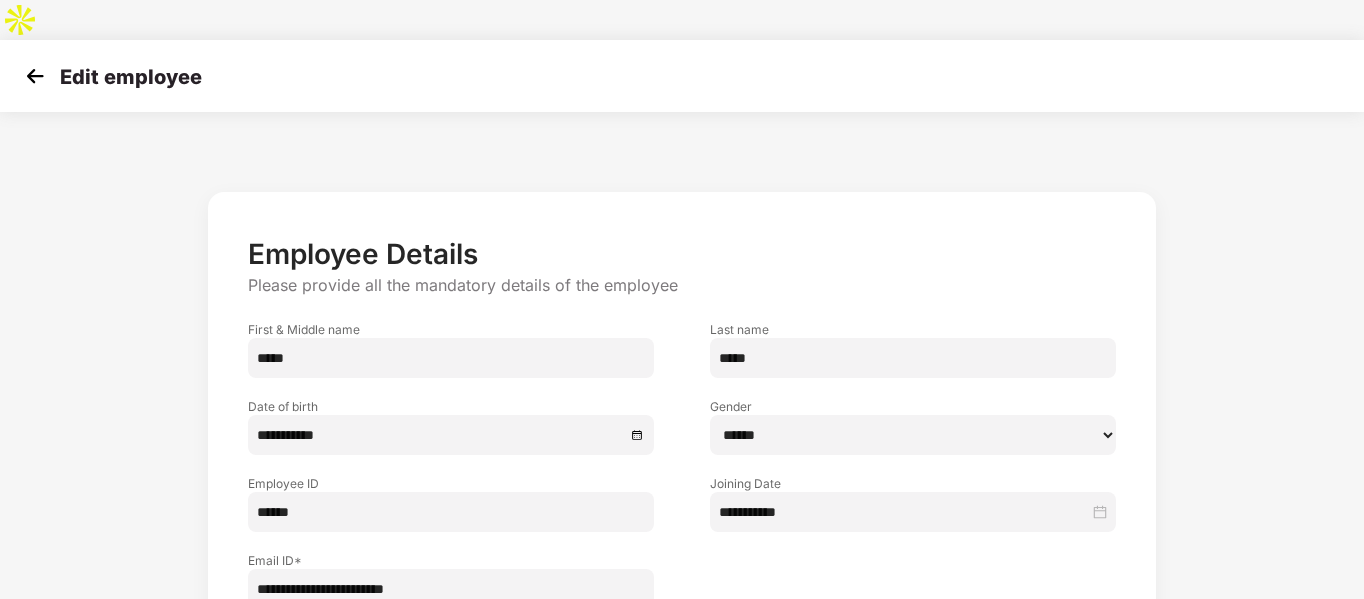 click on "**********" at bounding box center [451, 589] 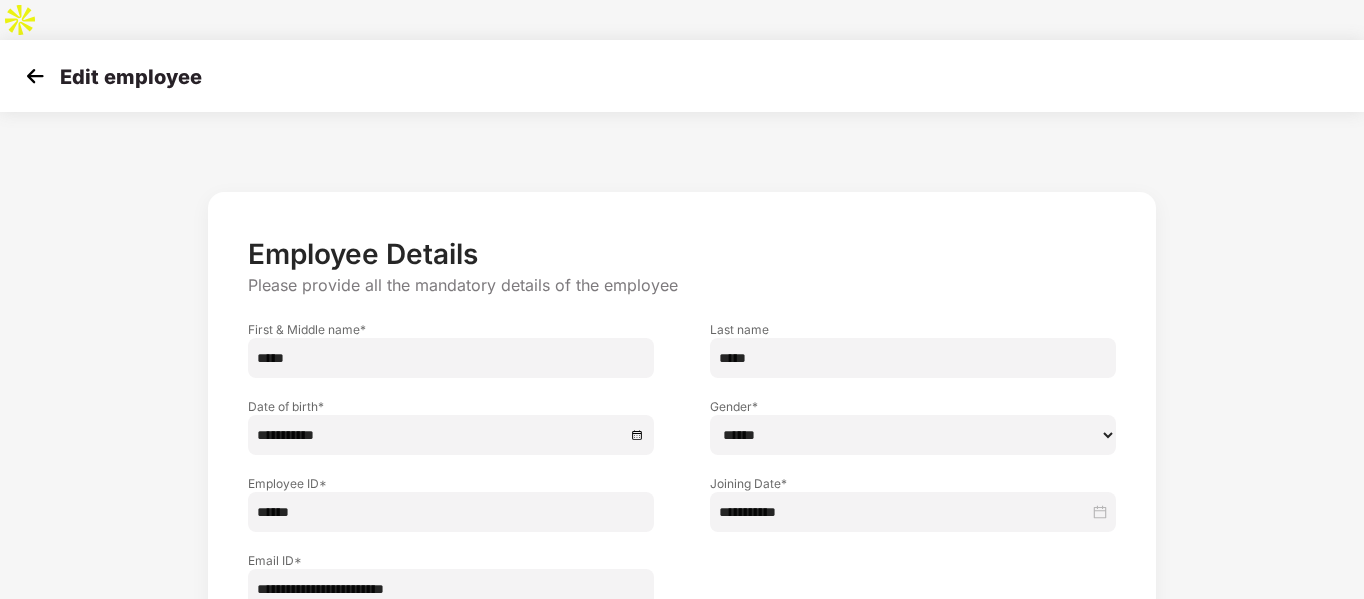 paste 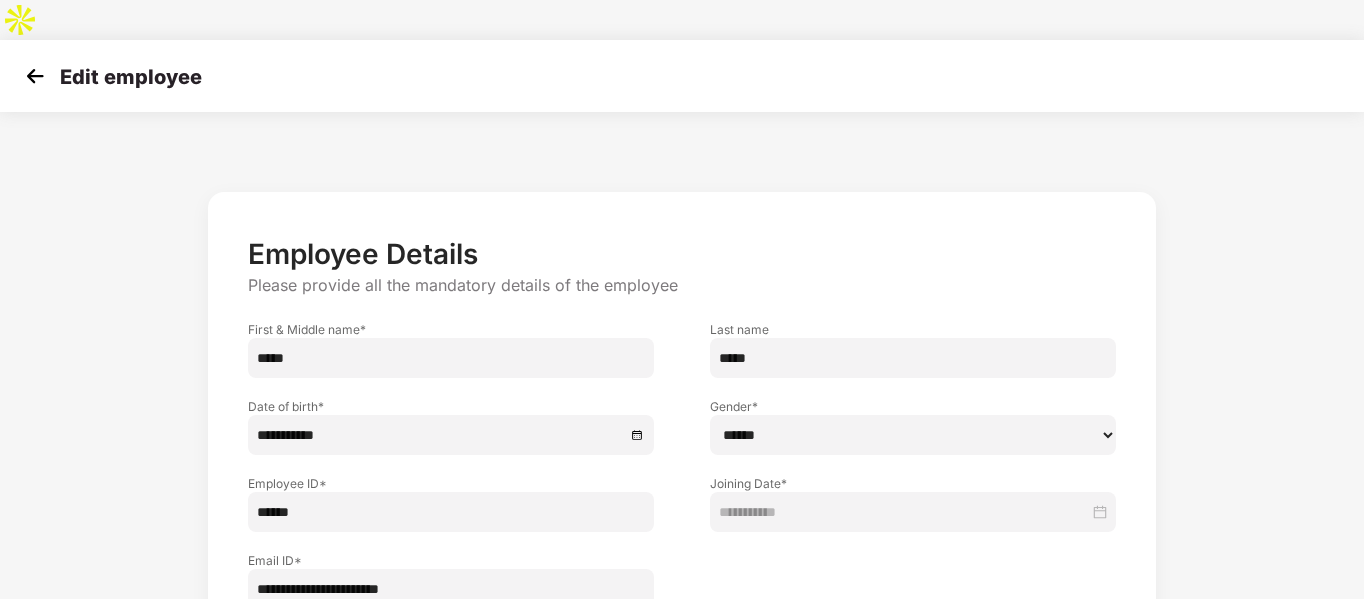 scroll, scrollTop: 129, scrollLeft: 0, axis: vertical 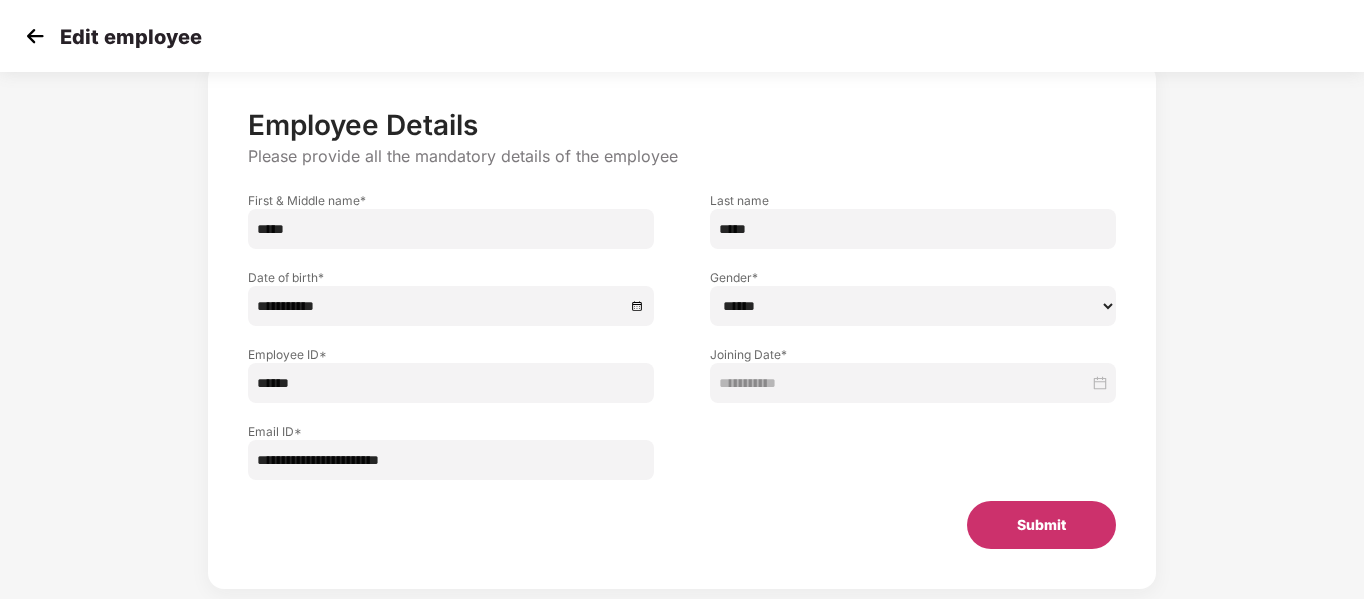 type on "**********" 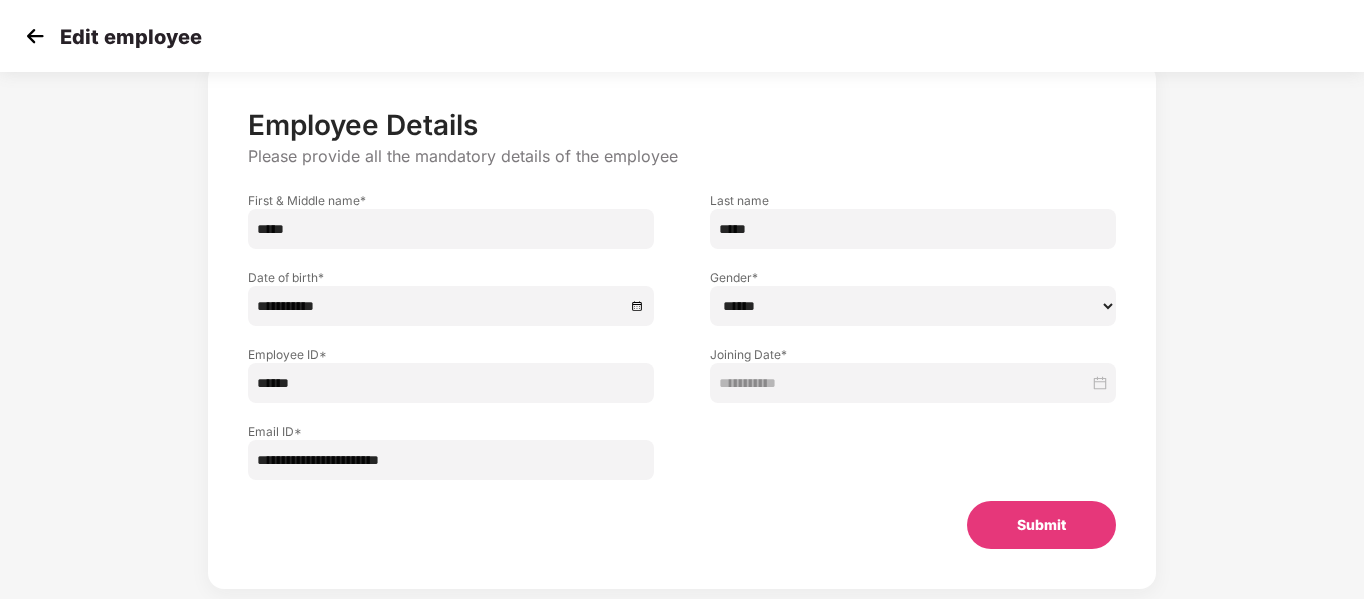 click on "Submit" at bounding box center [1041, 525] 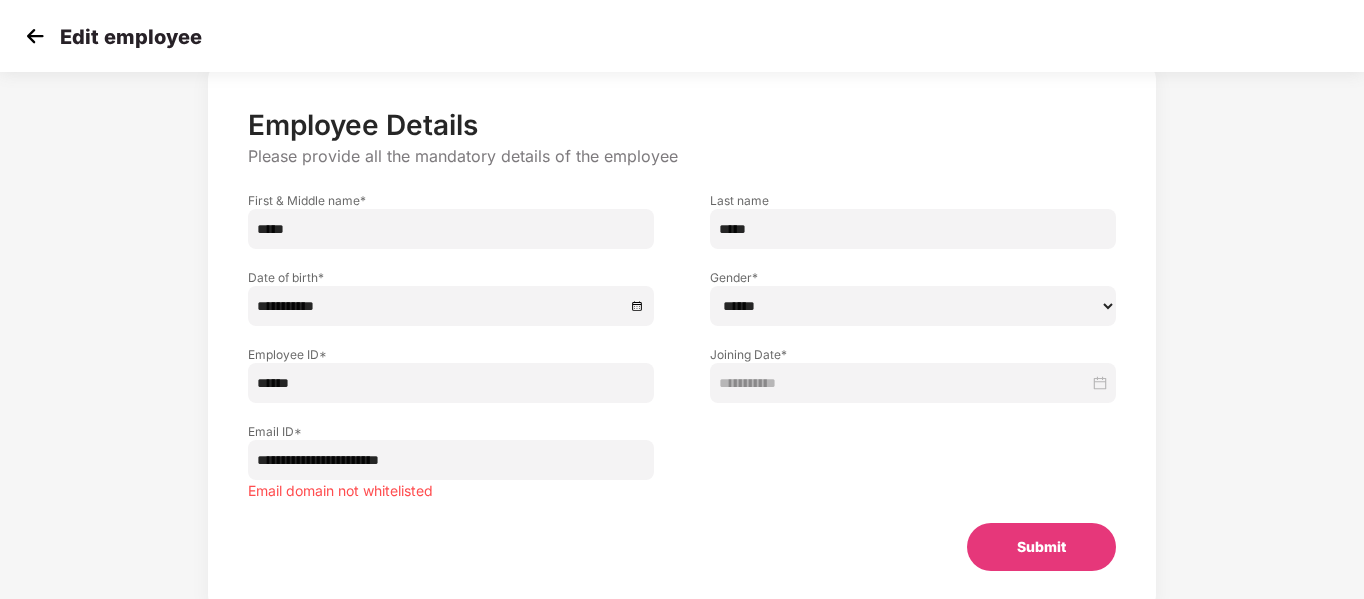 click at bounding box center [35, 36] 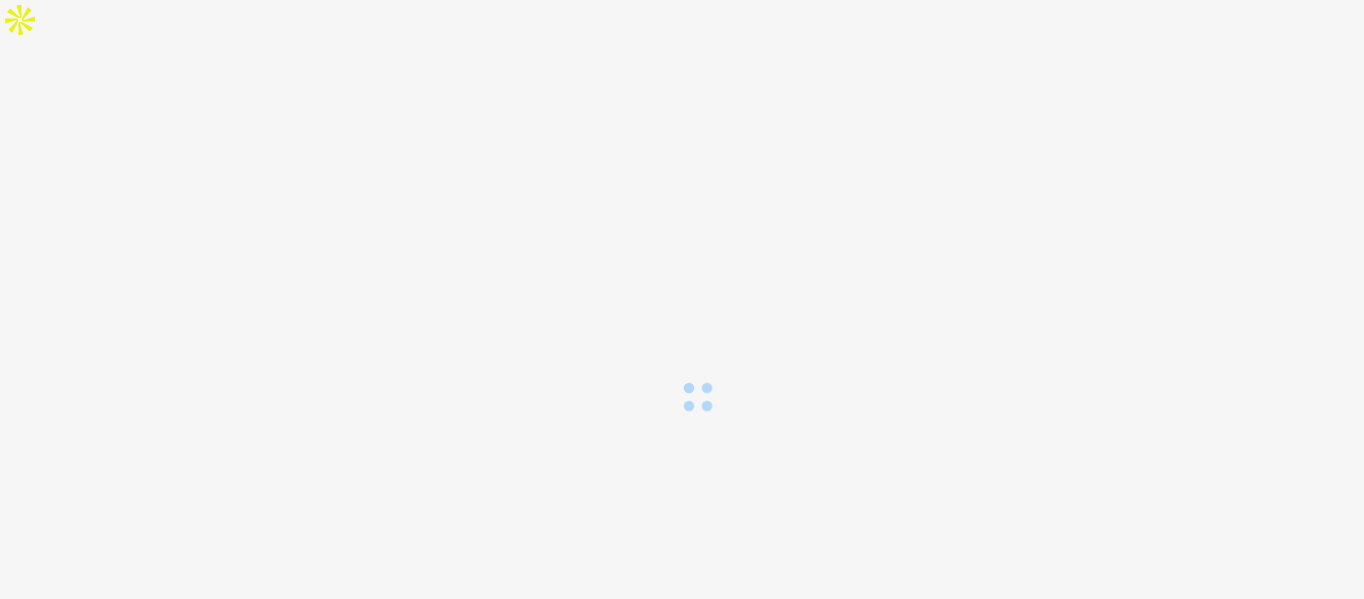 scroll, scrollTop: 0, scrollLeft: 0, axis: both 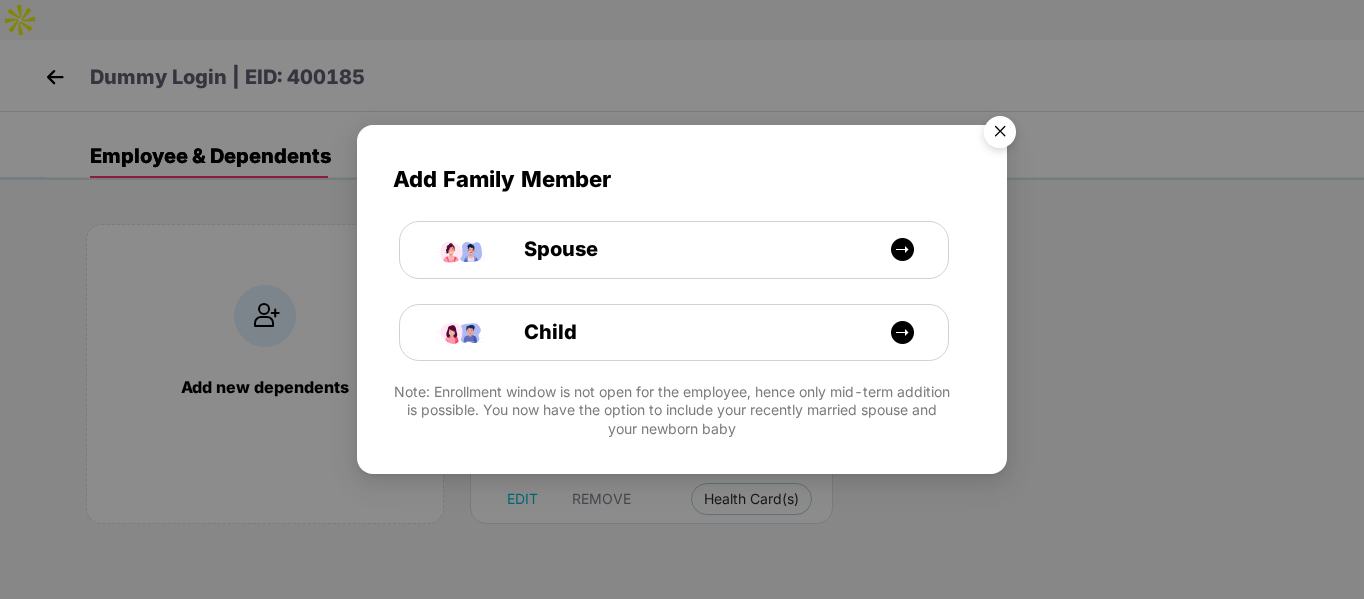 click at bounding box center (1000, 135) 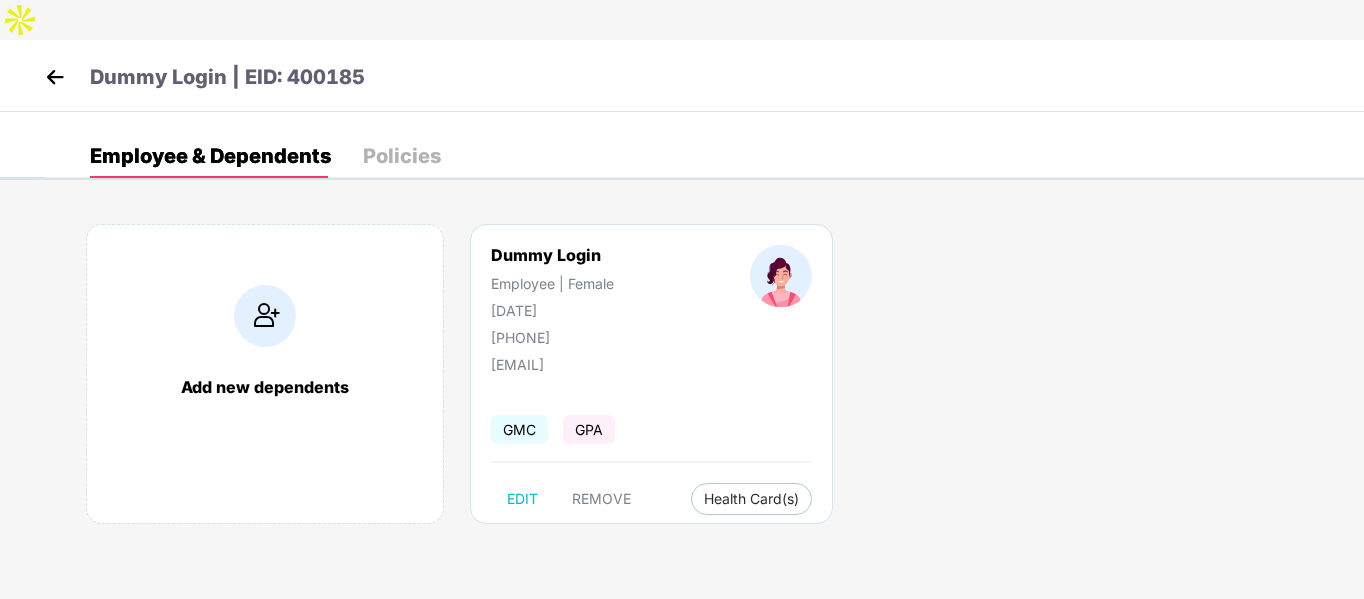 click at bounding box center (55, 77) 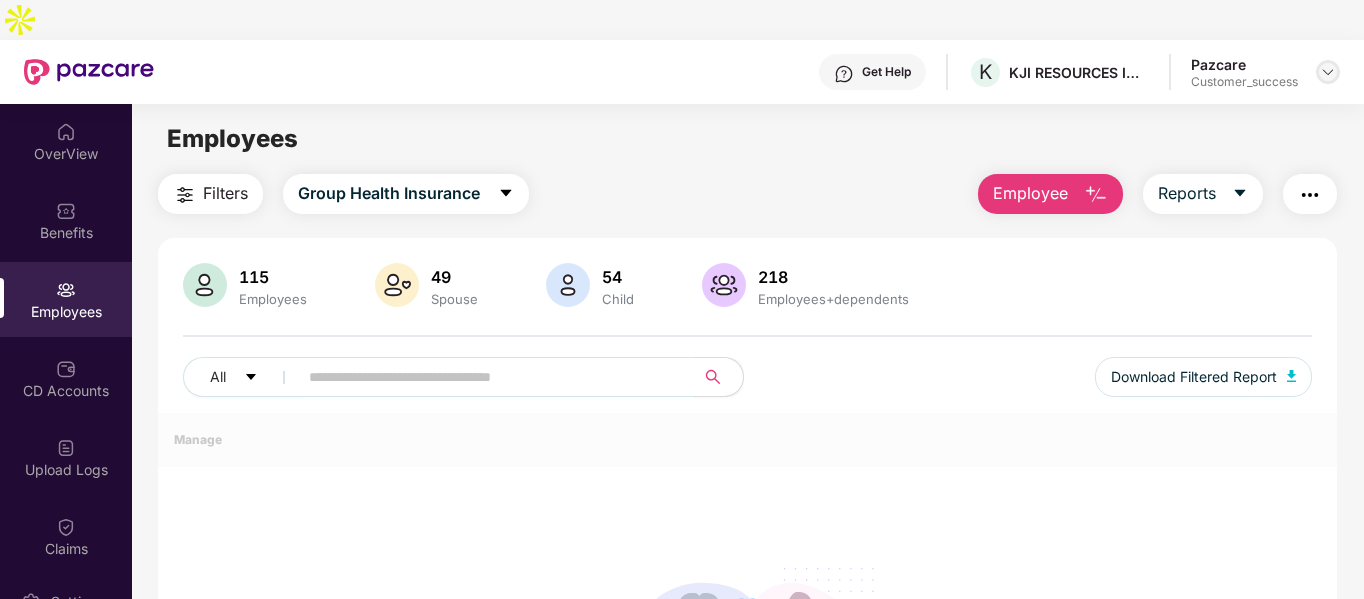 click at bounding box center [1328, 72] 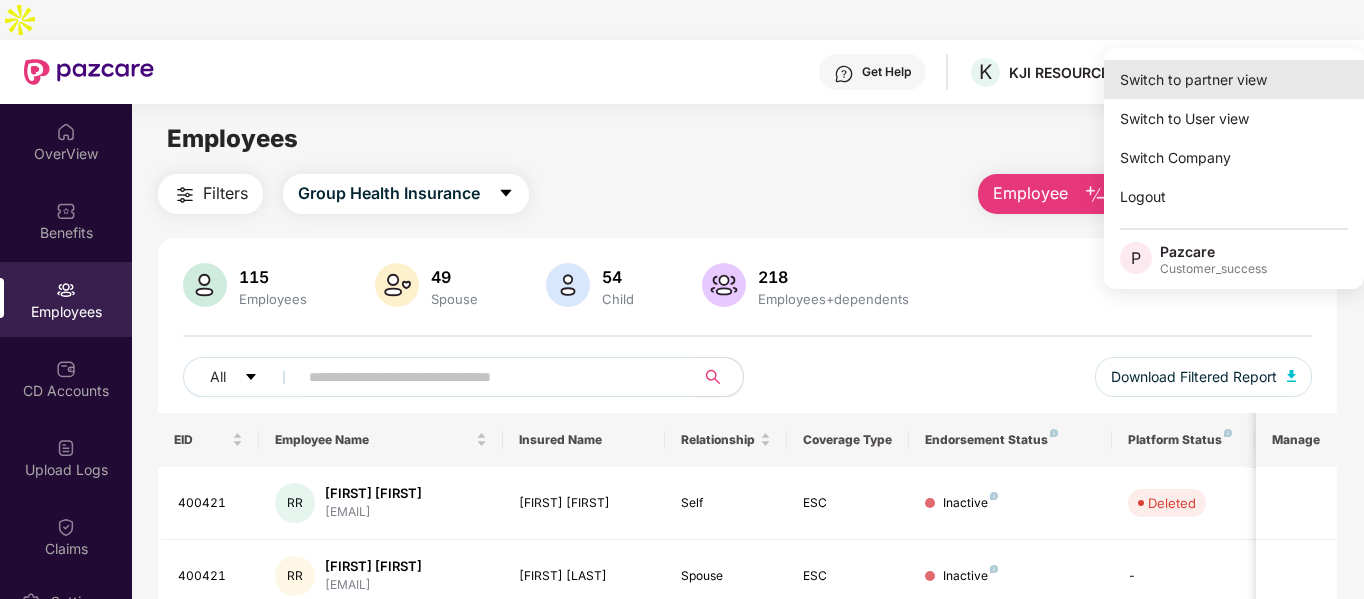 click on "Switch to partner view" at bounding box center (1234, 79) 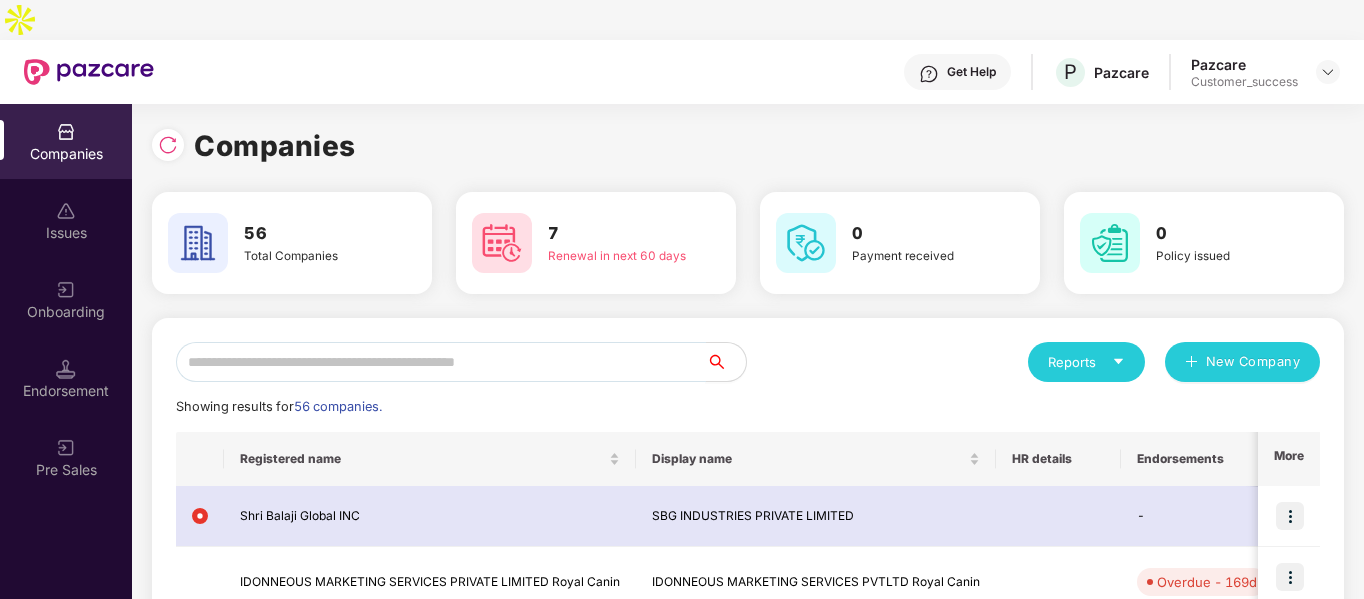 click at bounding box center [441, 362] 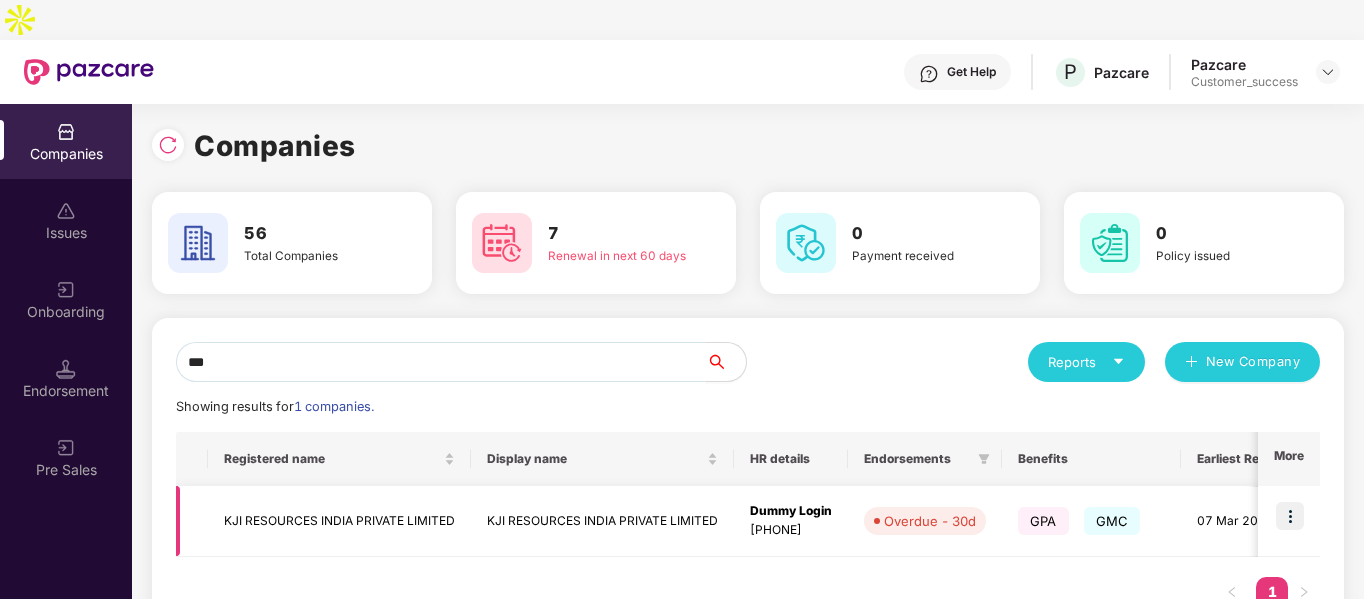 type on "***" 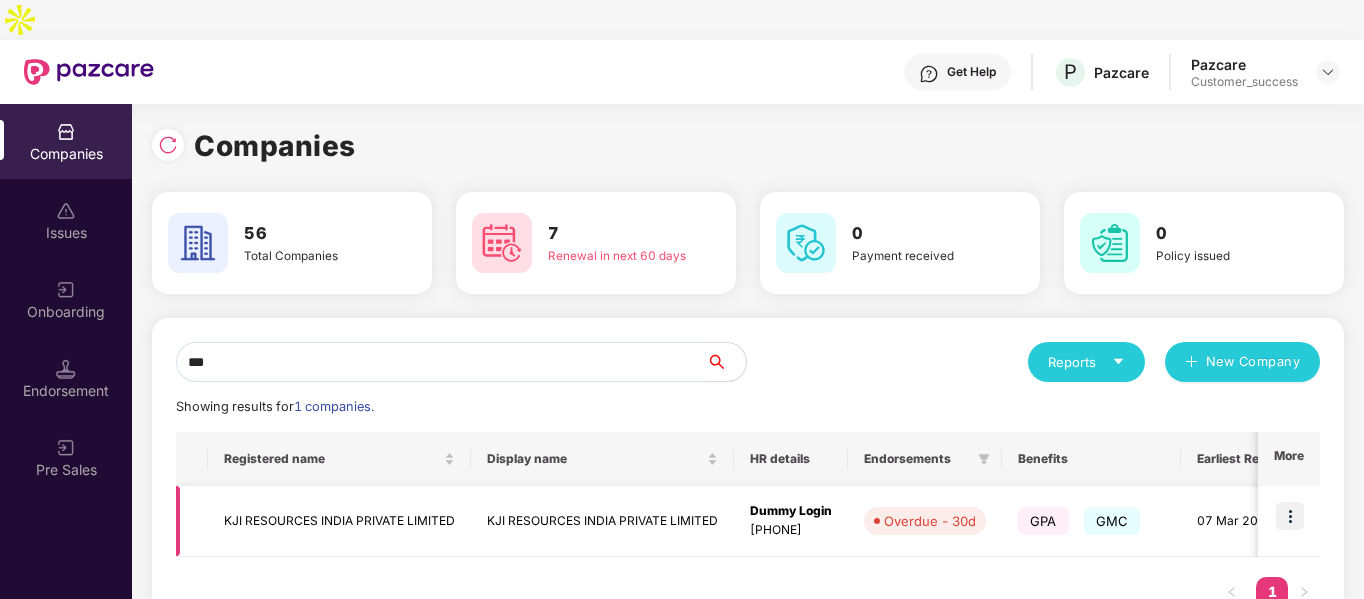 click on "KJI RESOURCES INDIA PRIVATE LIMITED" at bounding box center [339, 521] 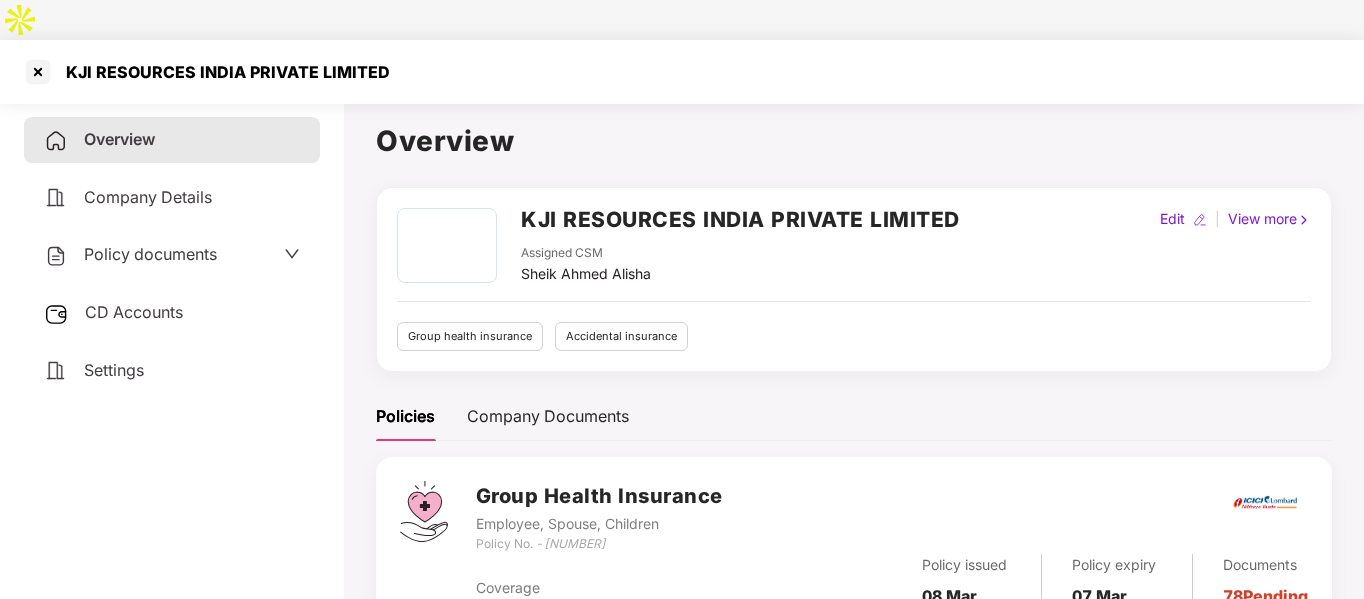 click on "Edit" at bounding box center [1172, 219] 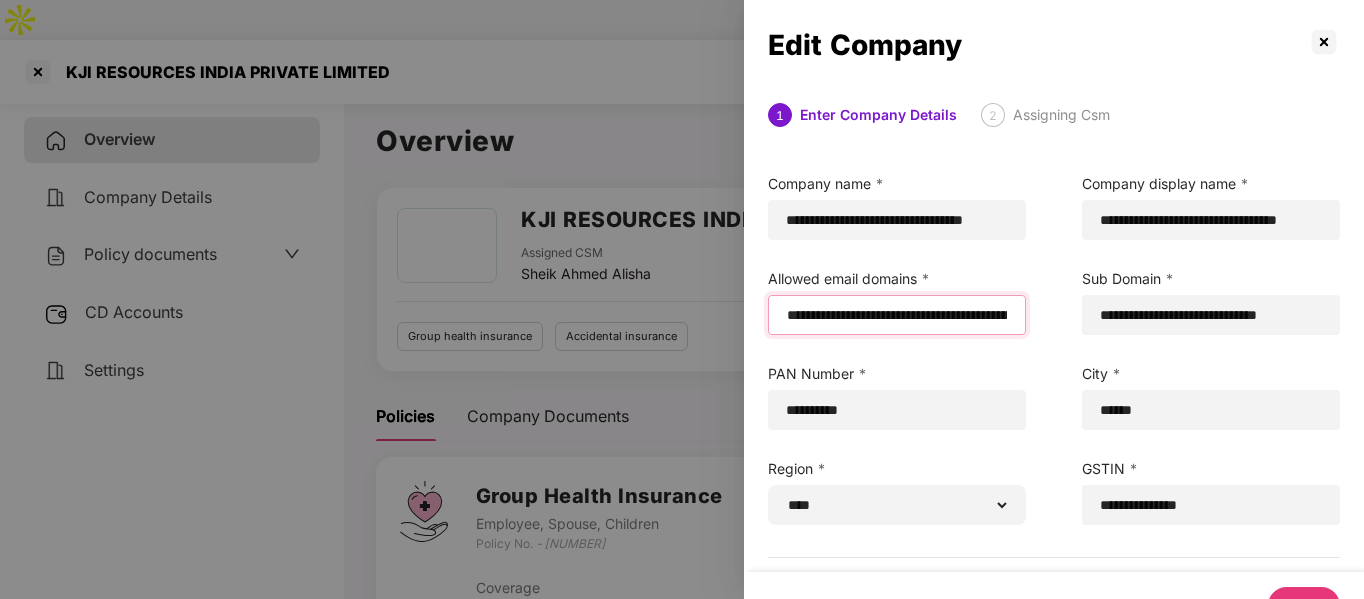click on "**********" at bounding box center (897, 315) 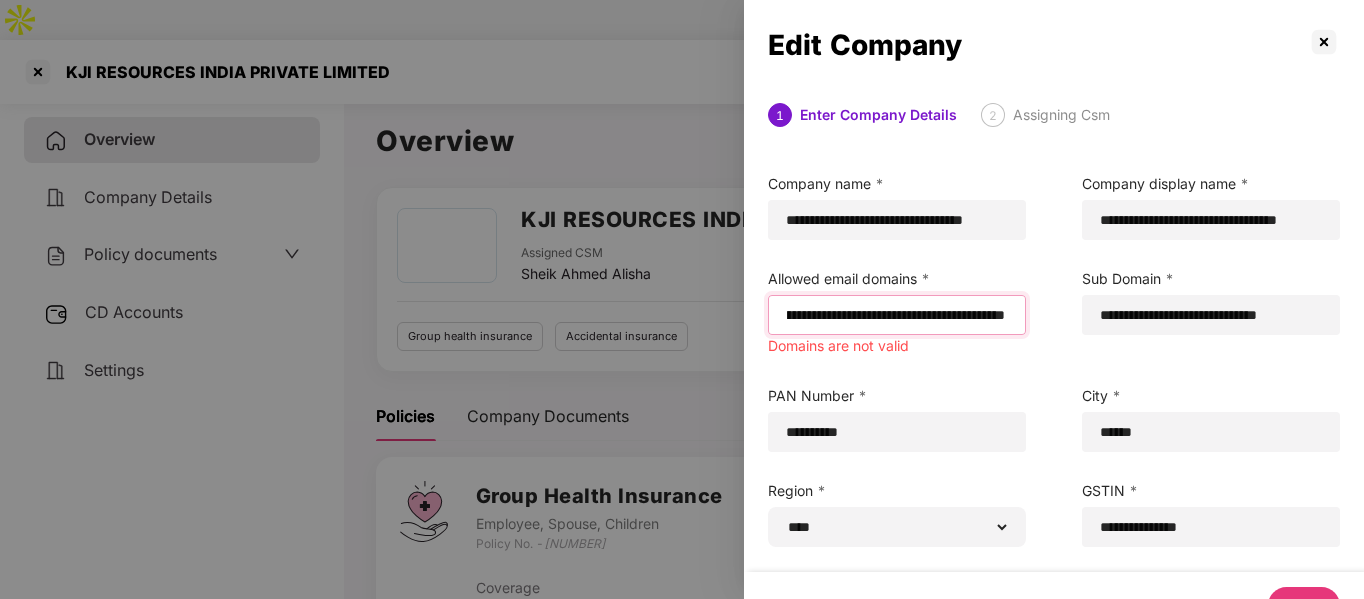 scroll, scrollTop: 0, scrollLeft: 282, axis: horizontal 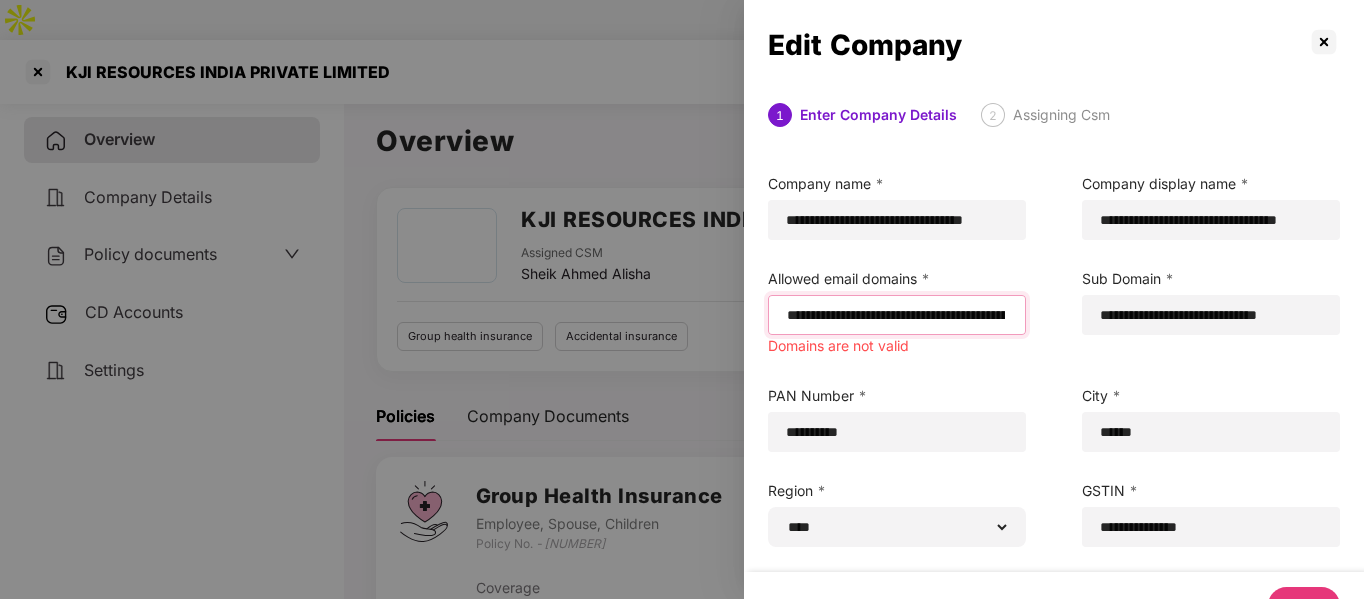 click on "**********" at bounding box center [896, 315] 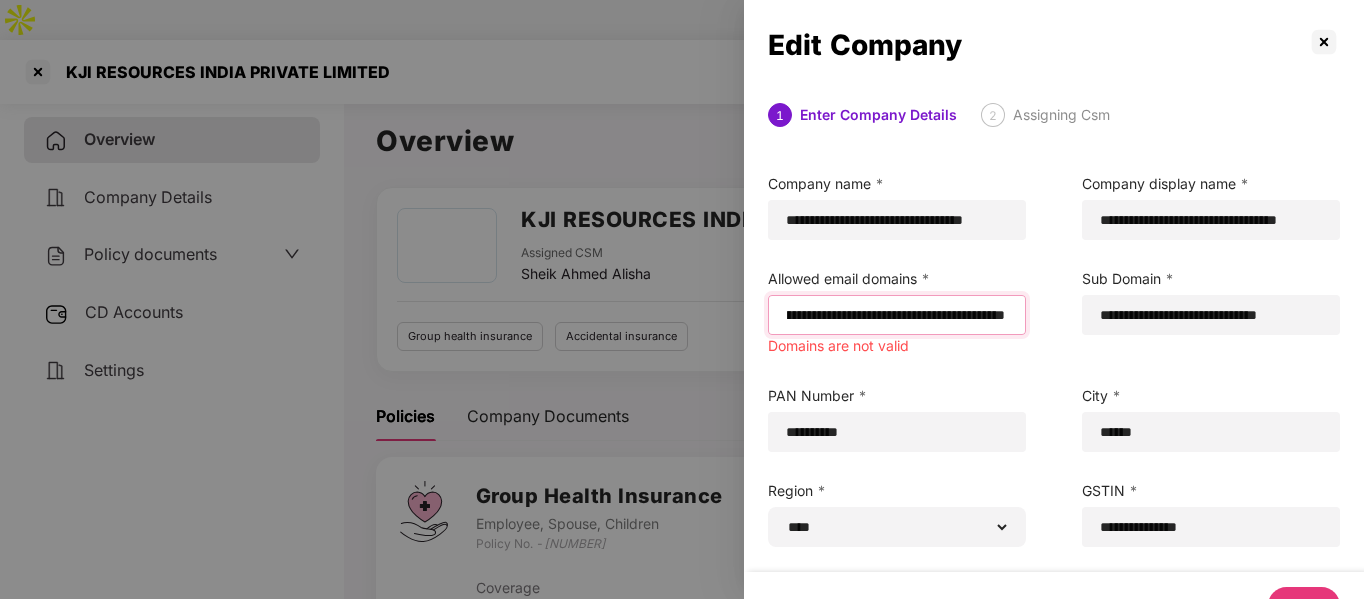 scroll, scrollTop: 0, scrollLeft: 269, axis: horizontal 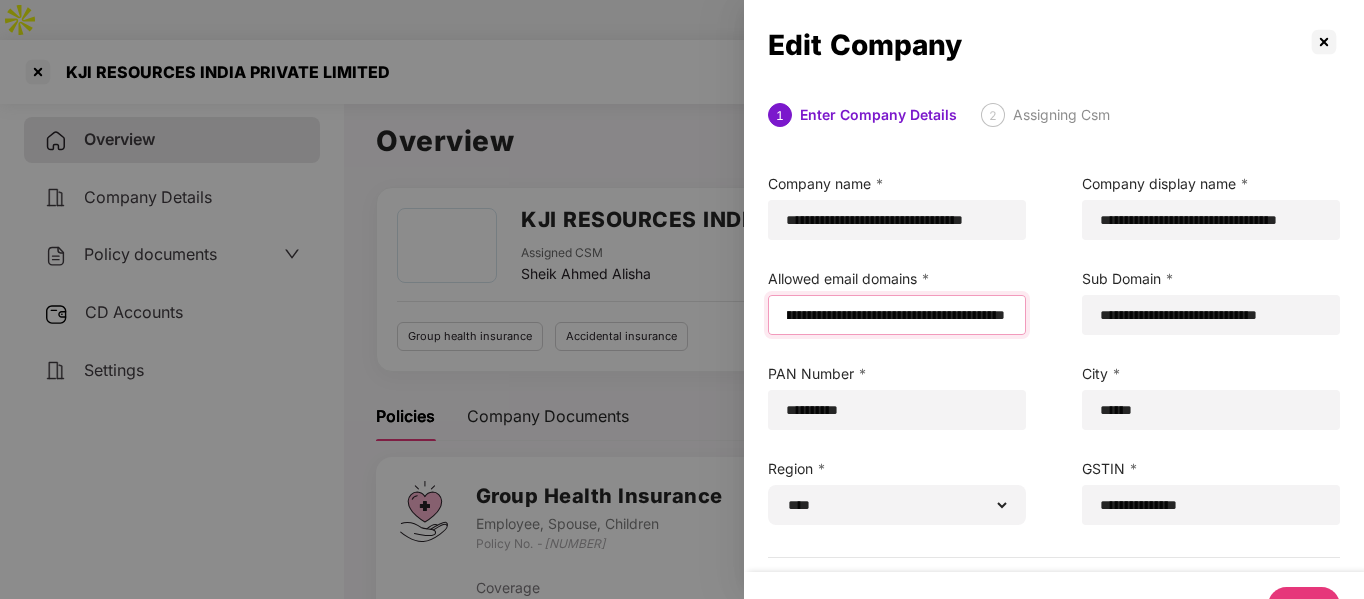 click on "**********" at bounding box center (896, 315) 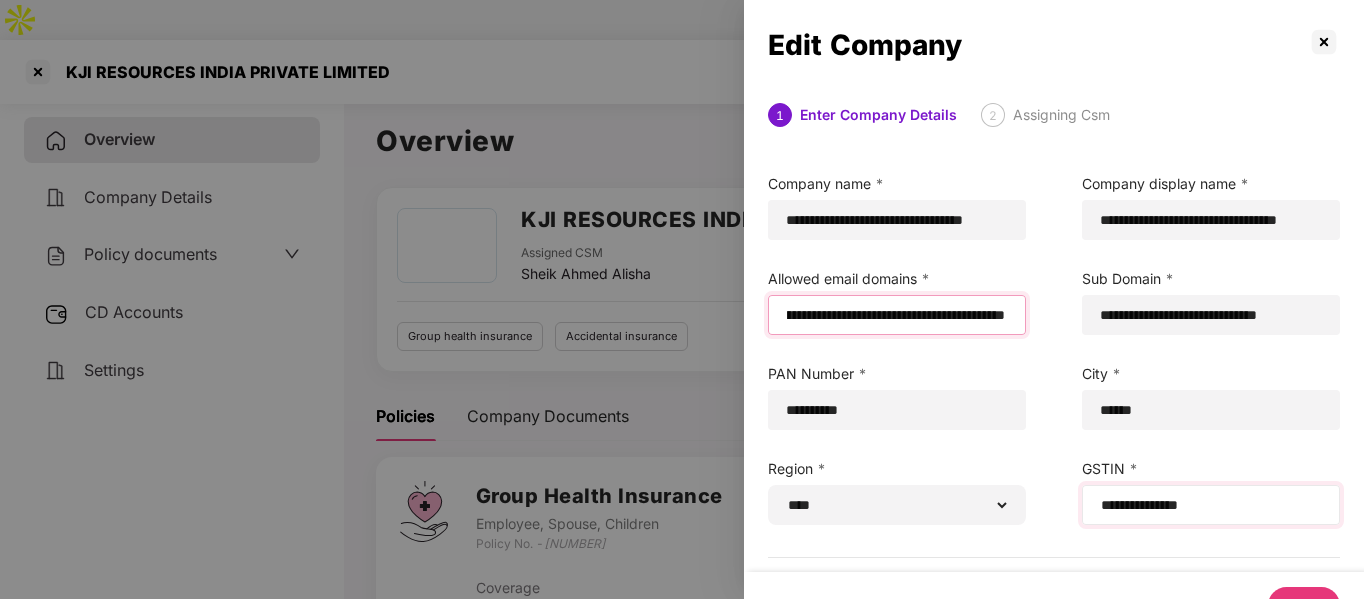 scroll, scrollTop: 200, scrollLeft: 0, axis: vertical 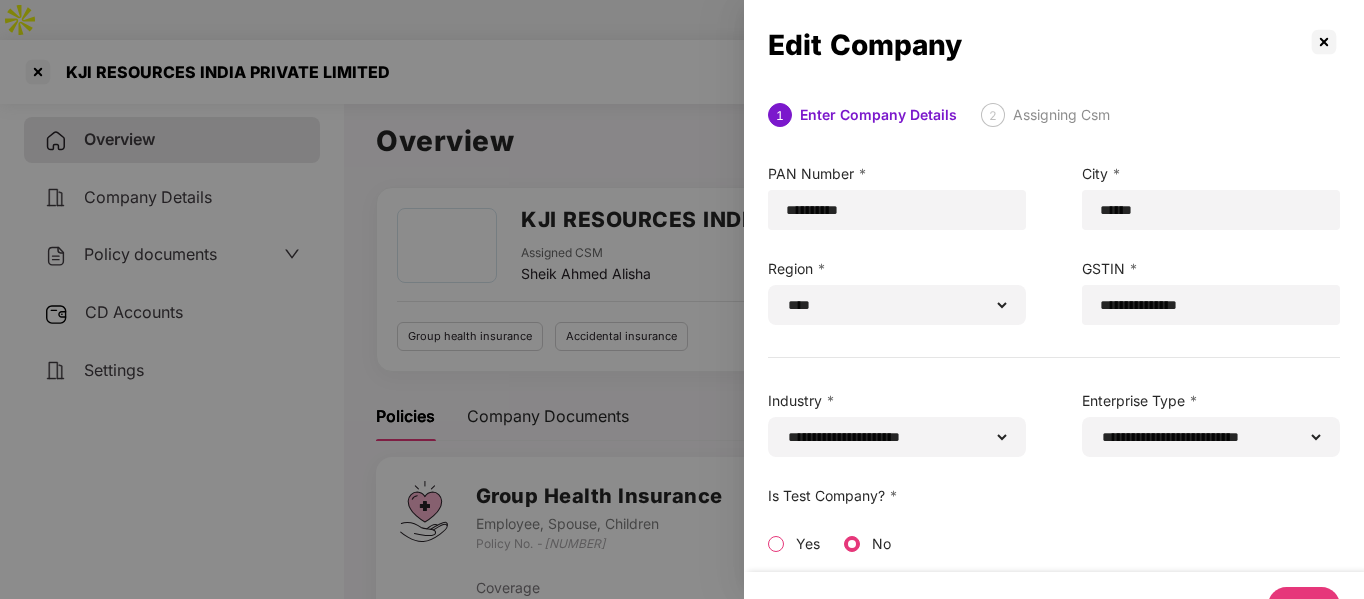 type on "**********" 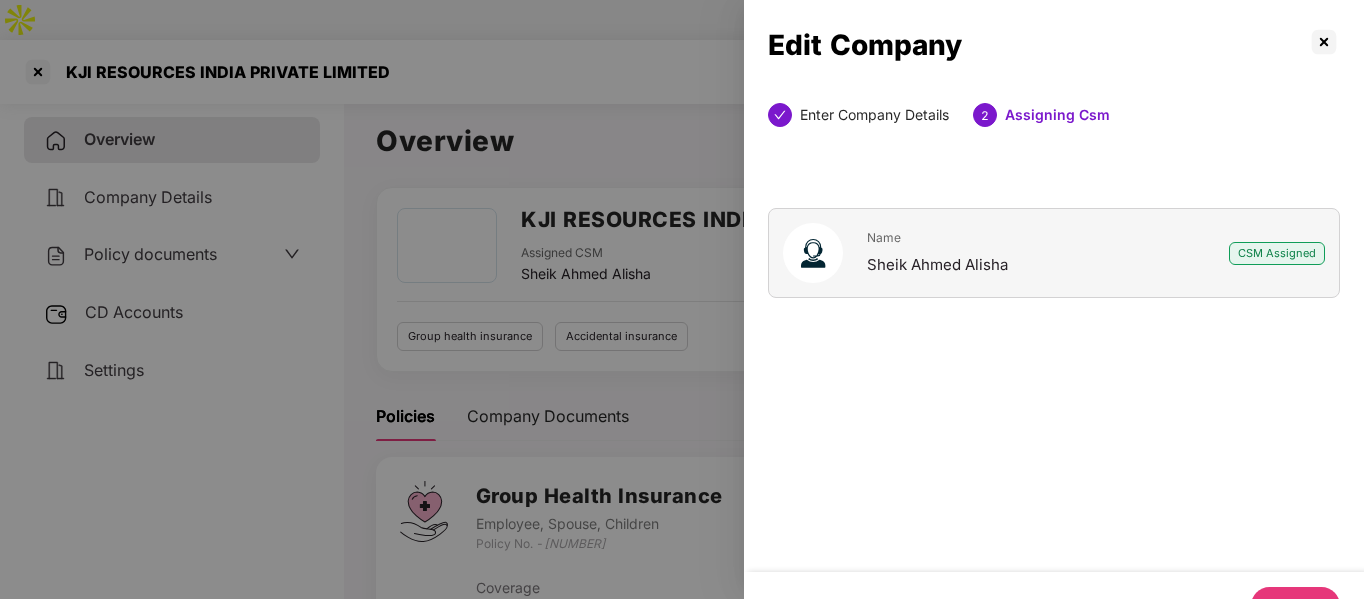 scroll, scrollTop: 0, scrollLeft: 0, axis: both 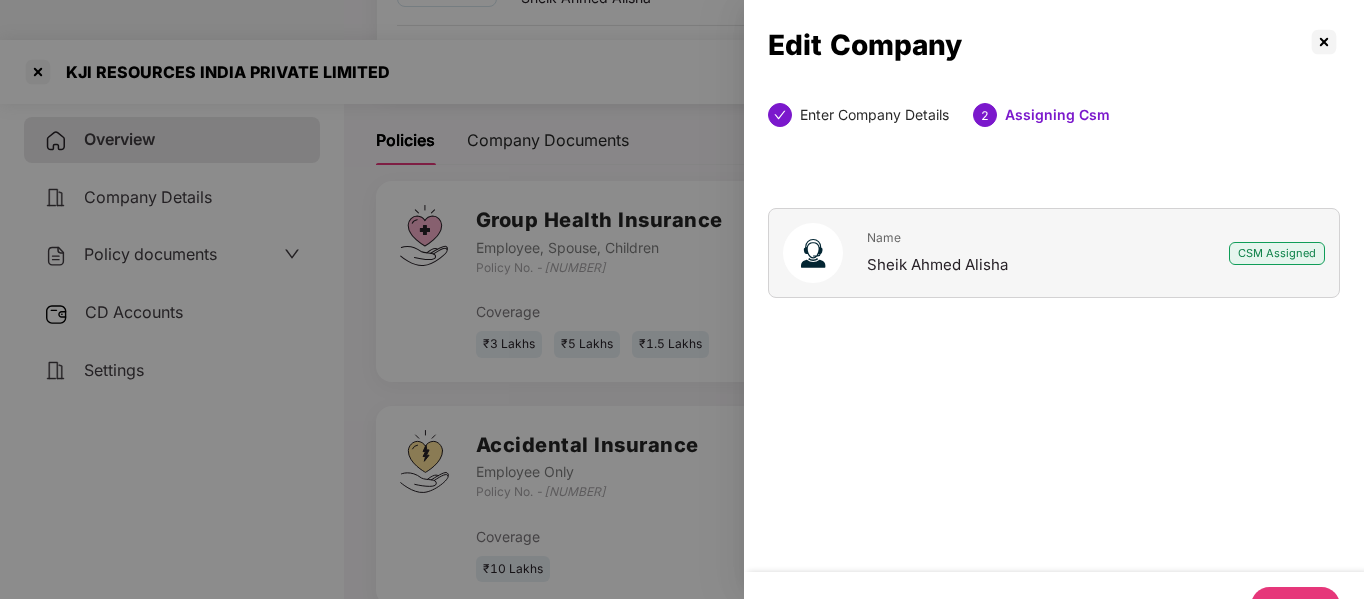 click on "Update" at bounding box center (1295, 605) 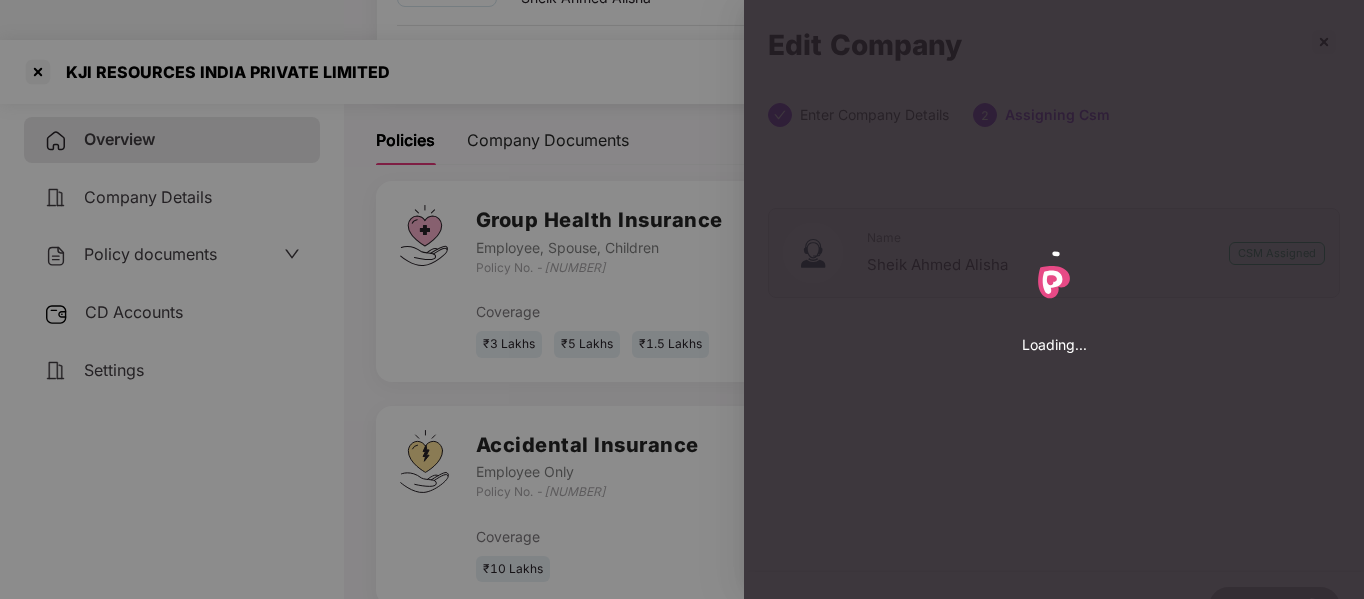 select on "****" 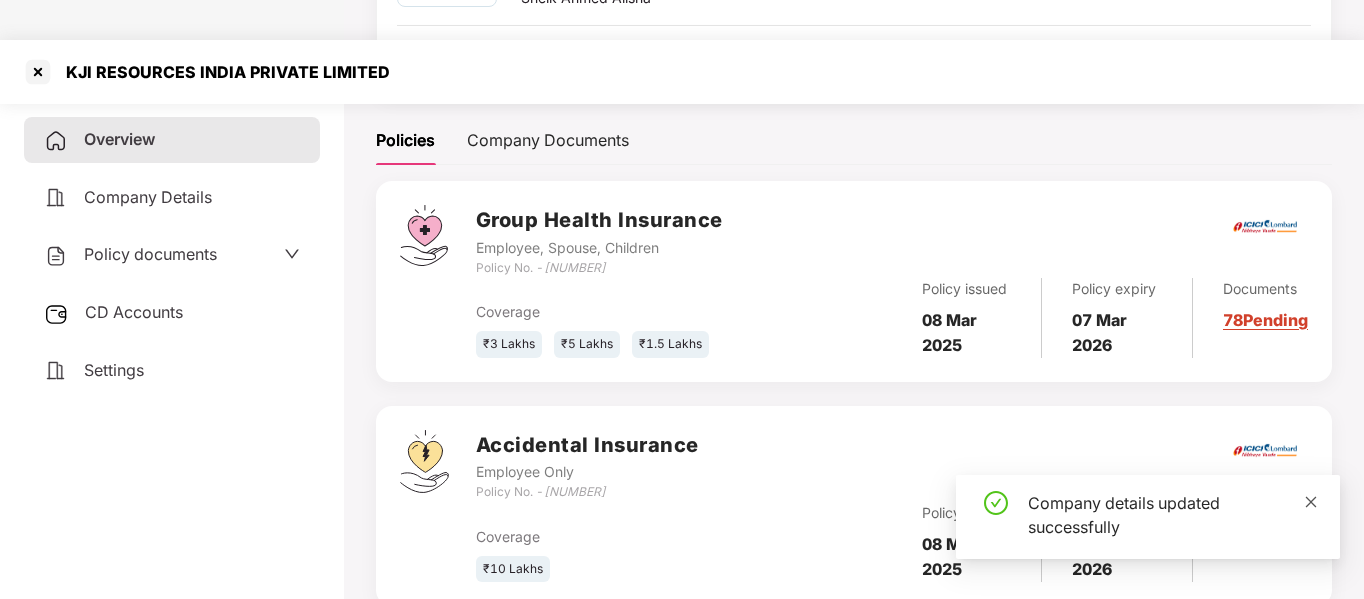 click at bounding box center [1311, 501] 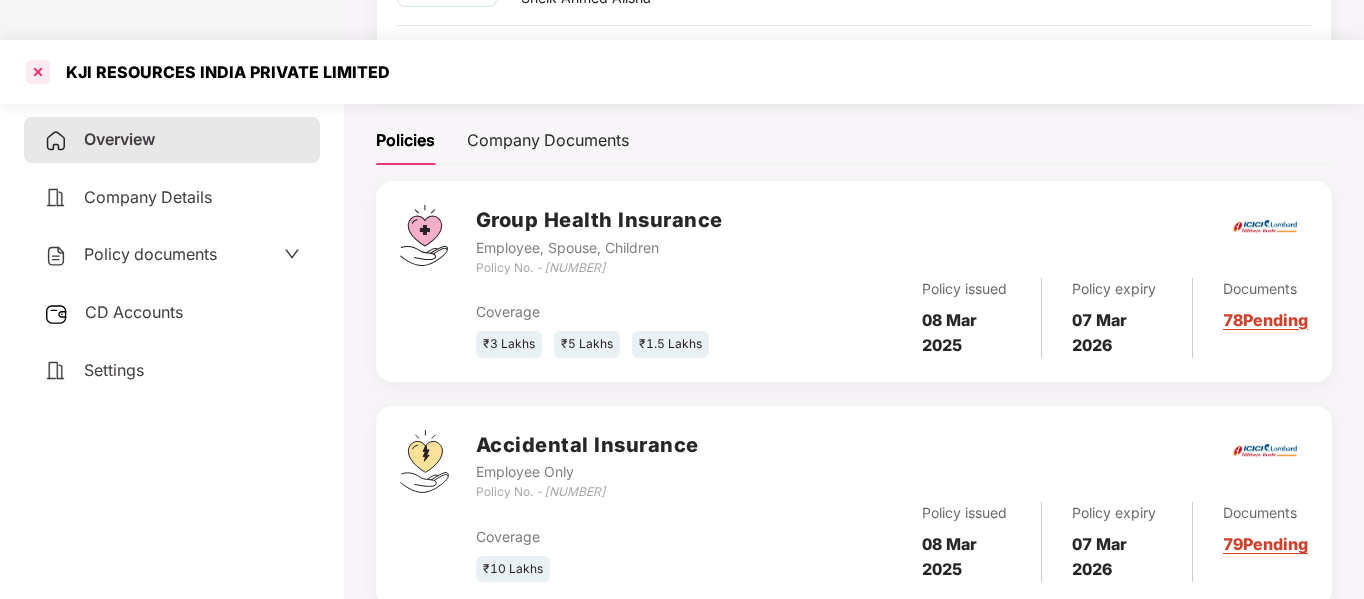 click at bounding box center [38, 72] 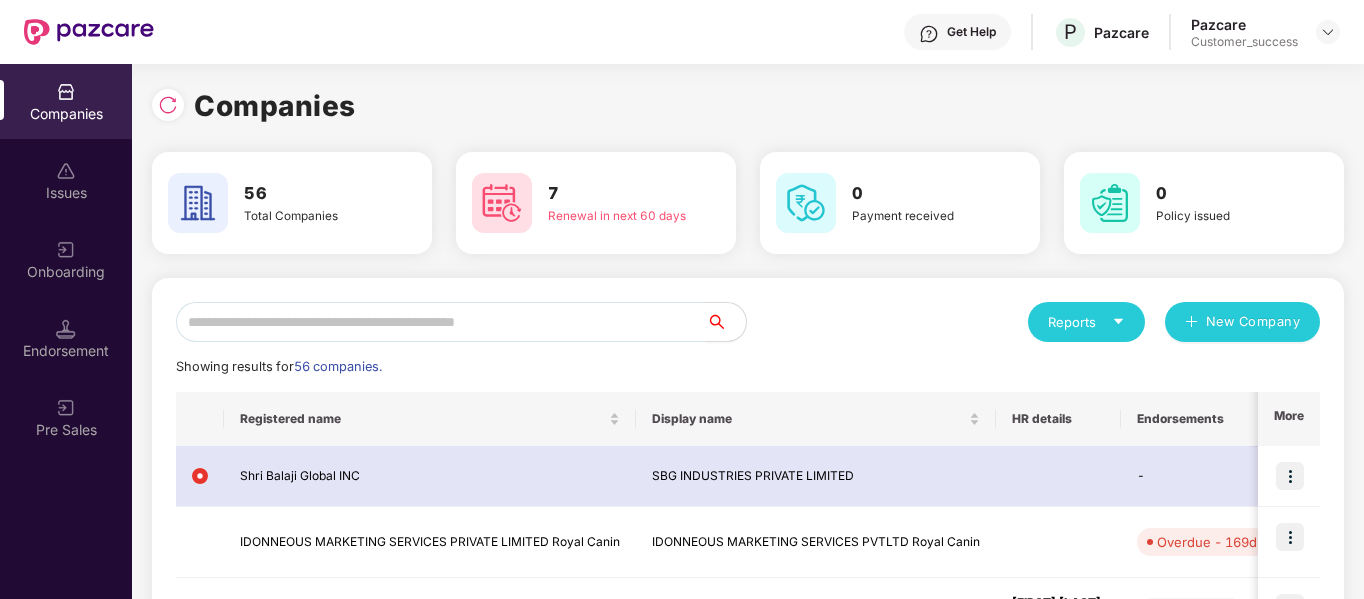 scroll, scrollTop: 0, scrollLeft: 0, axis: both 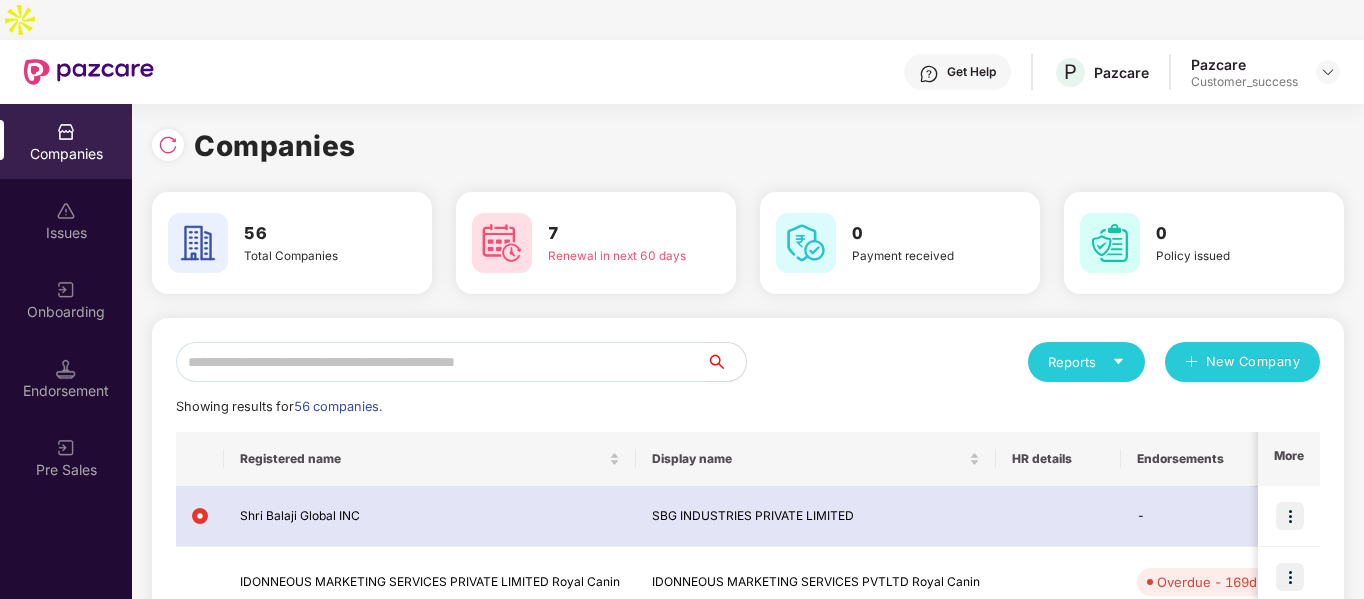 click at bounding box center [441, 362] 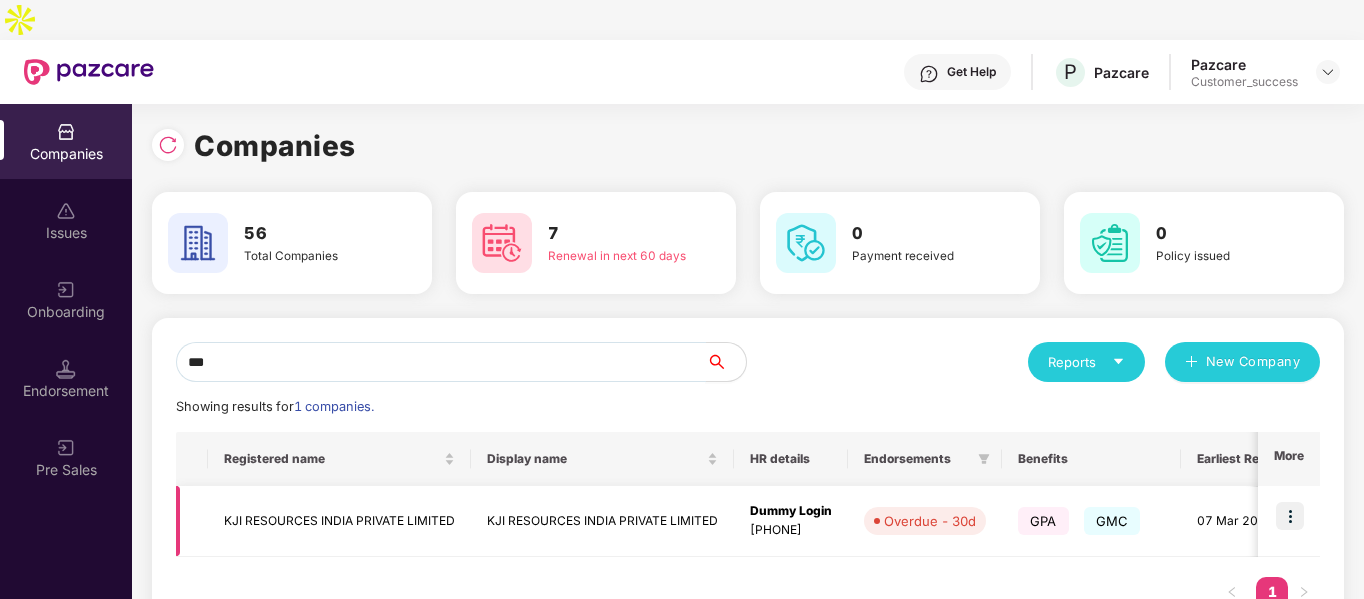 type on "***" 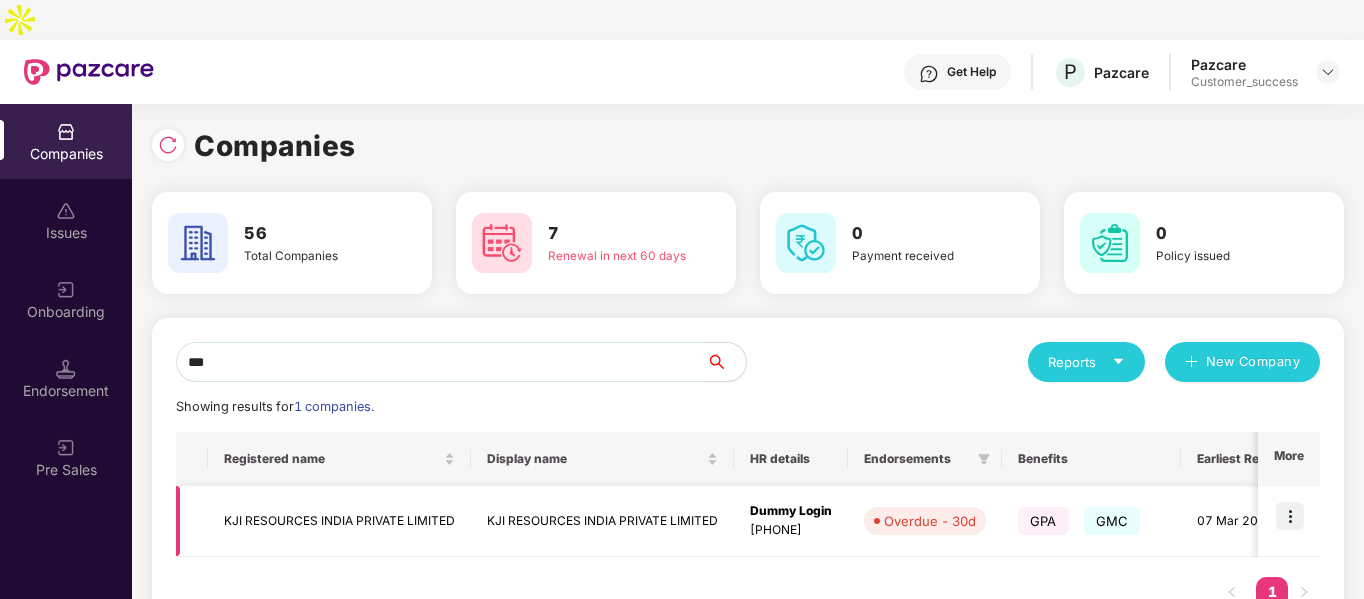 click at bounding box center [1290, 516] 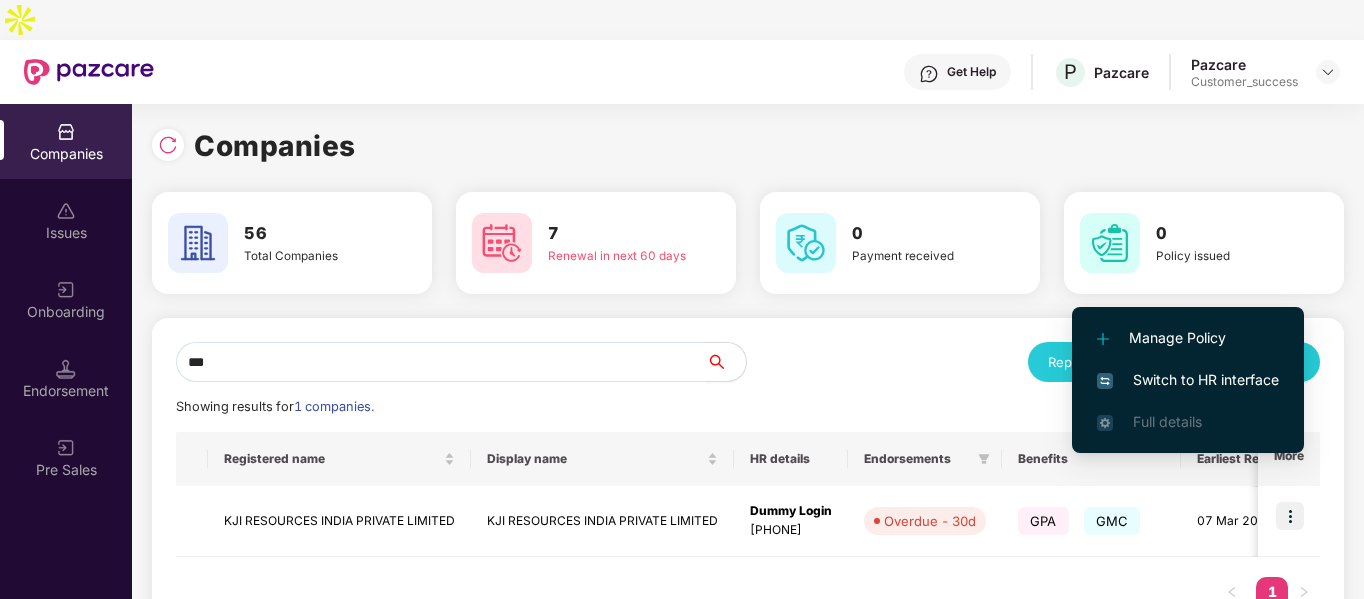 click on "Switch to HR interface" at bounding box center (1188, 380) 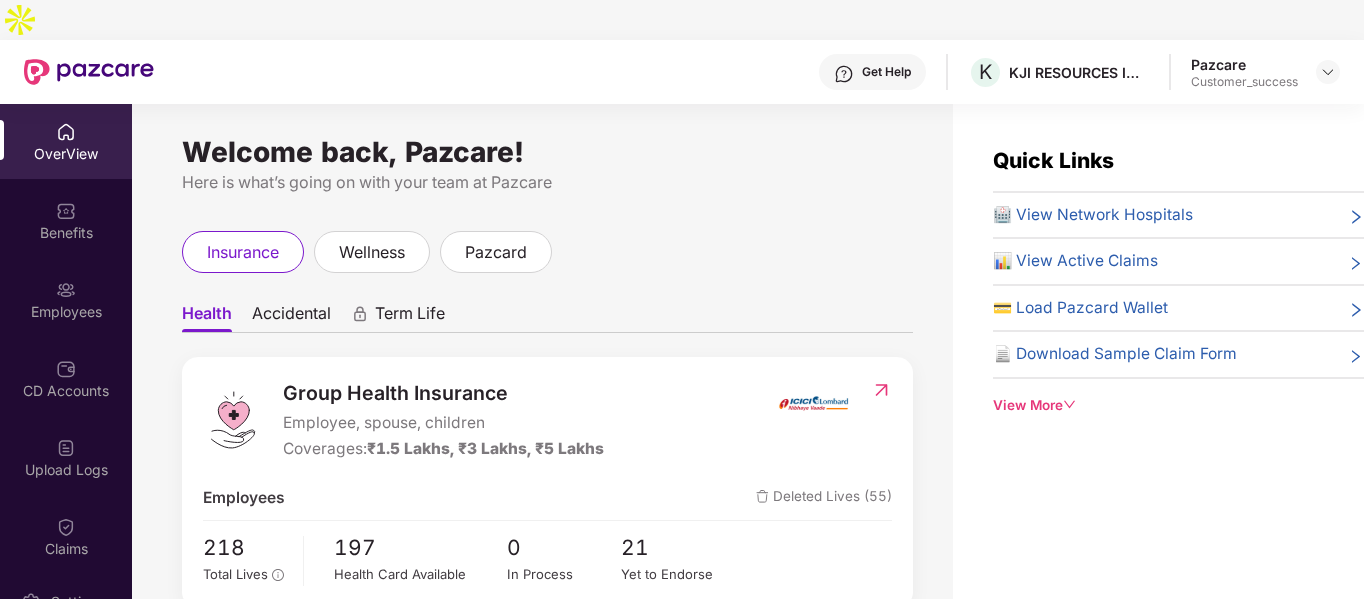 click on "Employees" at bounding box center (66, 299) 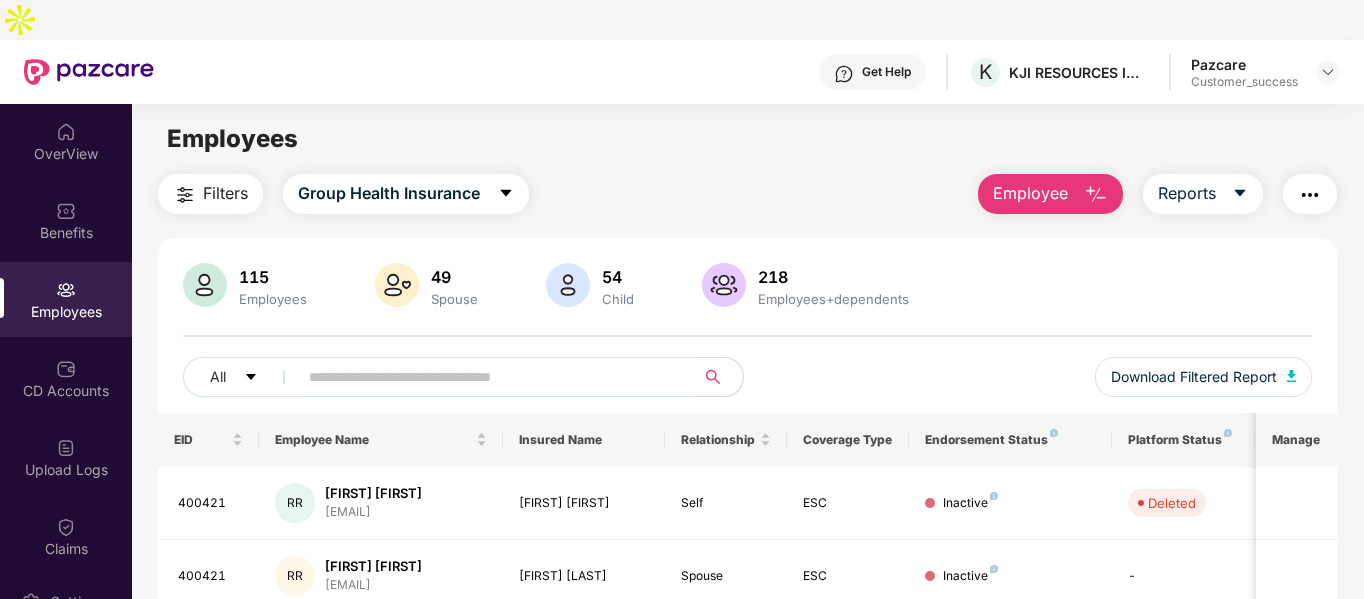 click at bounding box center (488, 377) 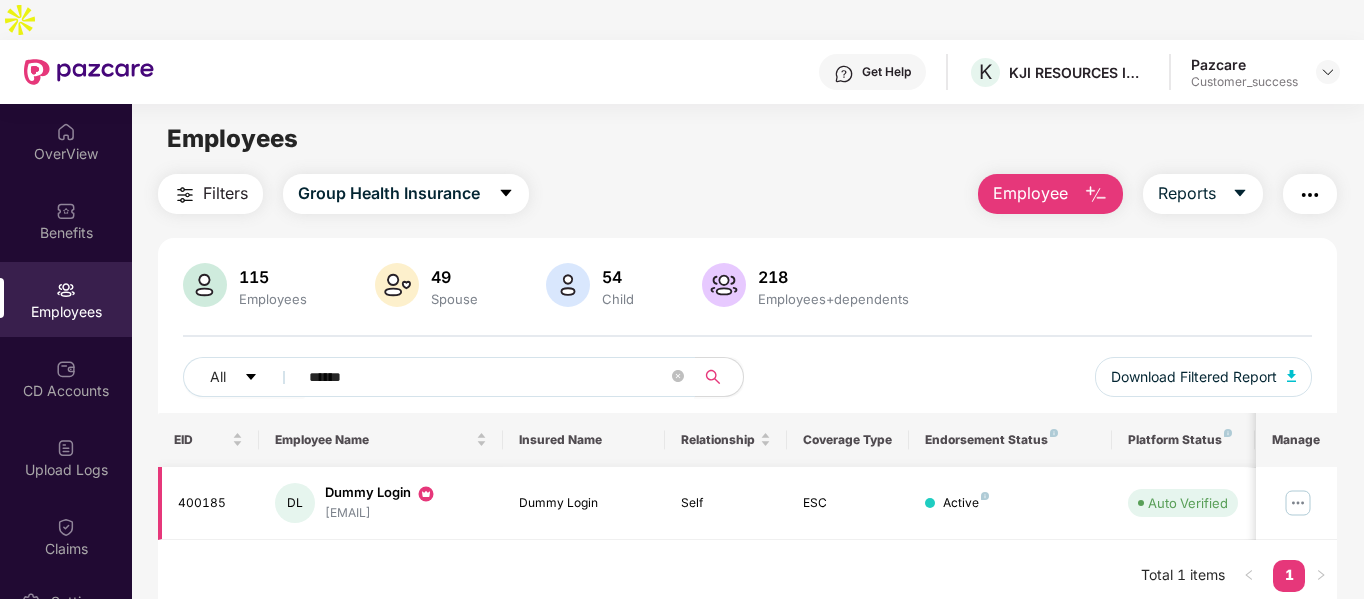 scroll, scrollTop: 64, scrollLeft: 0, axis: vertical 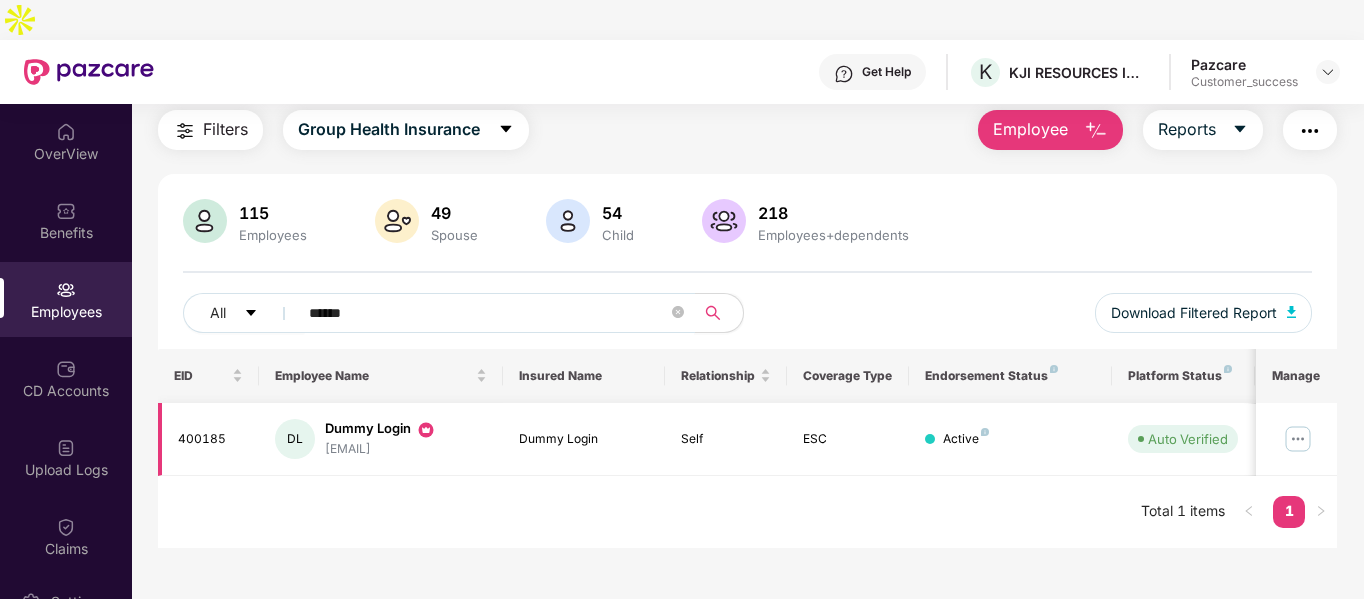 type on "******" 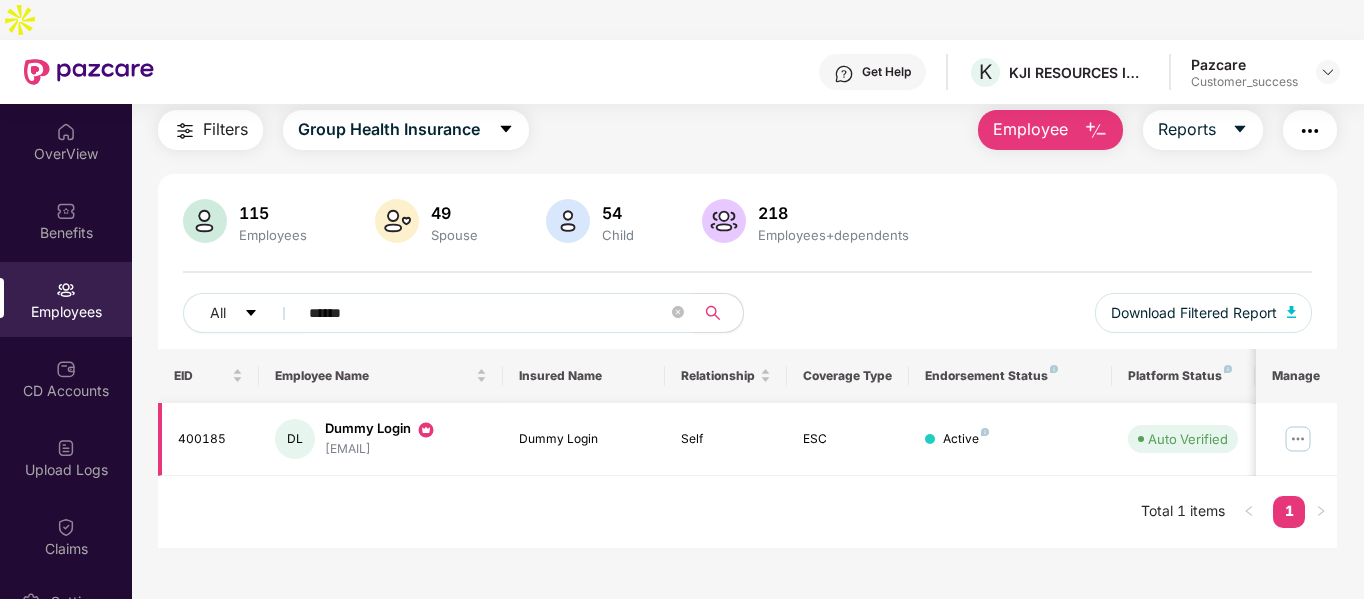 click at bounding box center [1298, 439] 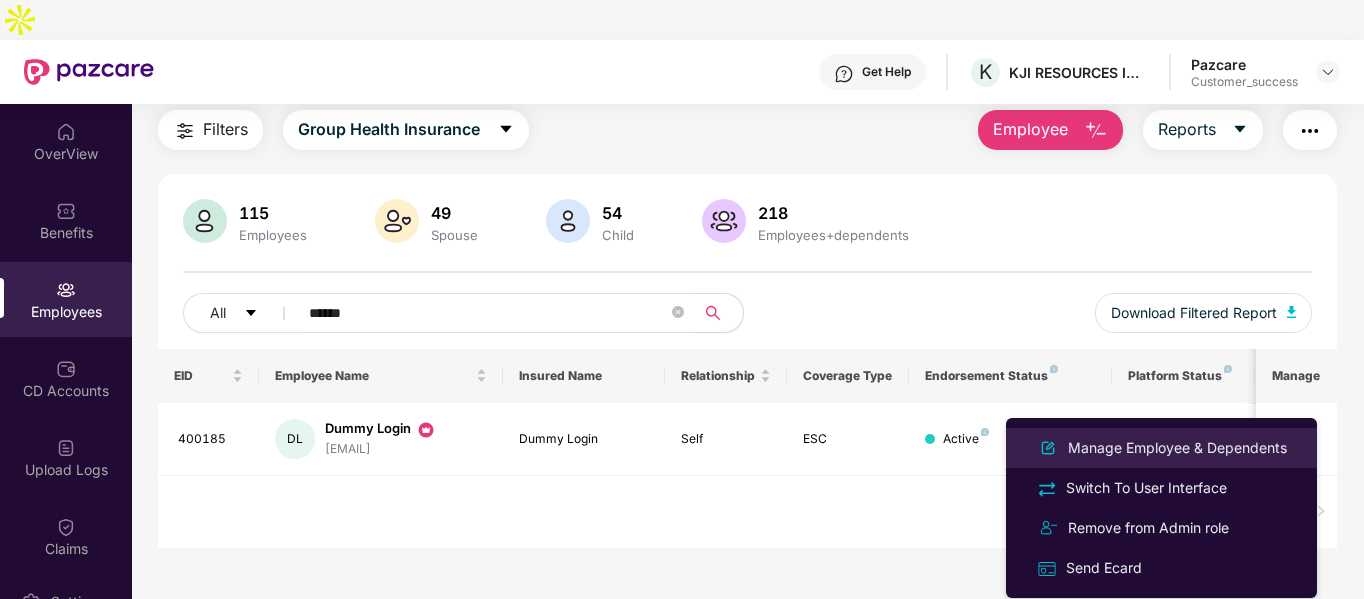 click on "Manage Employee & Dependents" at bounding box center (1177, 448) 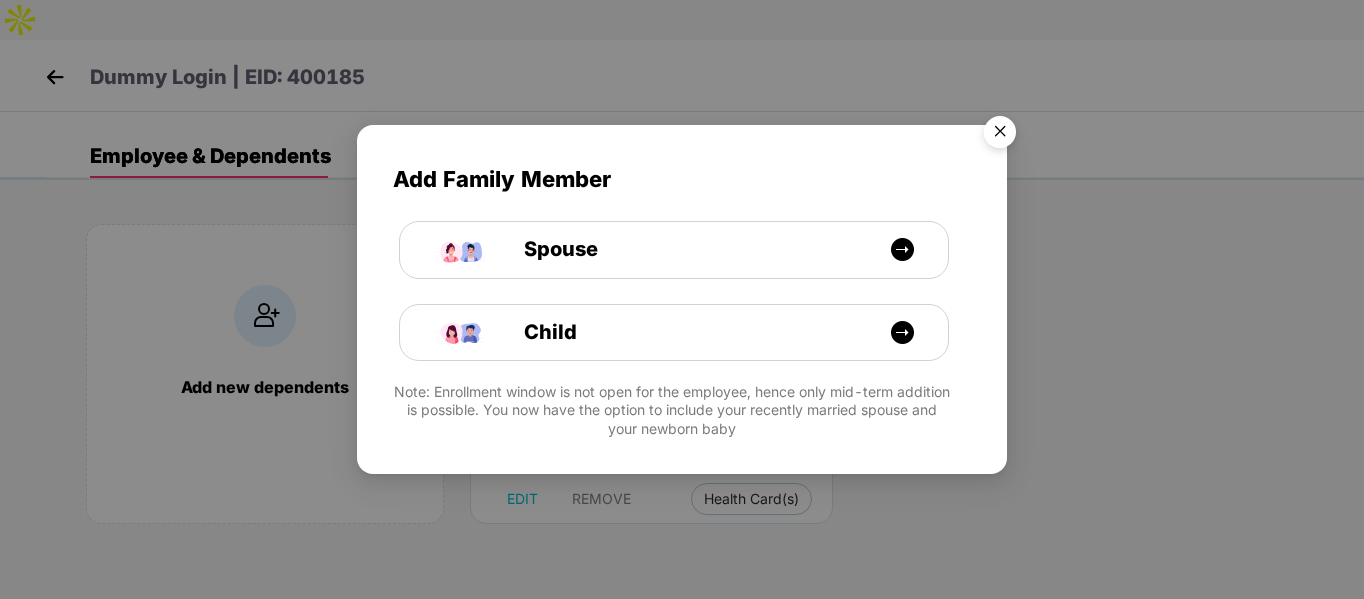 click at bounding box center [1000, 135] 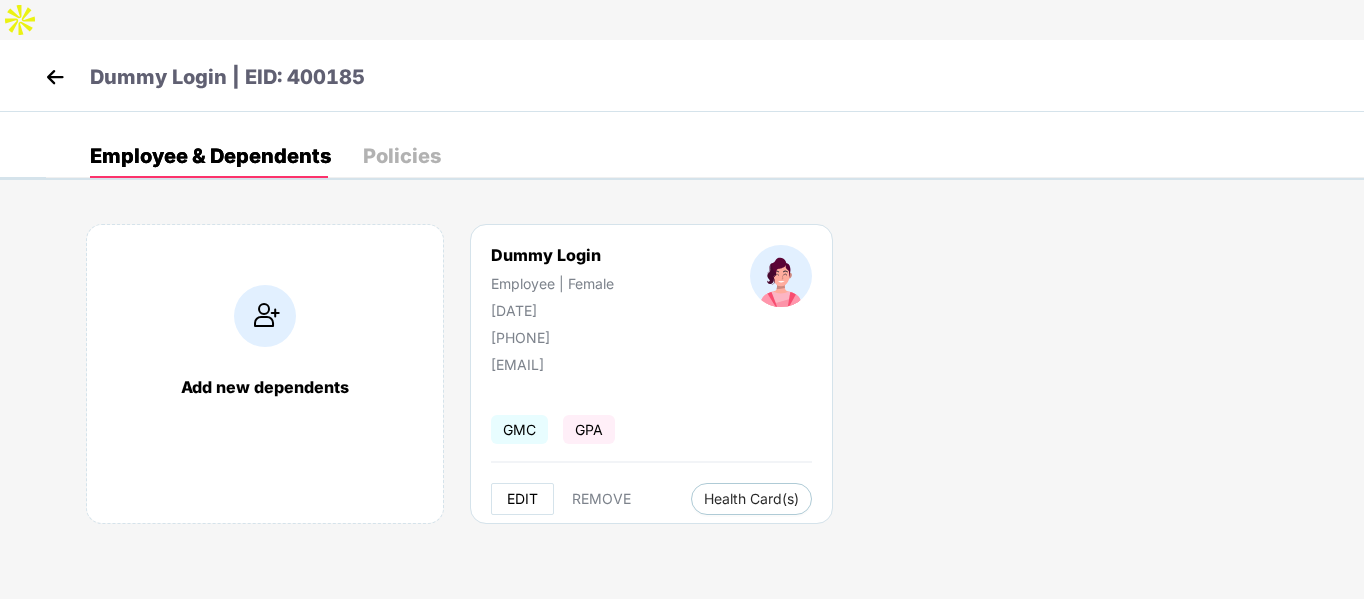 drag, startPoint x: 559, startPoint y: 430, endPoint x: 511, endPoint y: 459, distance: 56.0803 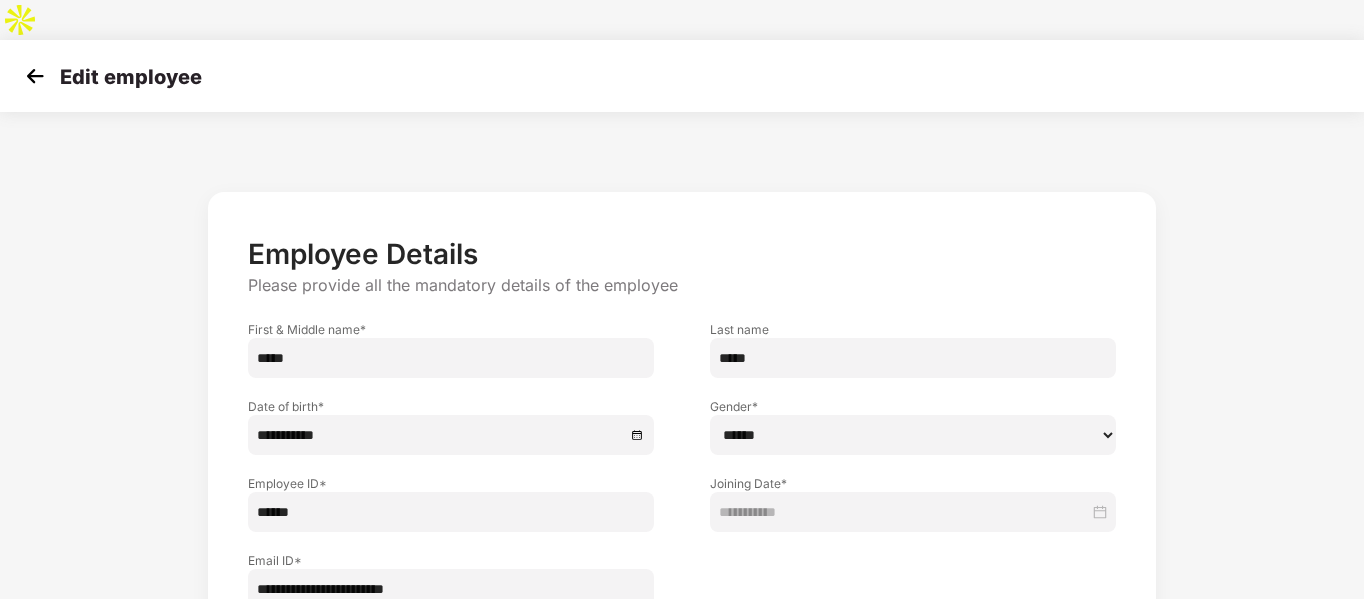 click on "**********" at bounding box center [451, 589] 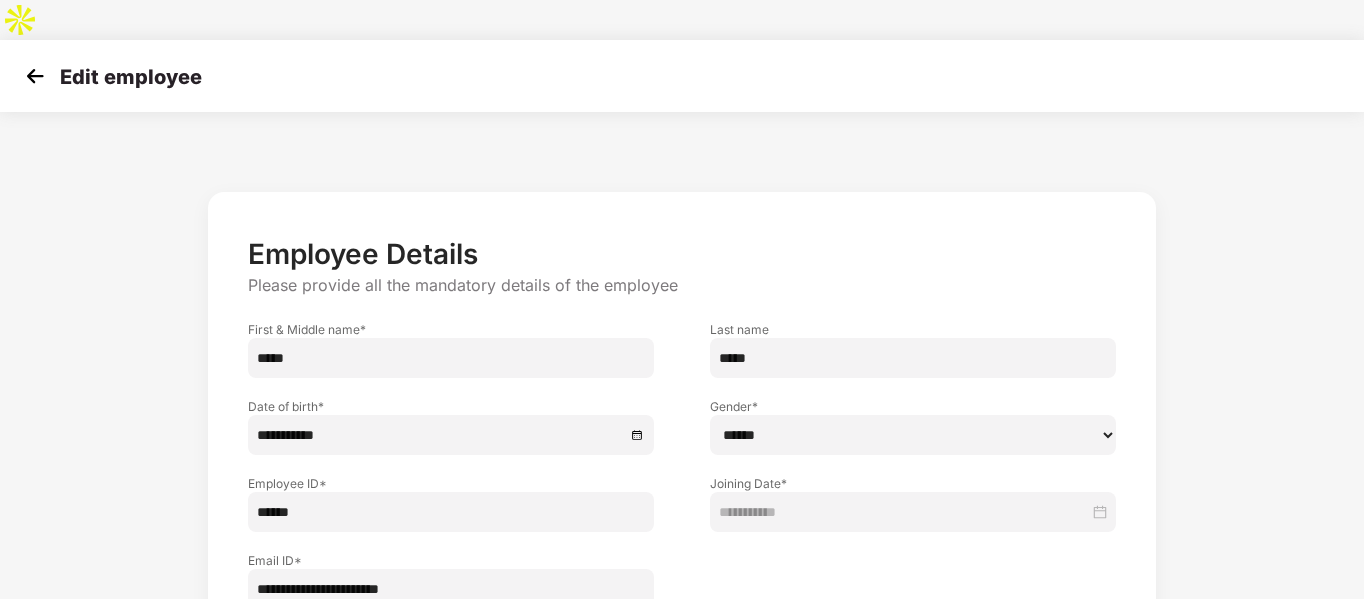 scroll, scrollTop: 129, scrollLeft: 0, axis: vertical 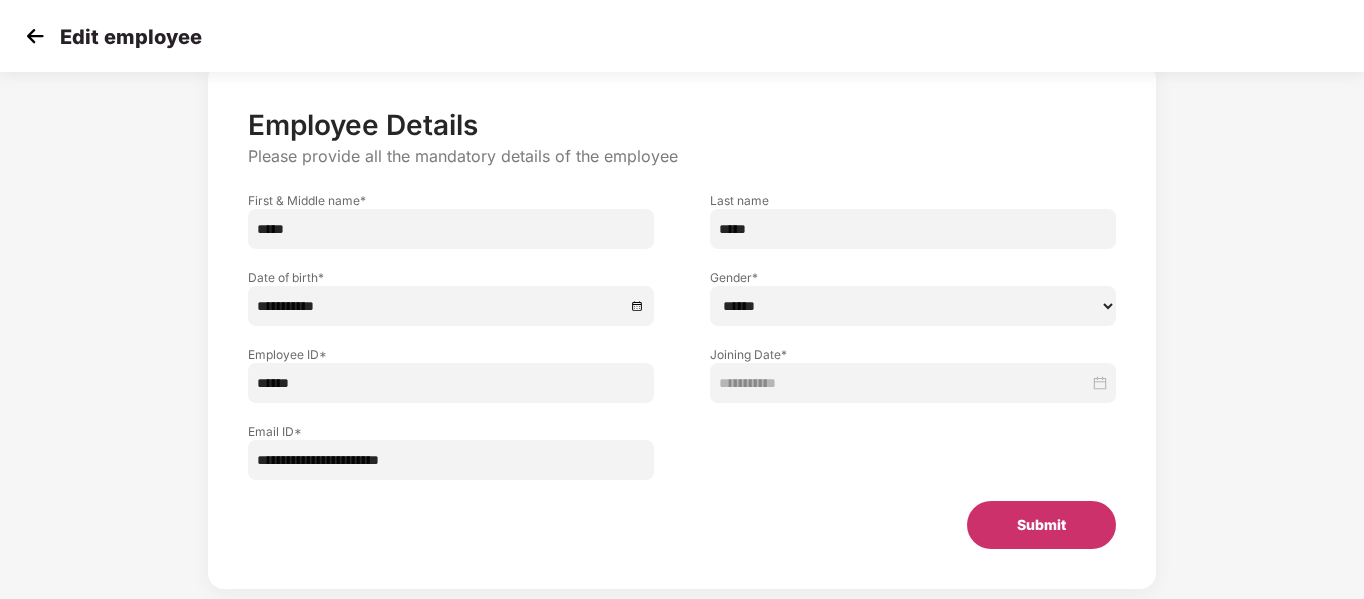 type on "**********" 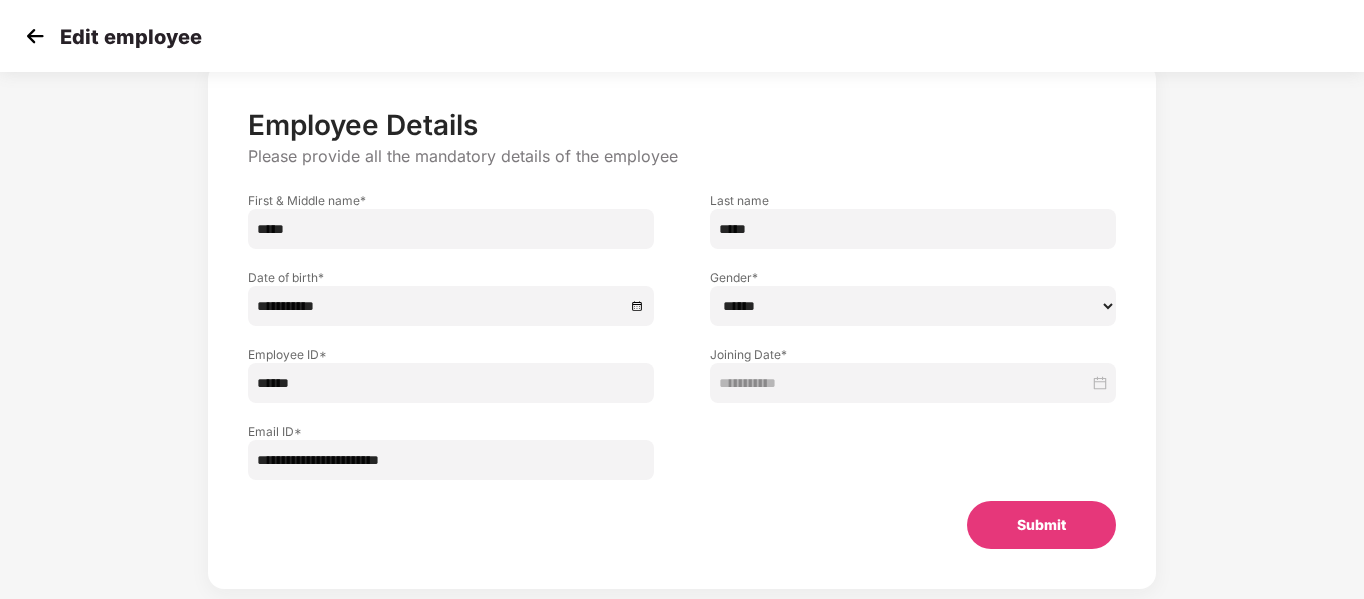 click on "Submit" at bounding box center [1041, 525] 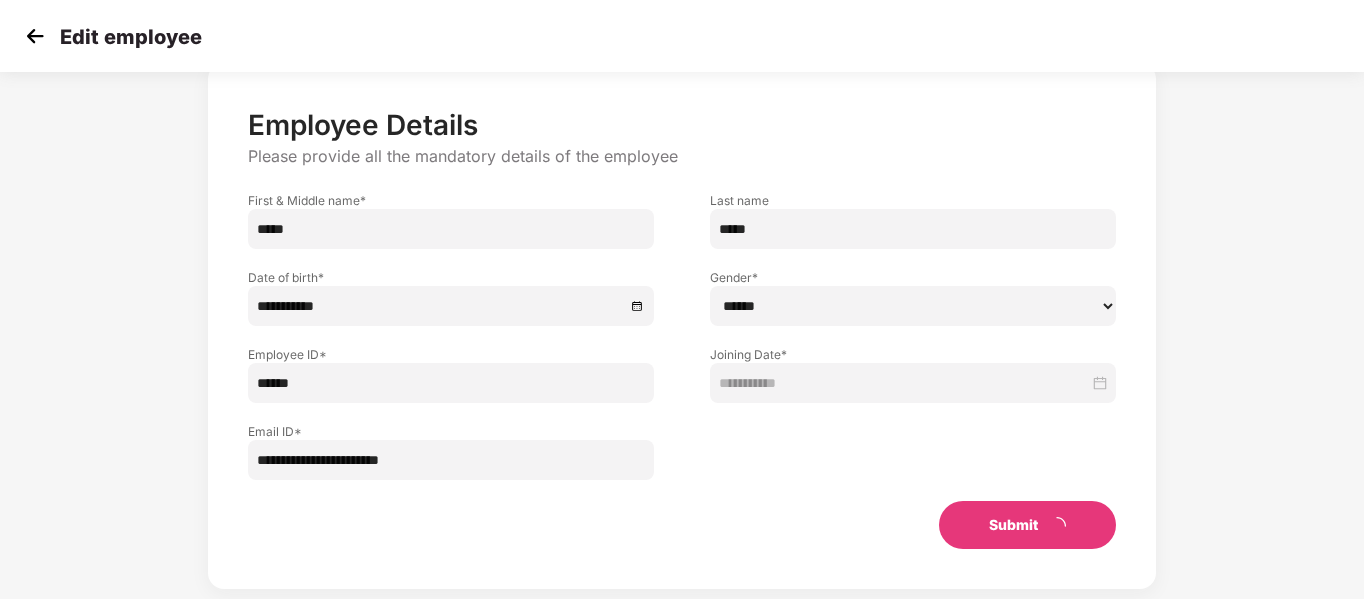 scroll, scrollTop: 0, scrollLeft: 0, axis: both 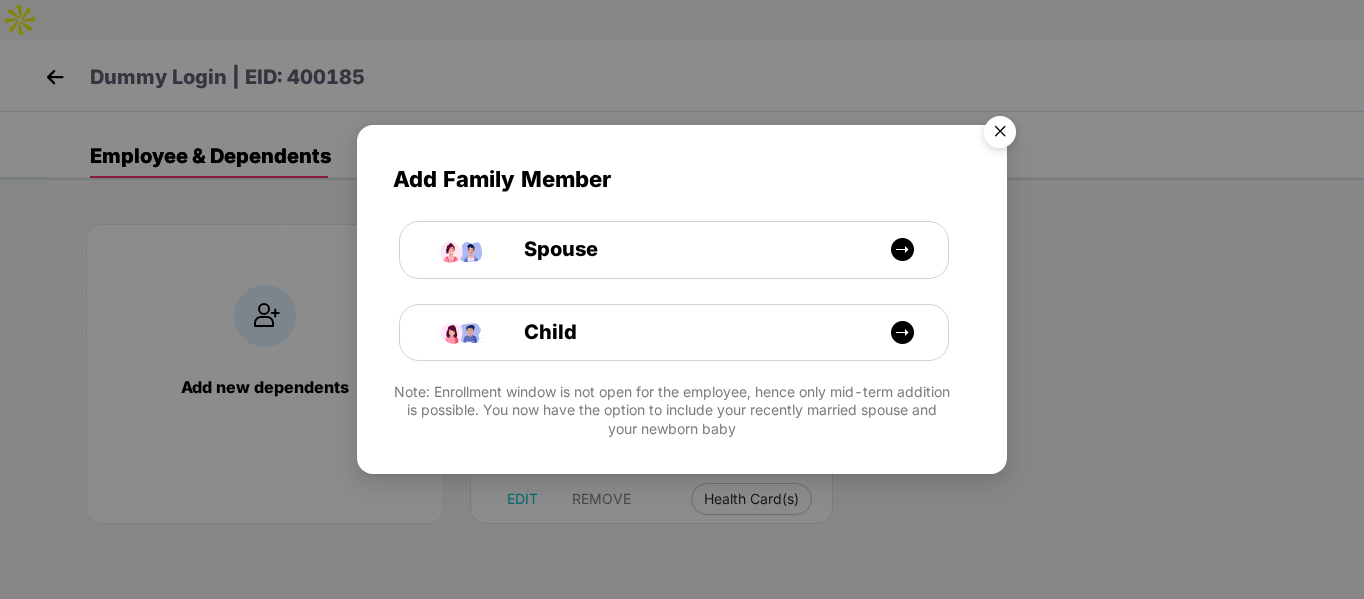 click at bounding box center (1000, 135) 